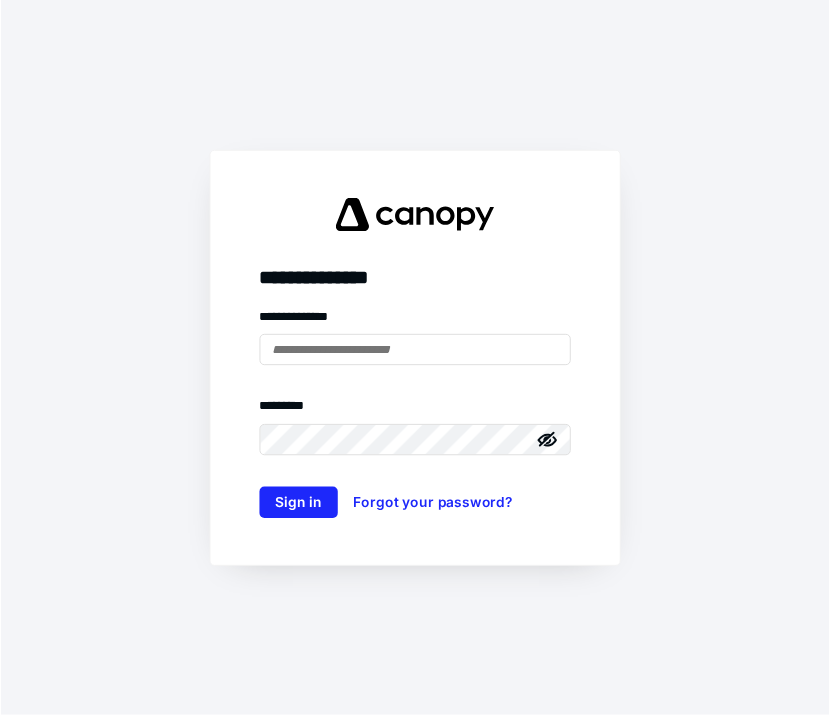 scroll, scrollTop: 0, scrollLeft: 0, axis: both 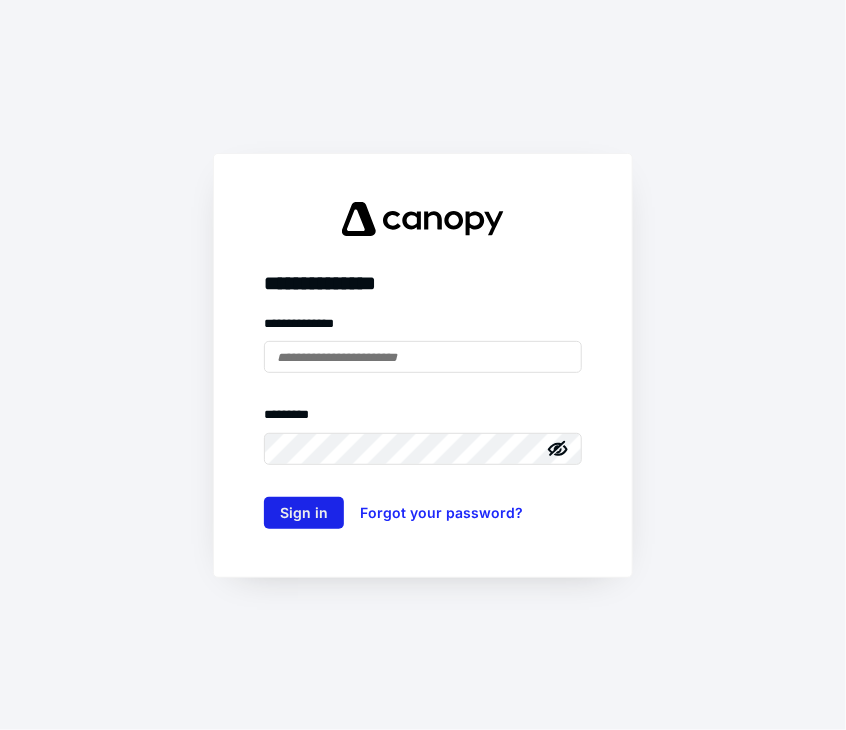 type on "**********" 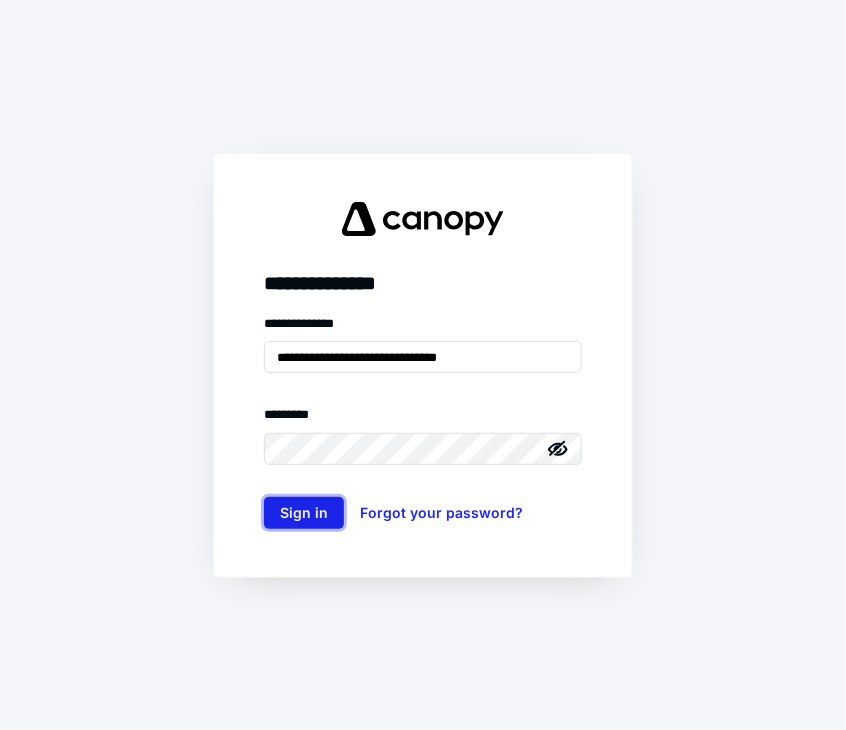 click on "Sign in" at bounding box center [304, 513] 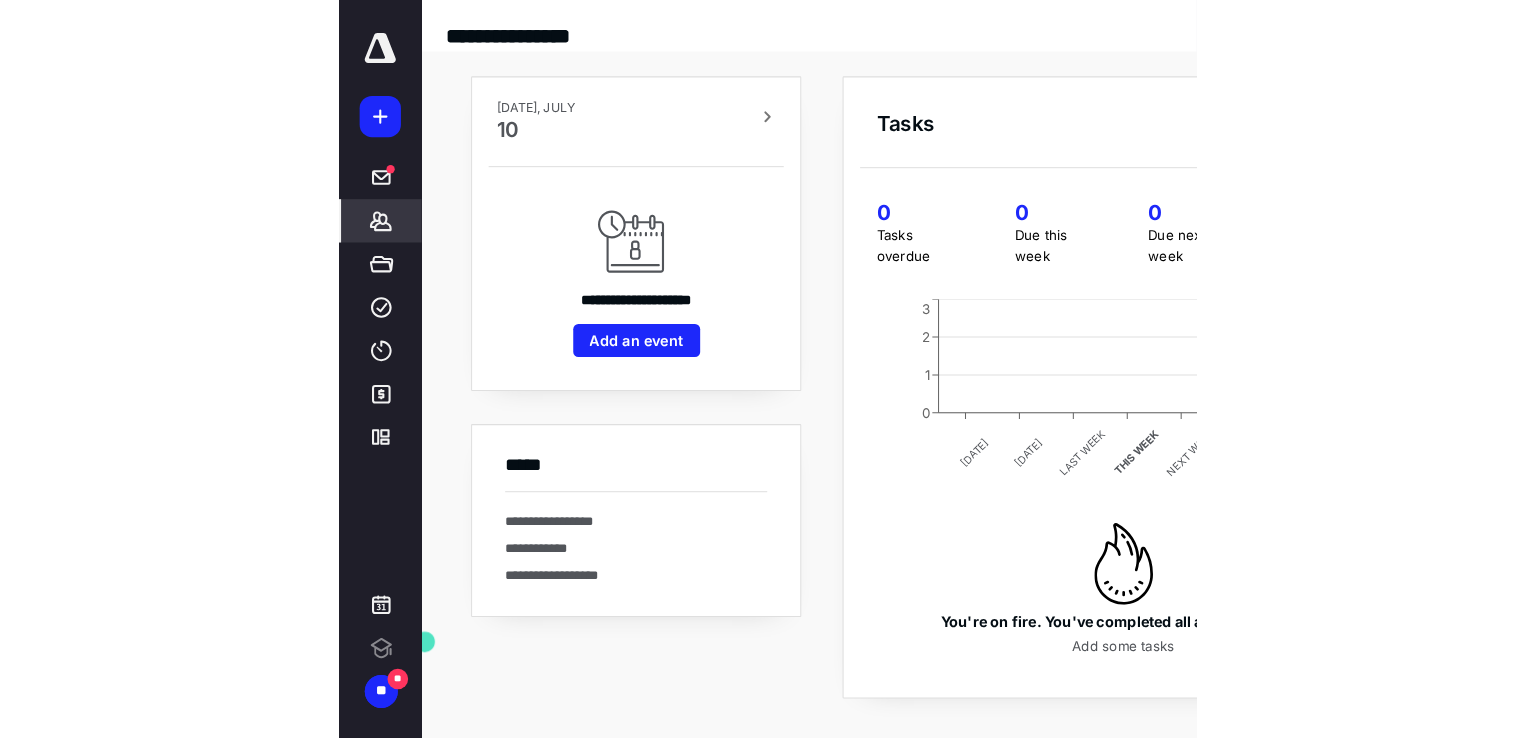 scroll, scrollTop: 0, scrollLeft: 0, axis: both 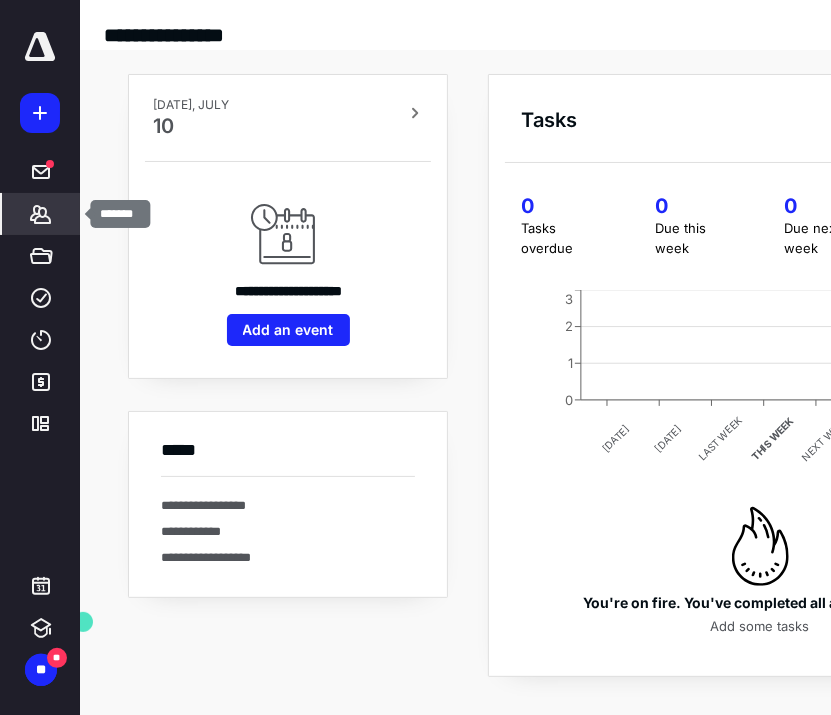 click on "*******" at bounding box center [41, 214] 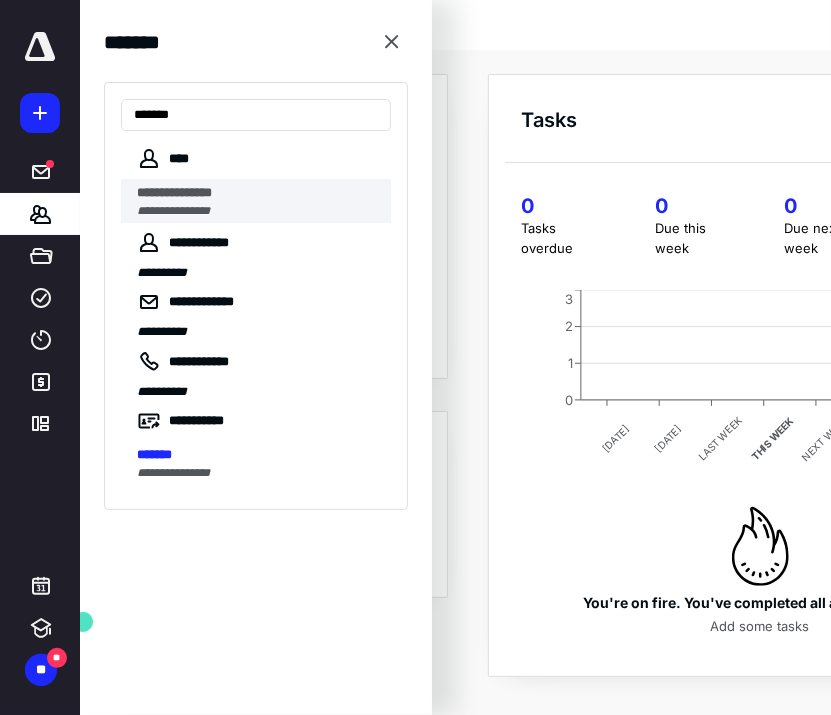 type on "*******" 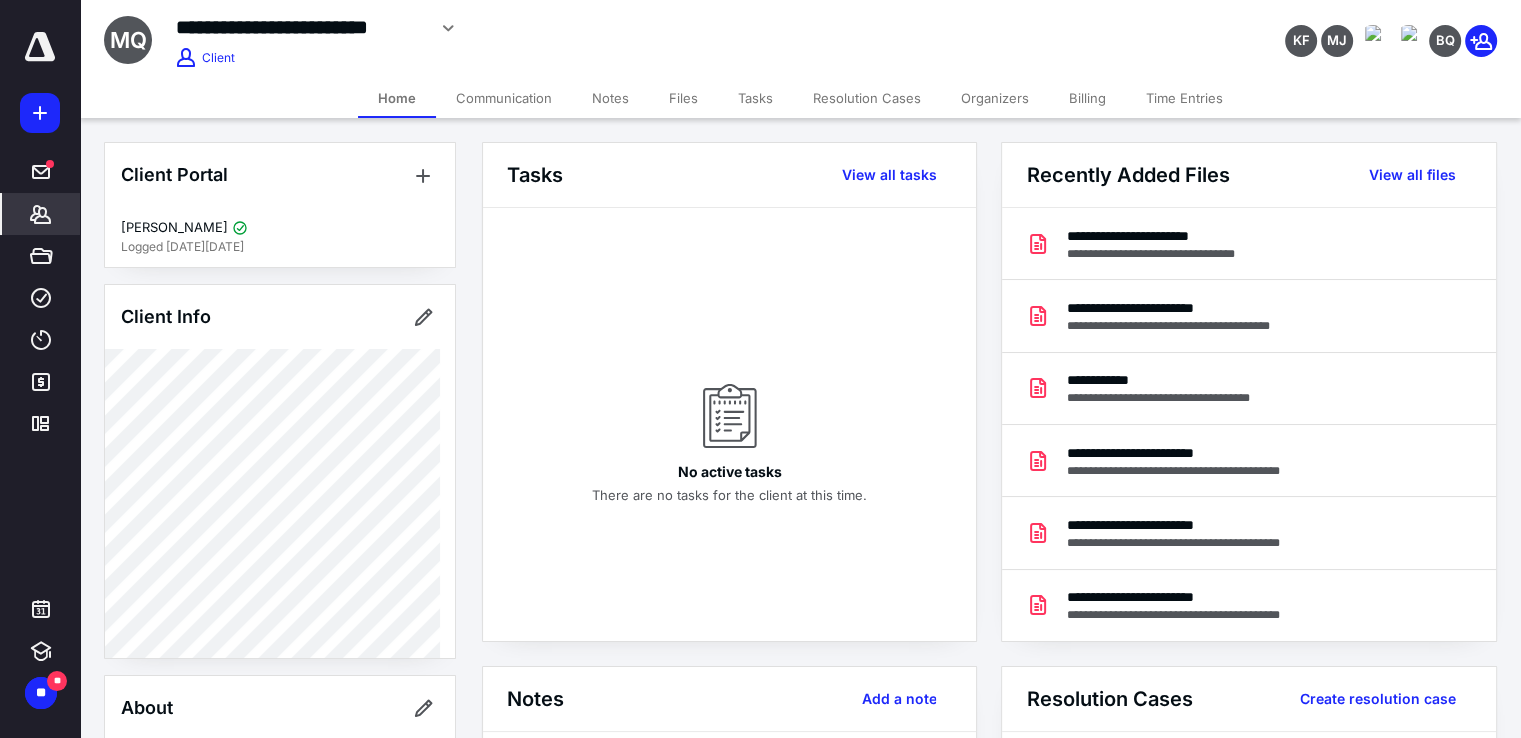 click on "Home Communication Notes Files Tasks Resolution Cases Organizers Billing Time Entries" at bounding box center (800, 98) 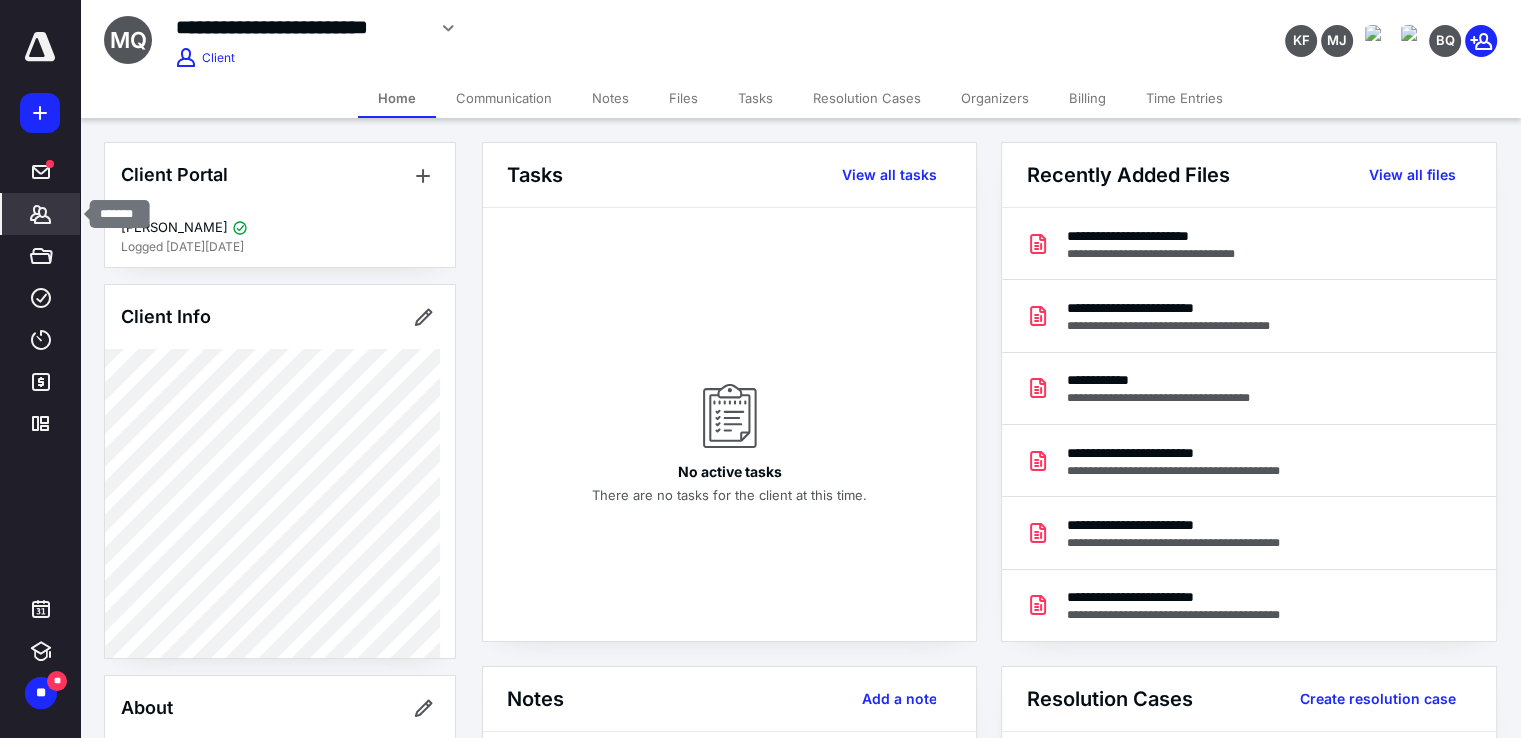 click 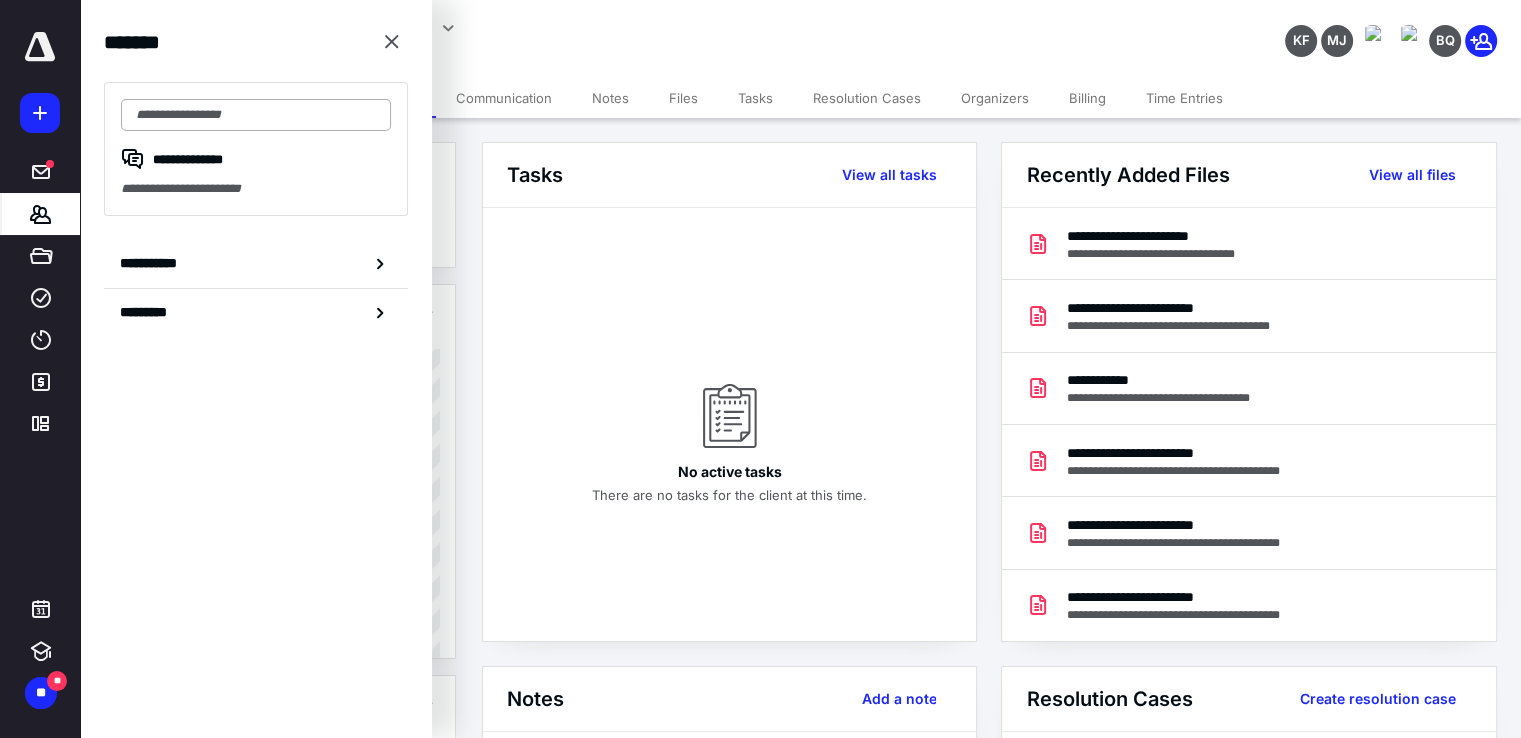 click at bounding box center (256, 115) 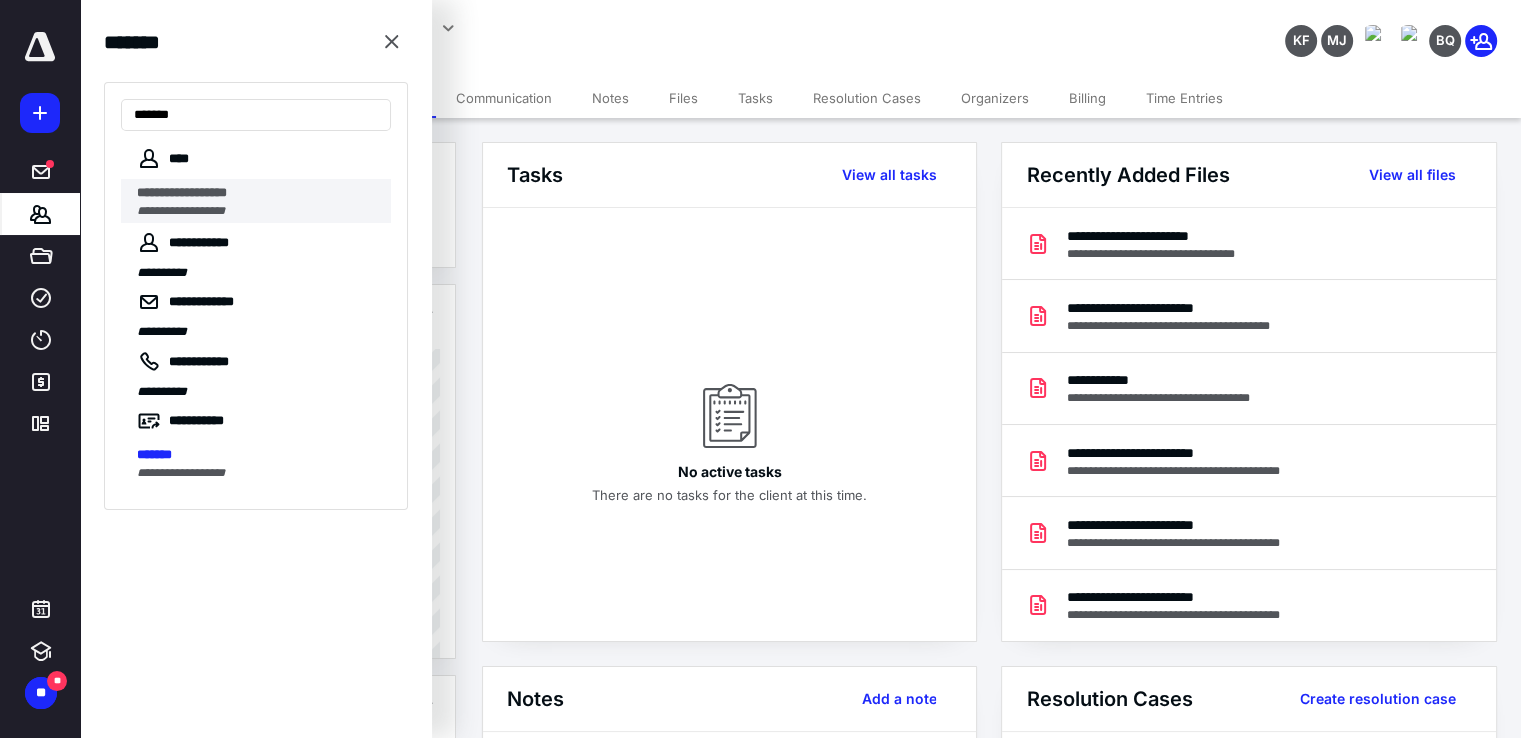 type on "*******" 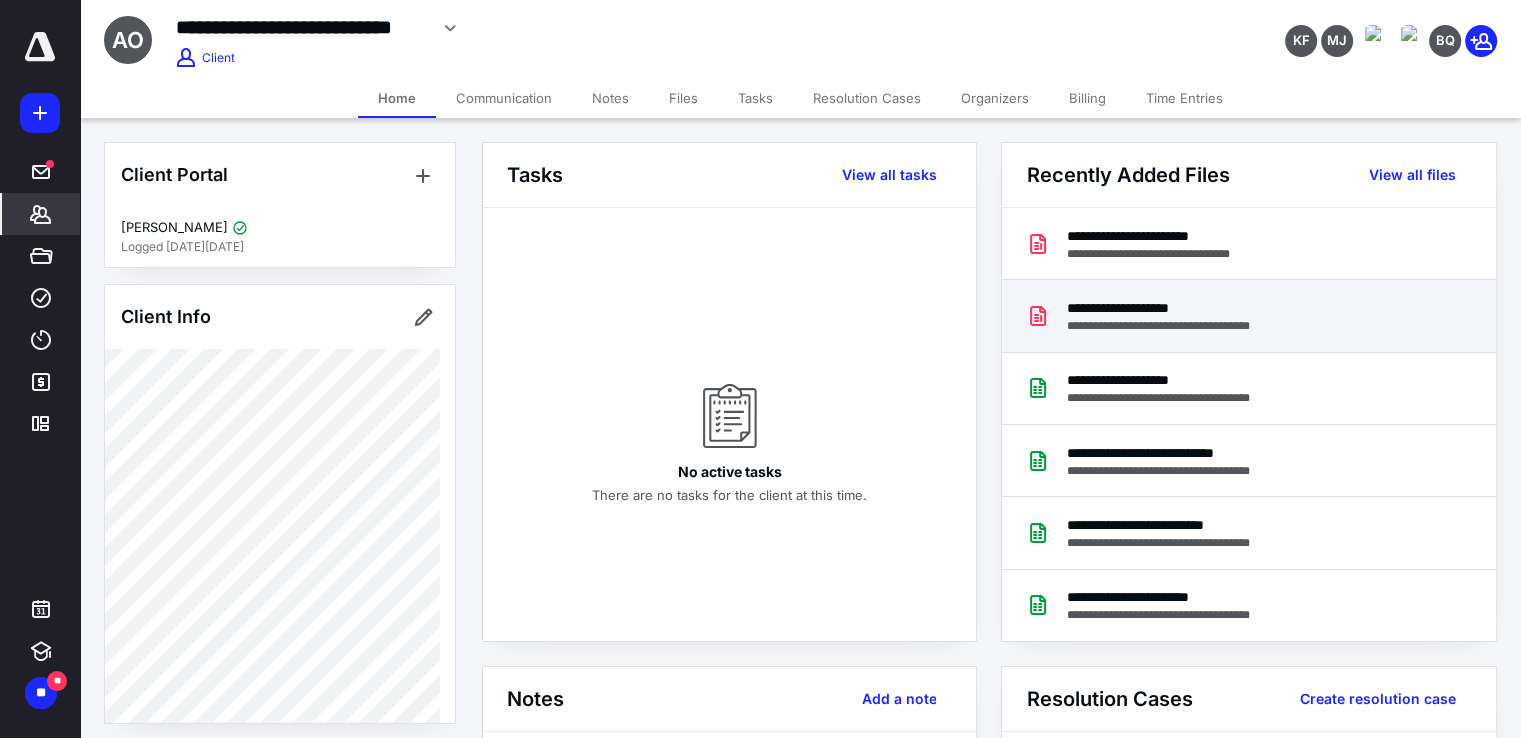 click on "**********" at bounding box center [1186, 308] 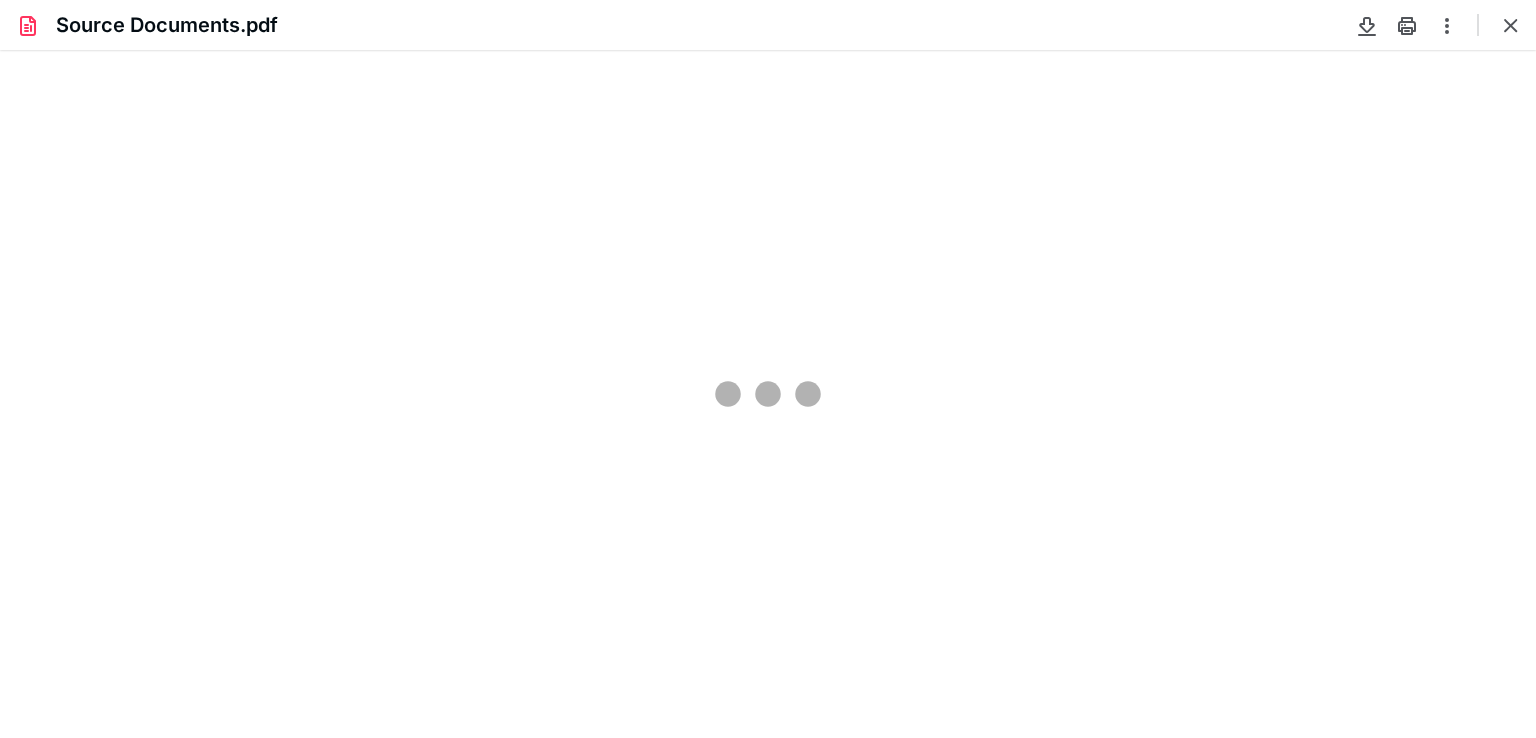 scroll, scrollTop: 0, scrollLeft: 0, axis: both 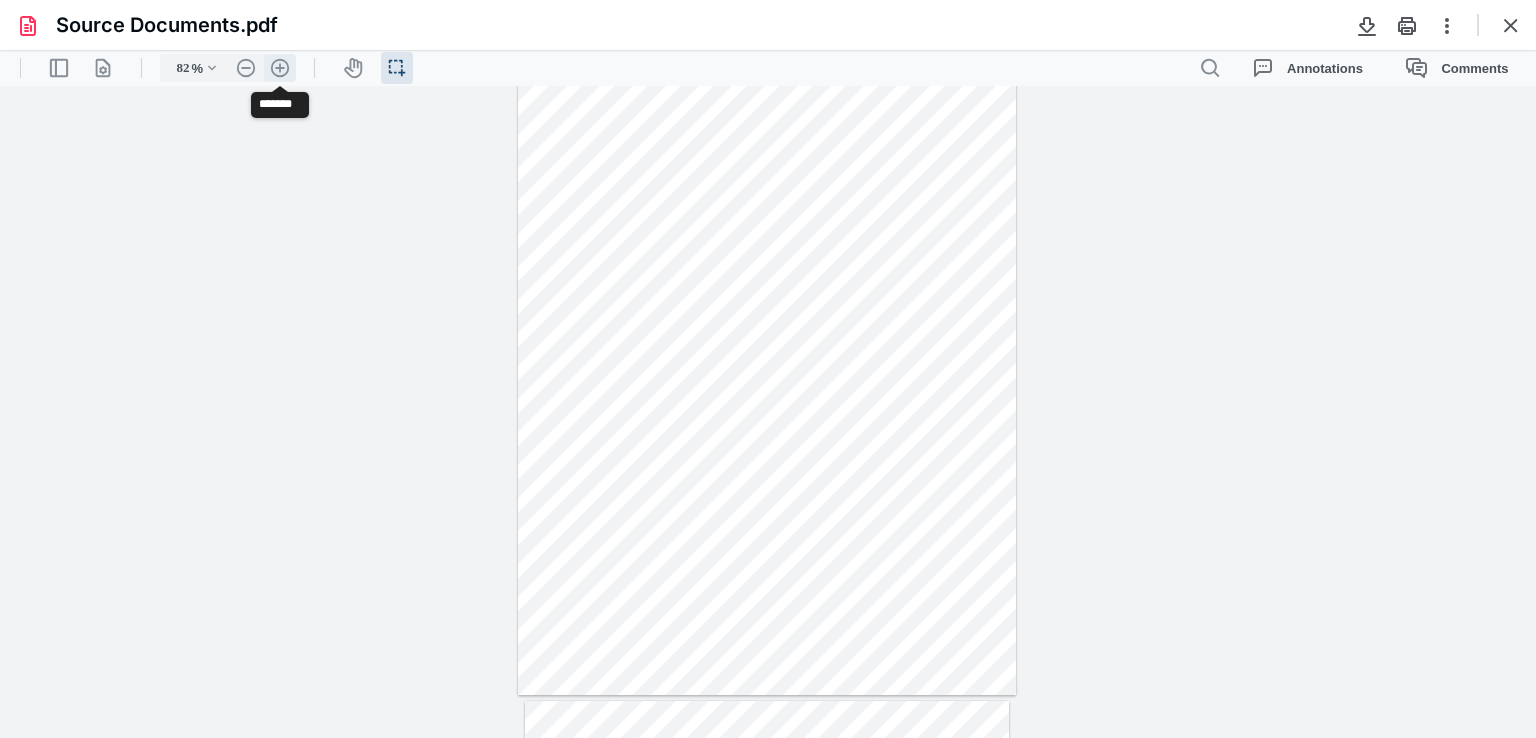 click on ".cls-1{fill:#abb0c4;} icon - header - zoom - in - line" at bounding box center (280, 68) 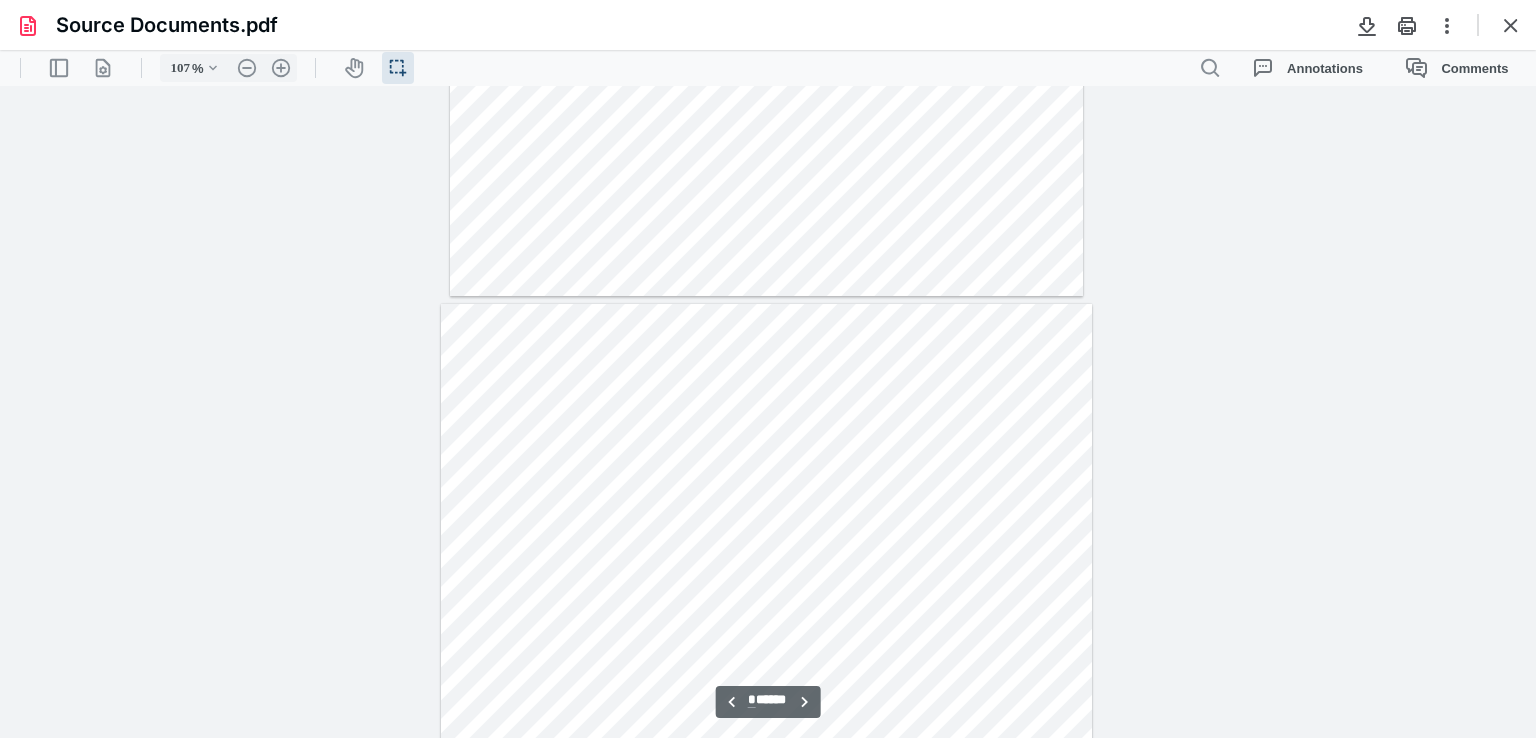 scroll, scrollTop: 2545, scrollLeft: 0, axis: vertical 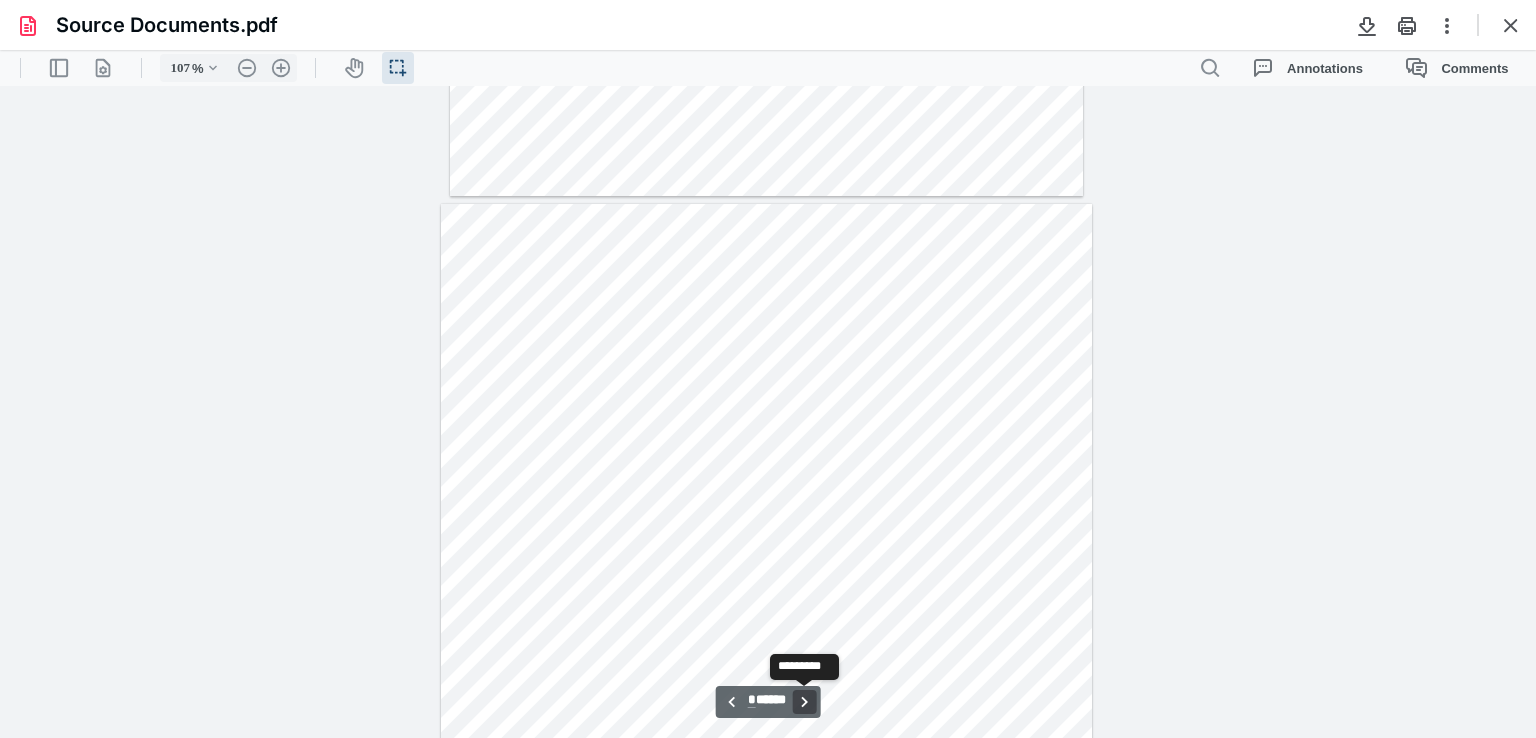 click on "**********" at bounding box center [804, 702] 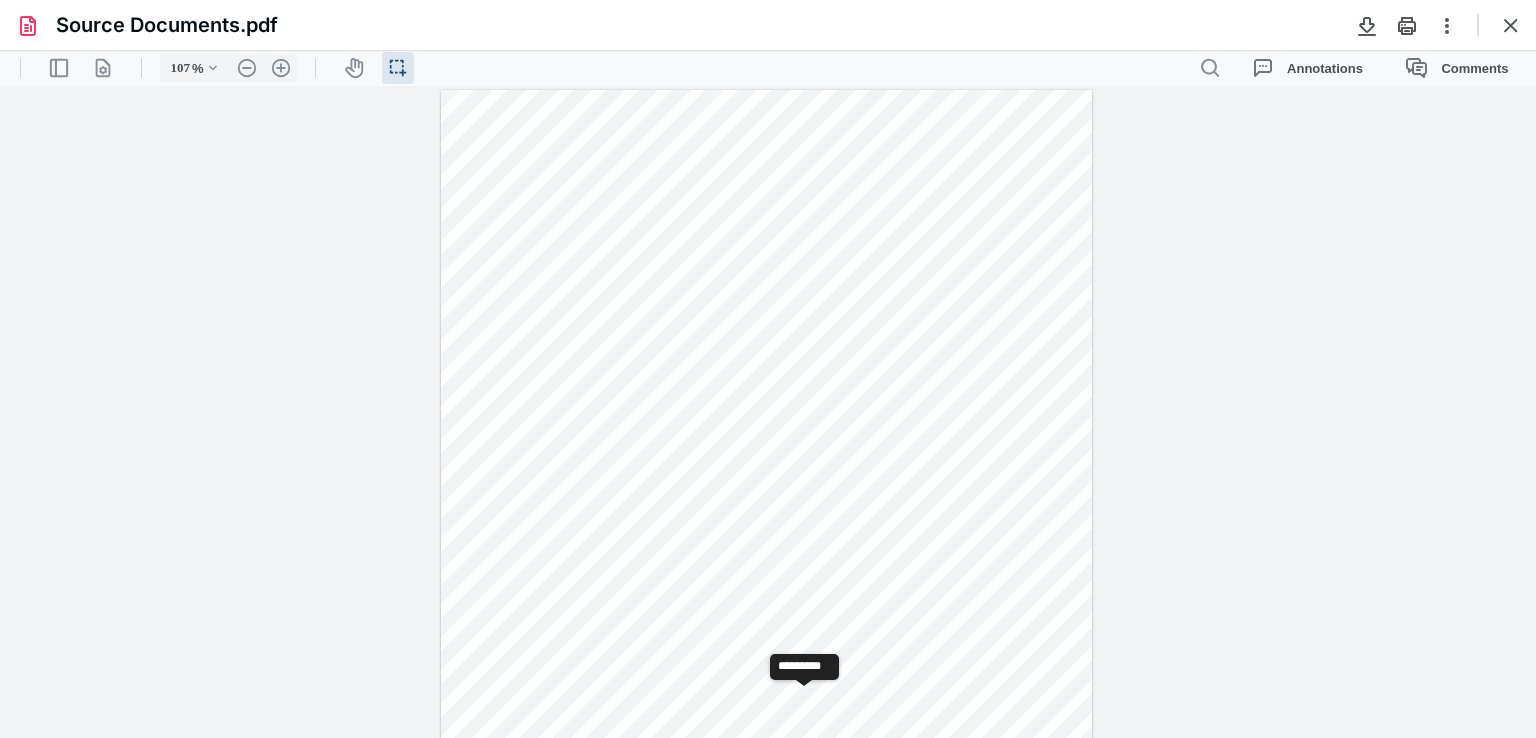 click on "**********" at bounding box center (804, 702) 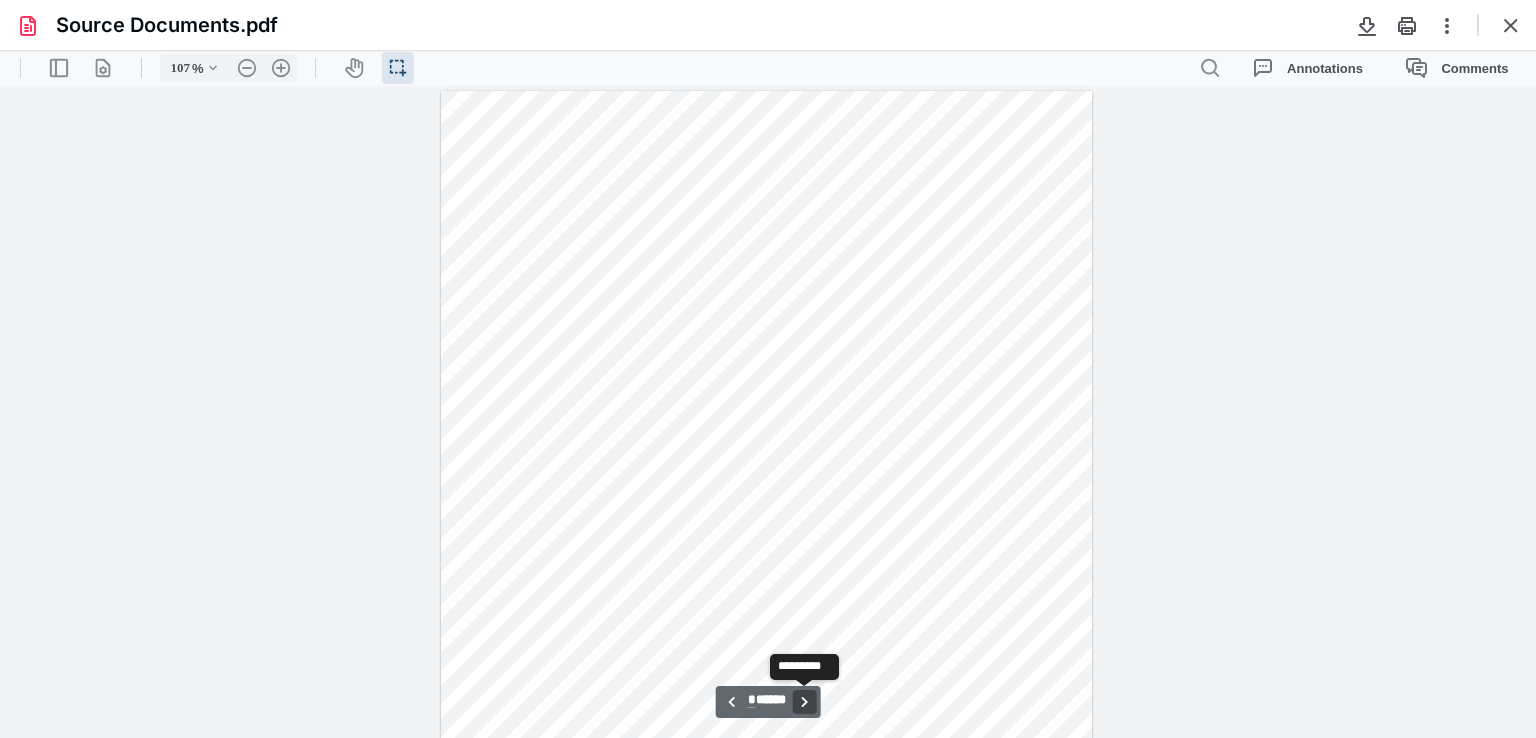 click on "**********" at bounding box center (804, 702) 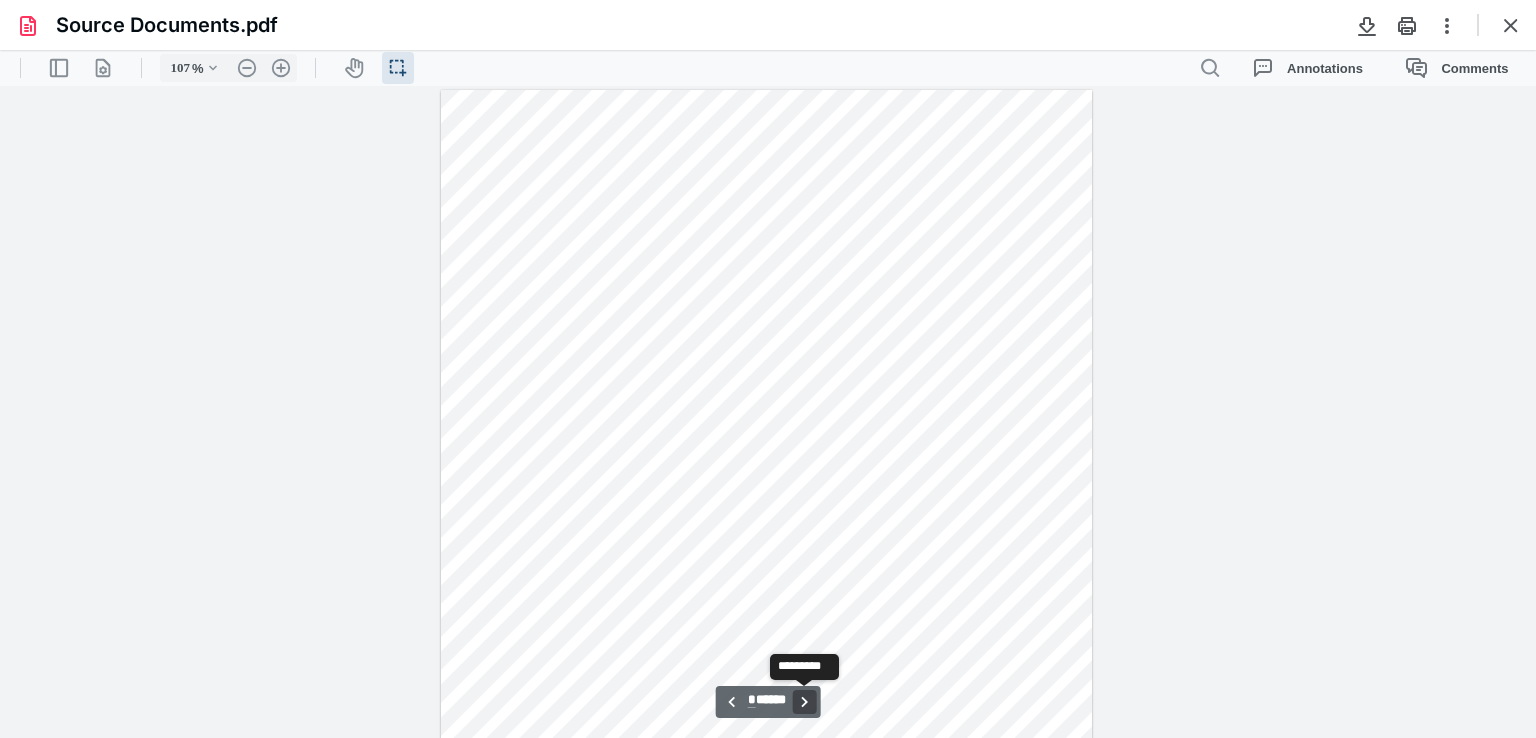 click on "**********" at bounding box center [804, 702] 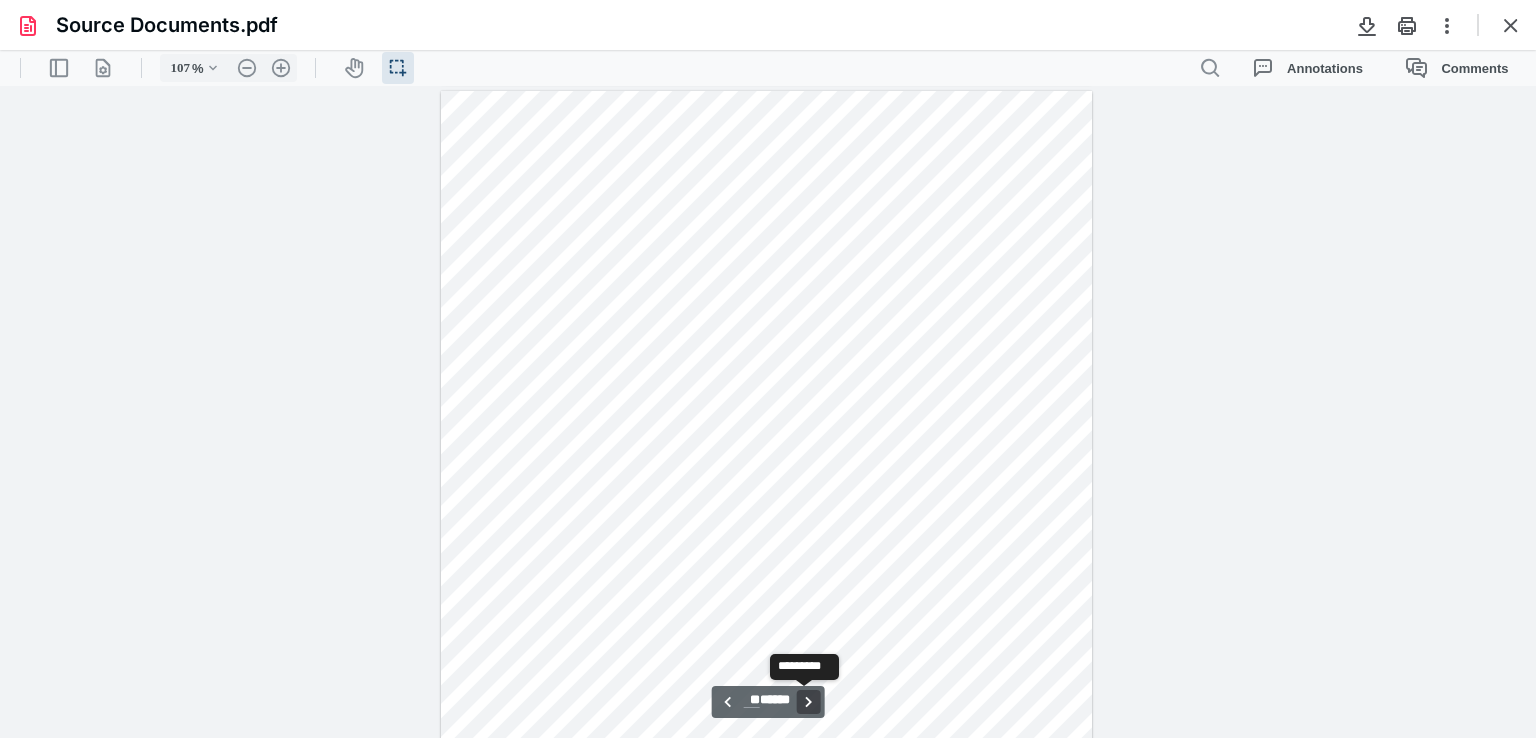 click on "**********" at bounding box center (808, 702) 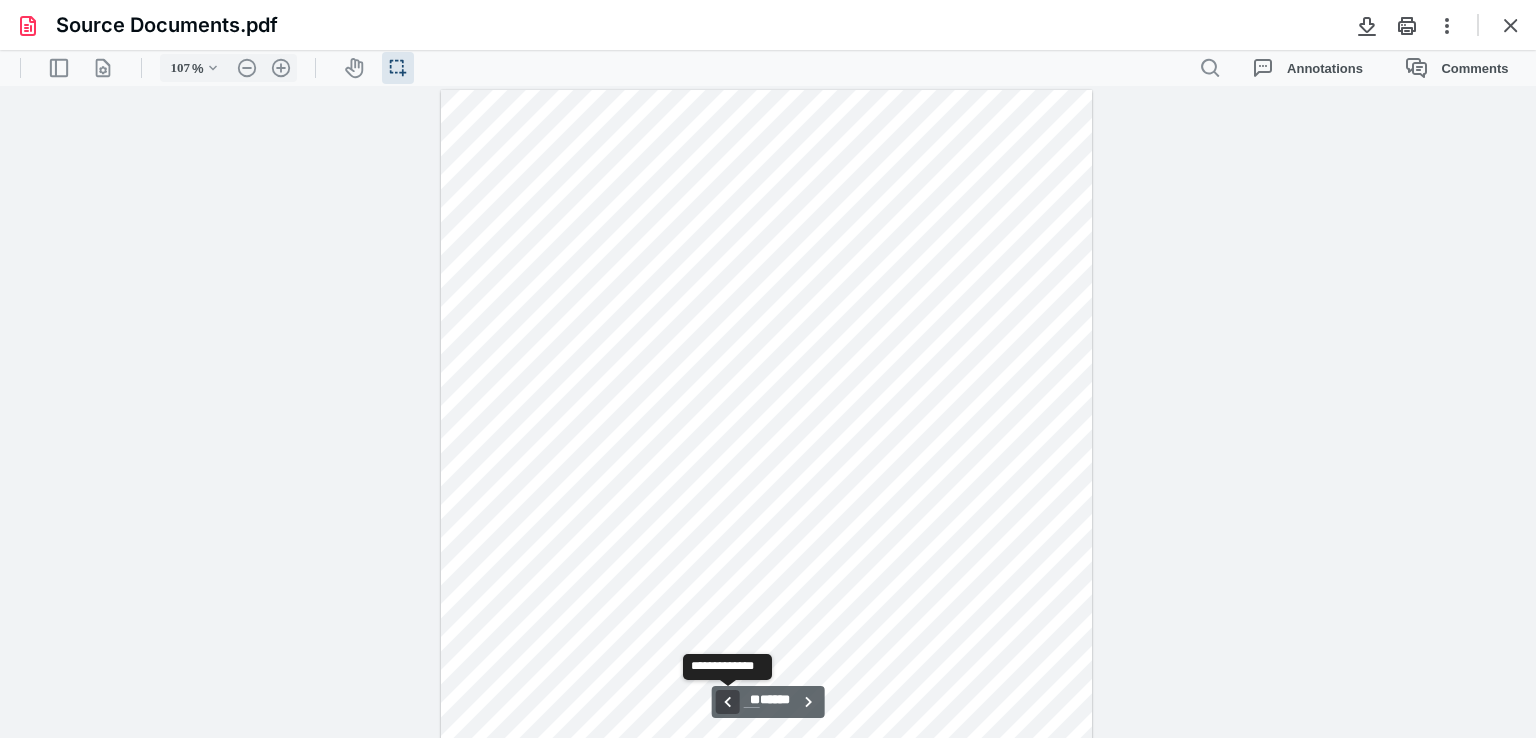 click on "**********" at bounding box center (728, 702) 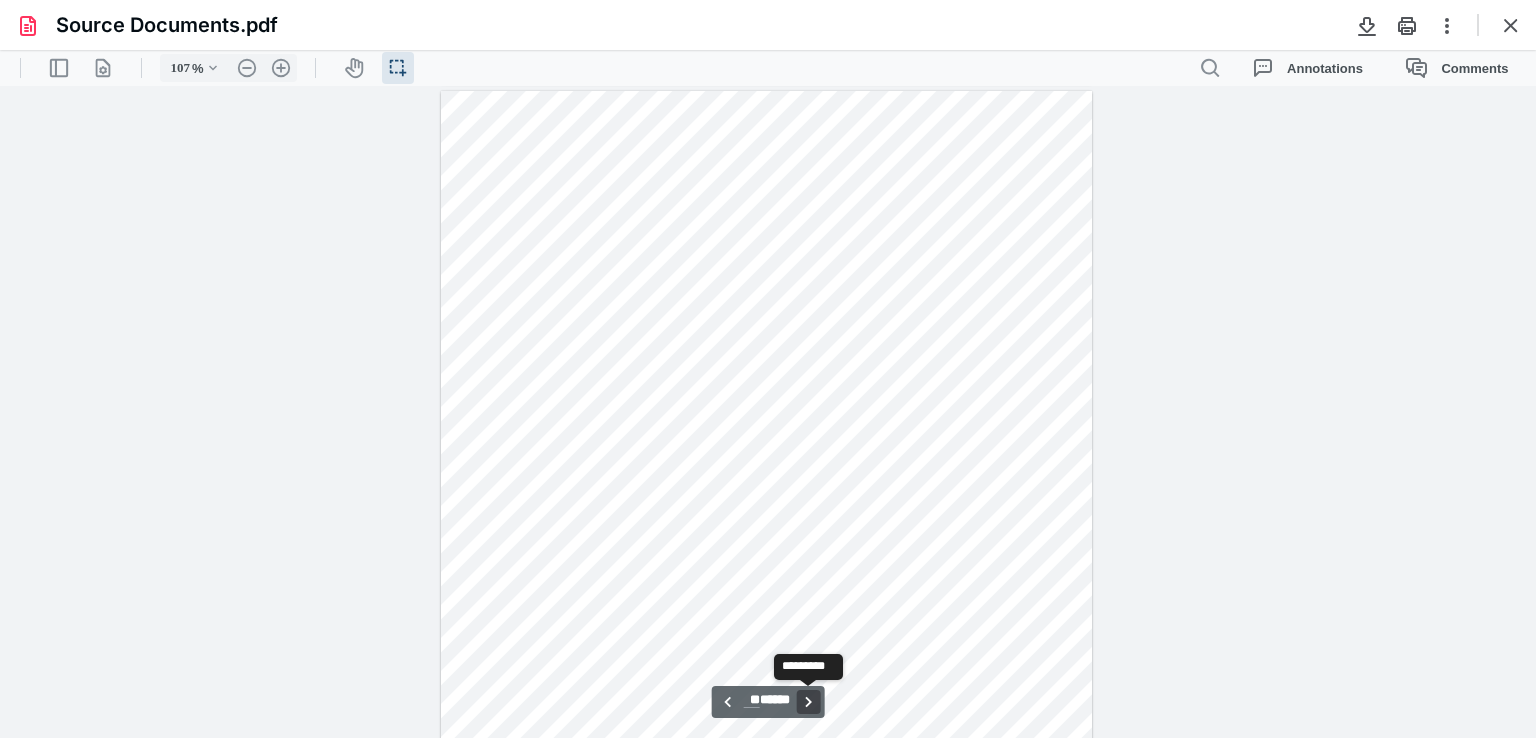 click on "**********" at bounding box center [808, 702] 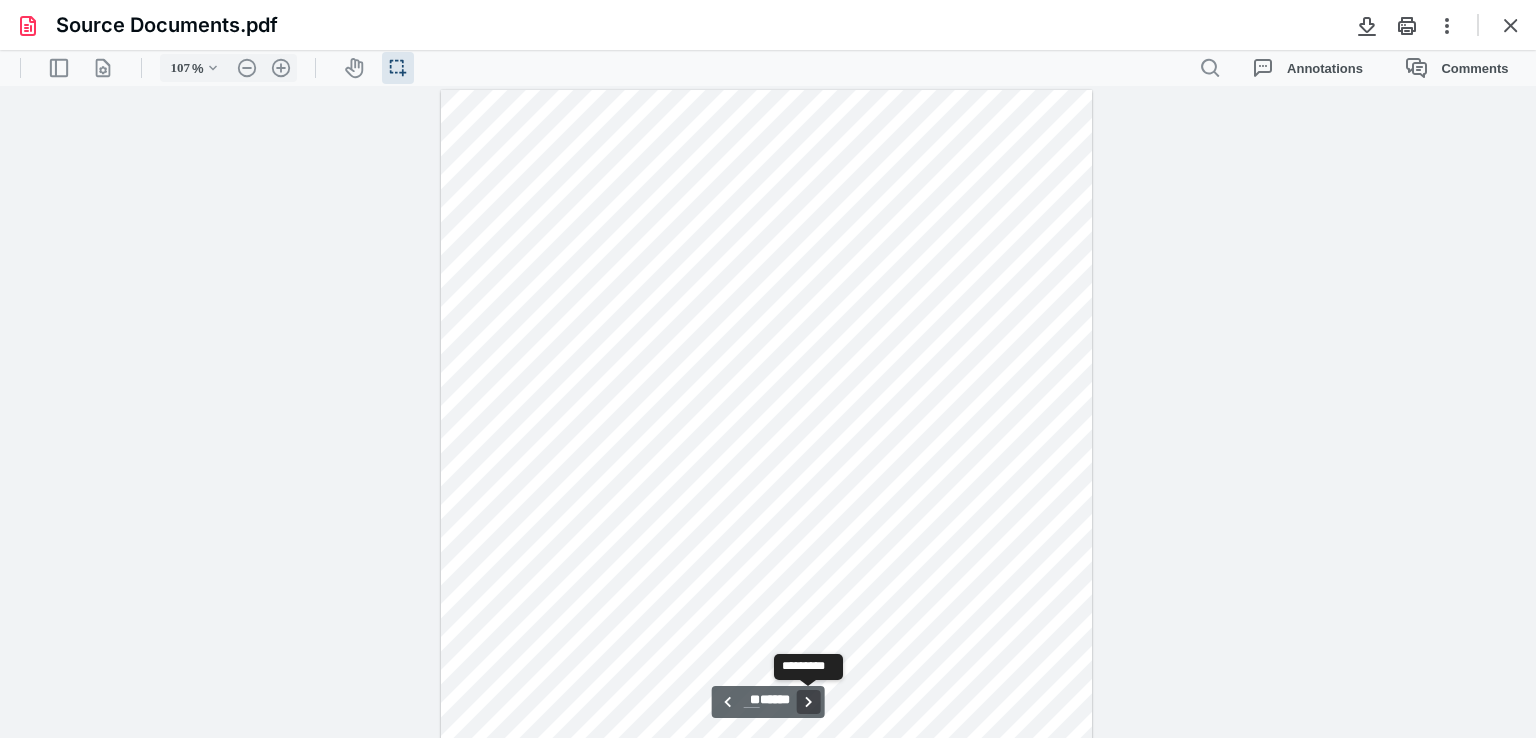 click on "**********" at bounding box center [808, 702] 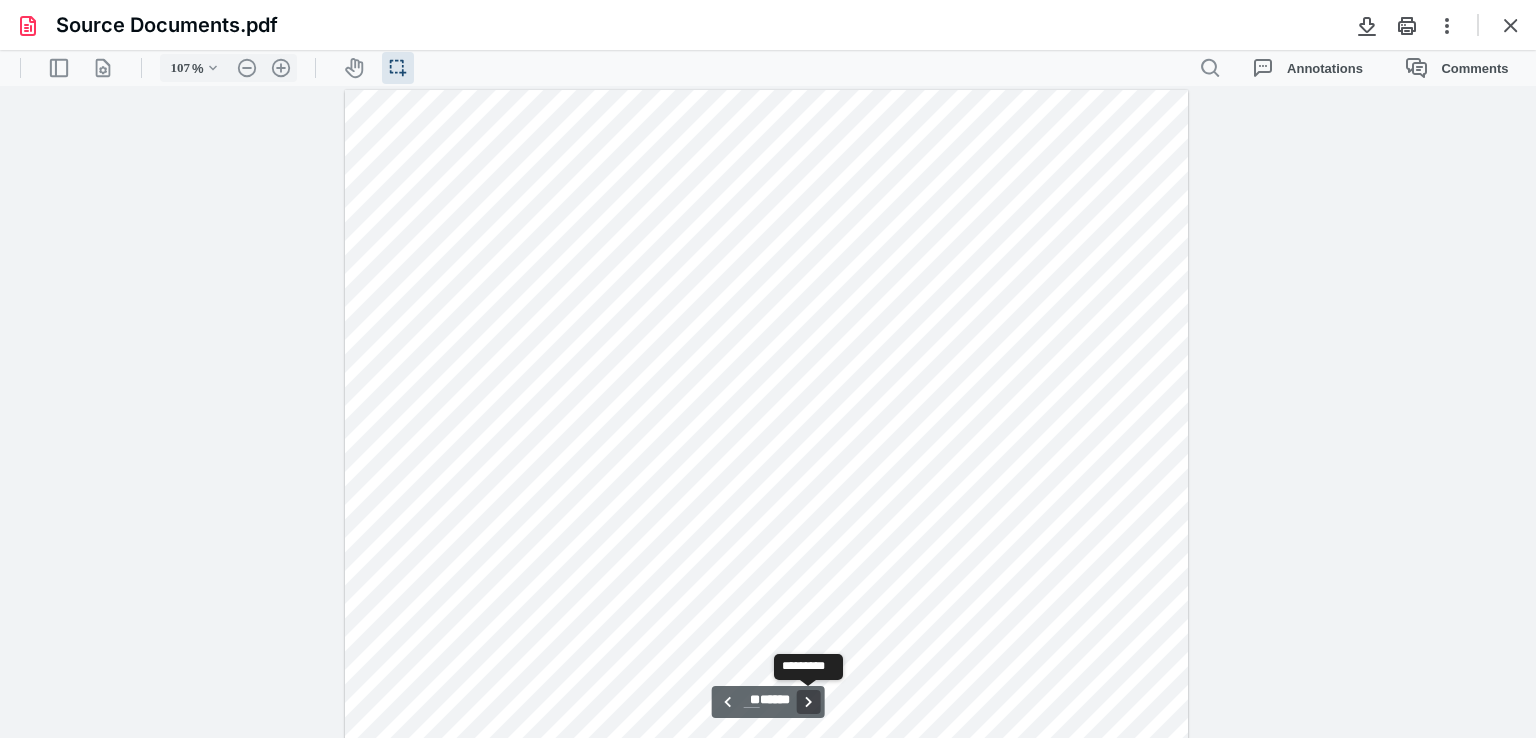 click on "**********" at bounding box center (808, 702) 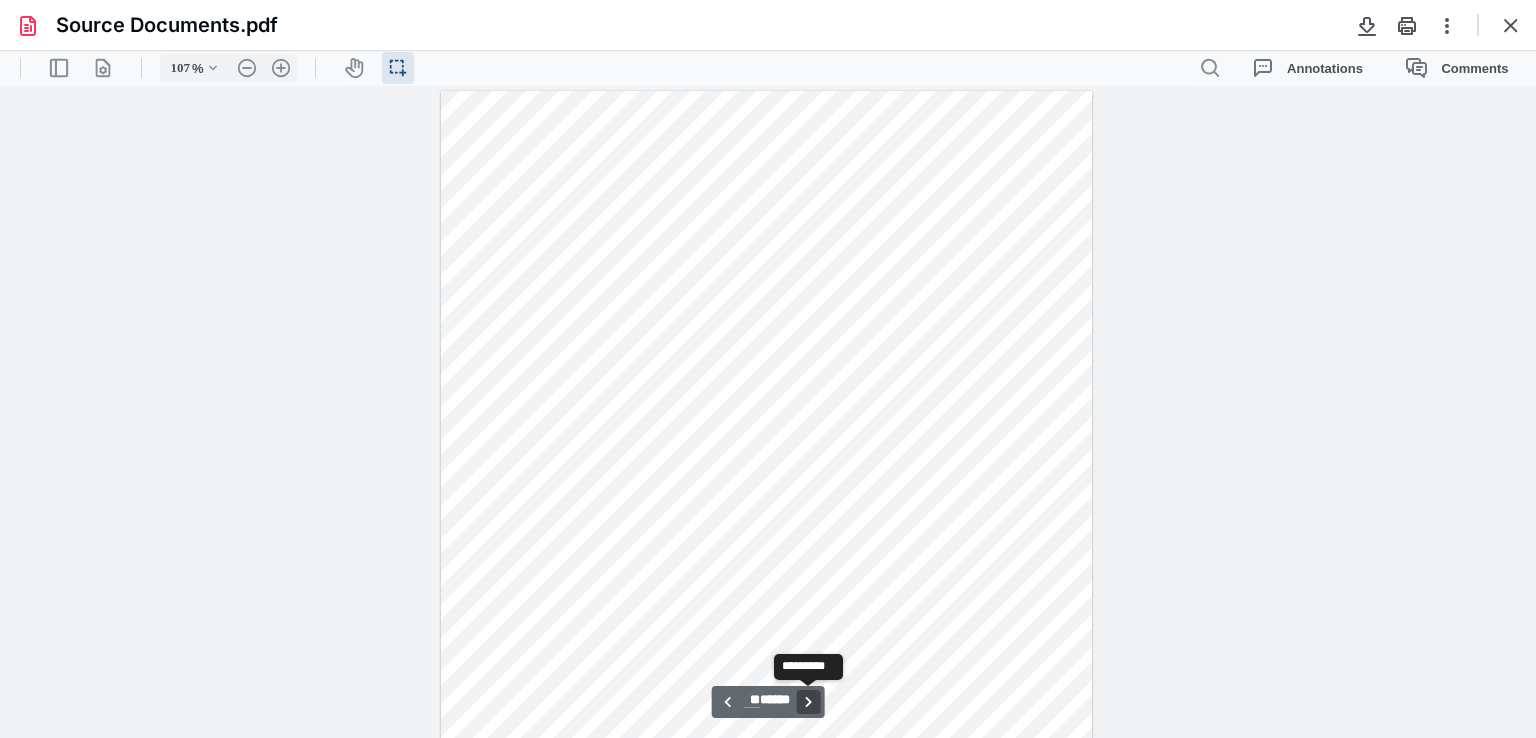 click on "**********" at bounding box center [808, 702] 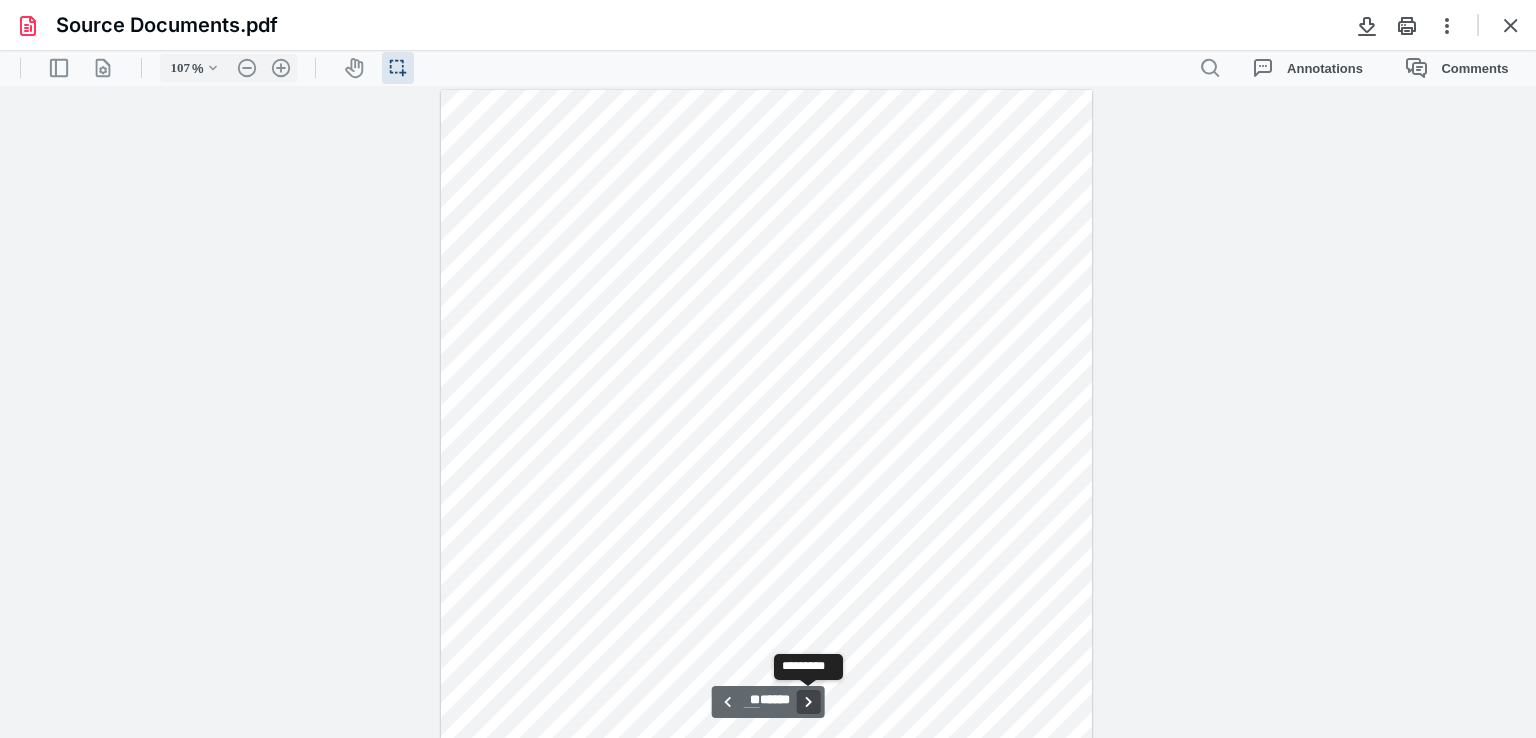 click on "**********" at bounding box center [808, 702] 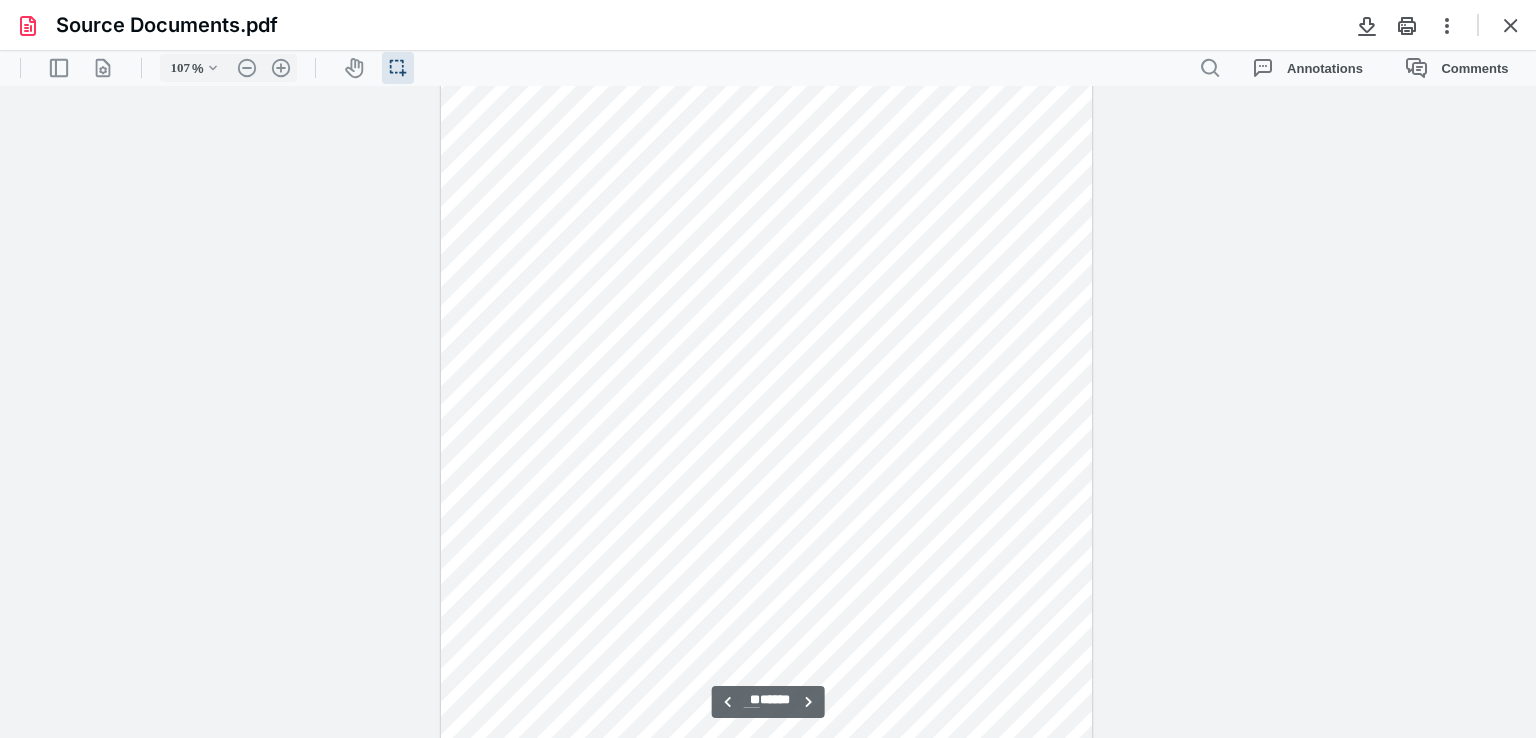 scroll, scrollTop: 13998, scrollLeft: 0, axis: vertical 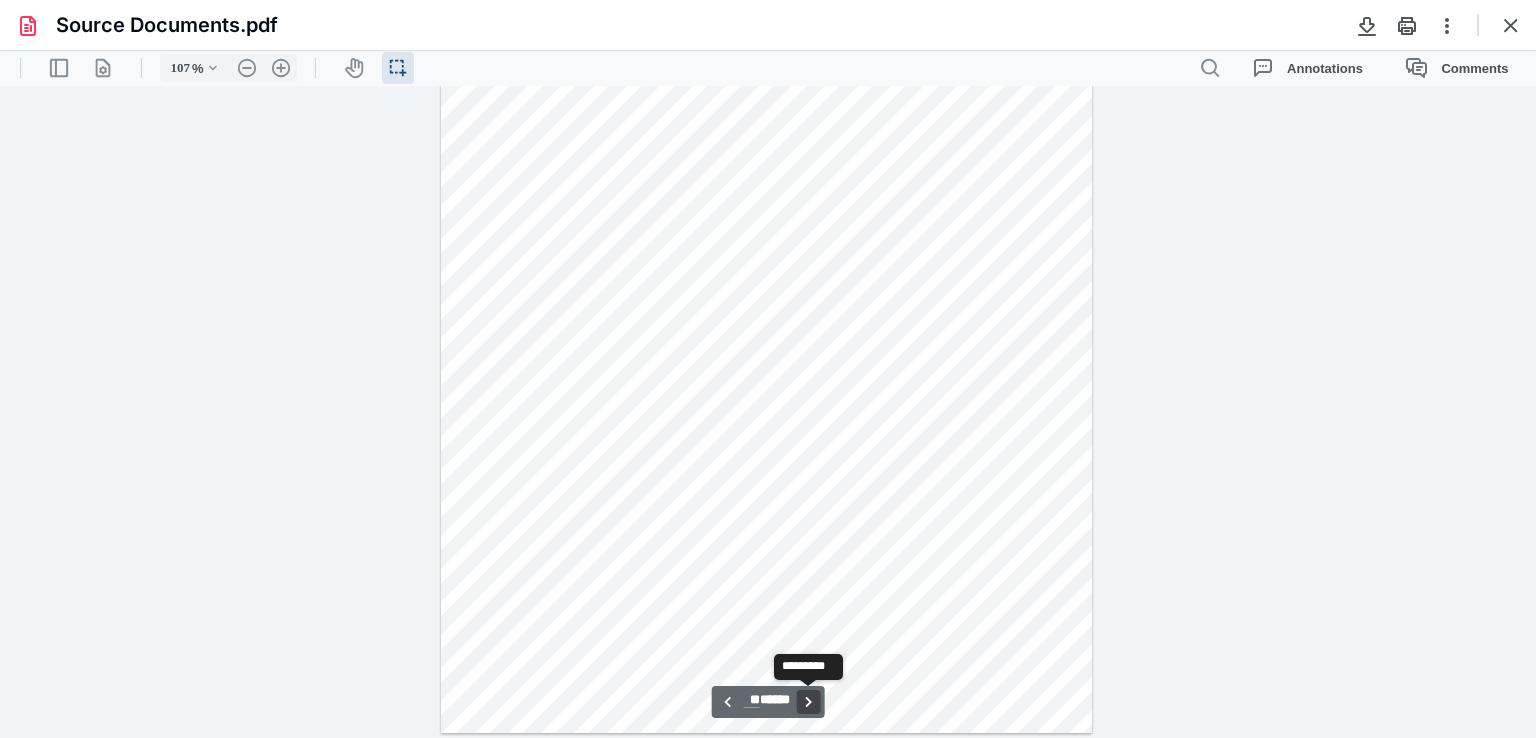 click on "**********" at bounding box center [808, 702] 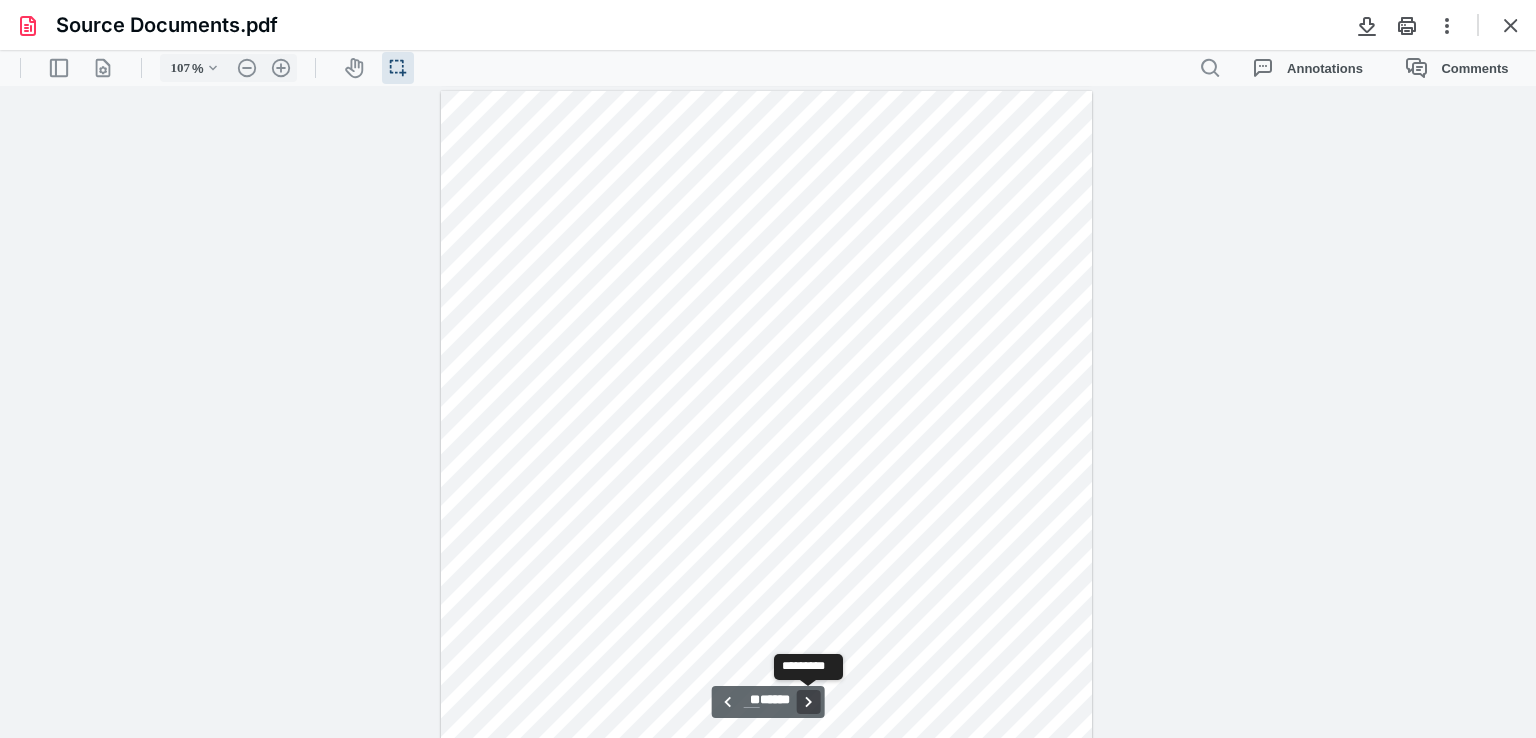 click on "**********" at bounding box center [808, 702] 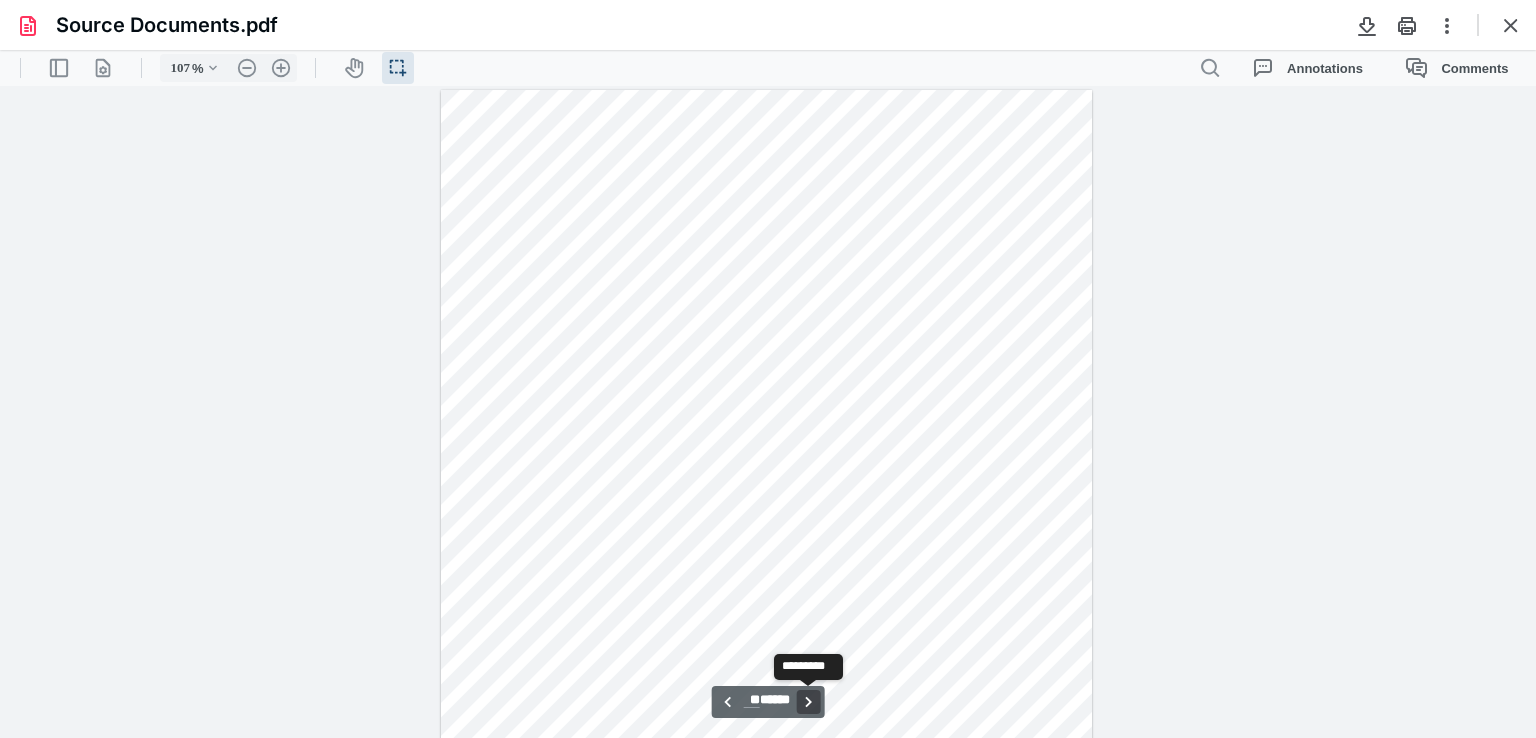 click on "**********" at bounding box center [808, 702] 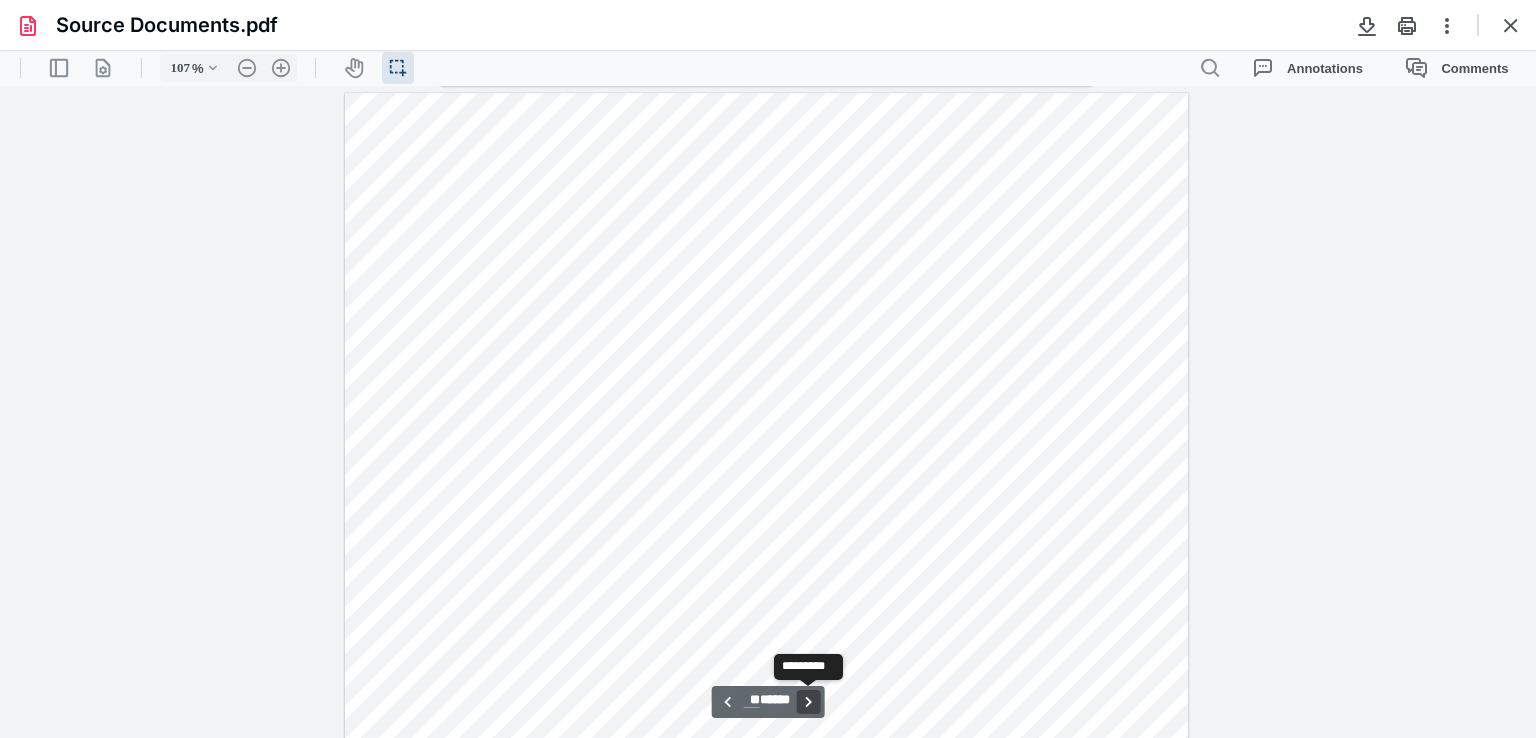 click on "**********" at bounding box center [808, 702] 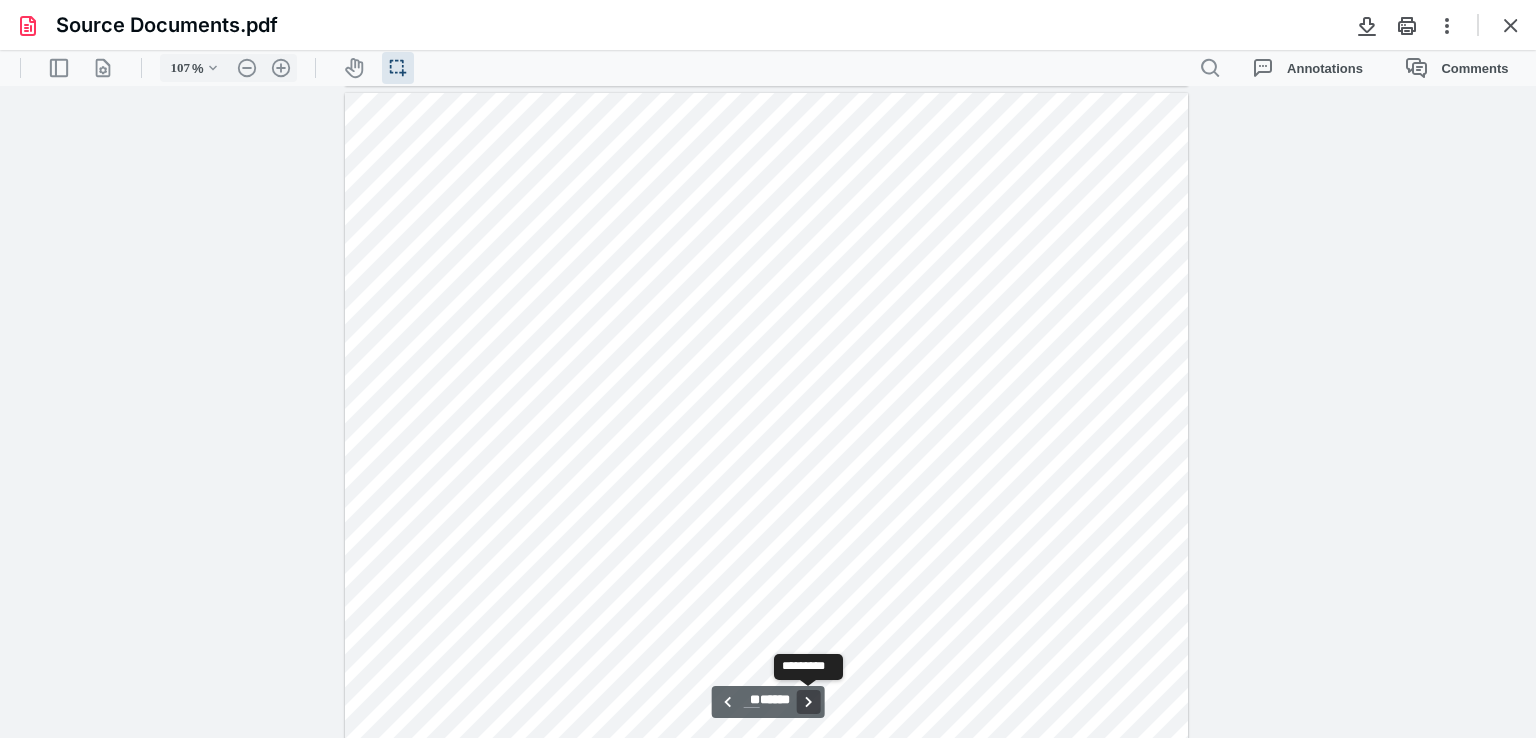 click on "**********" at bounding box center [808, 702] 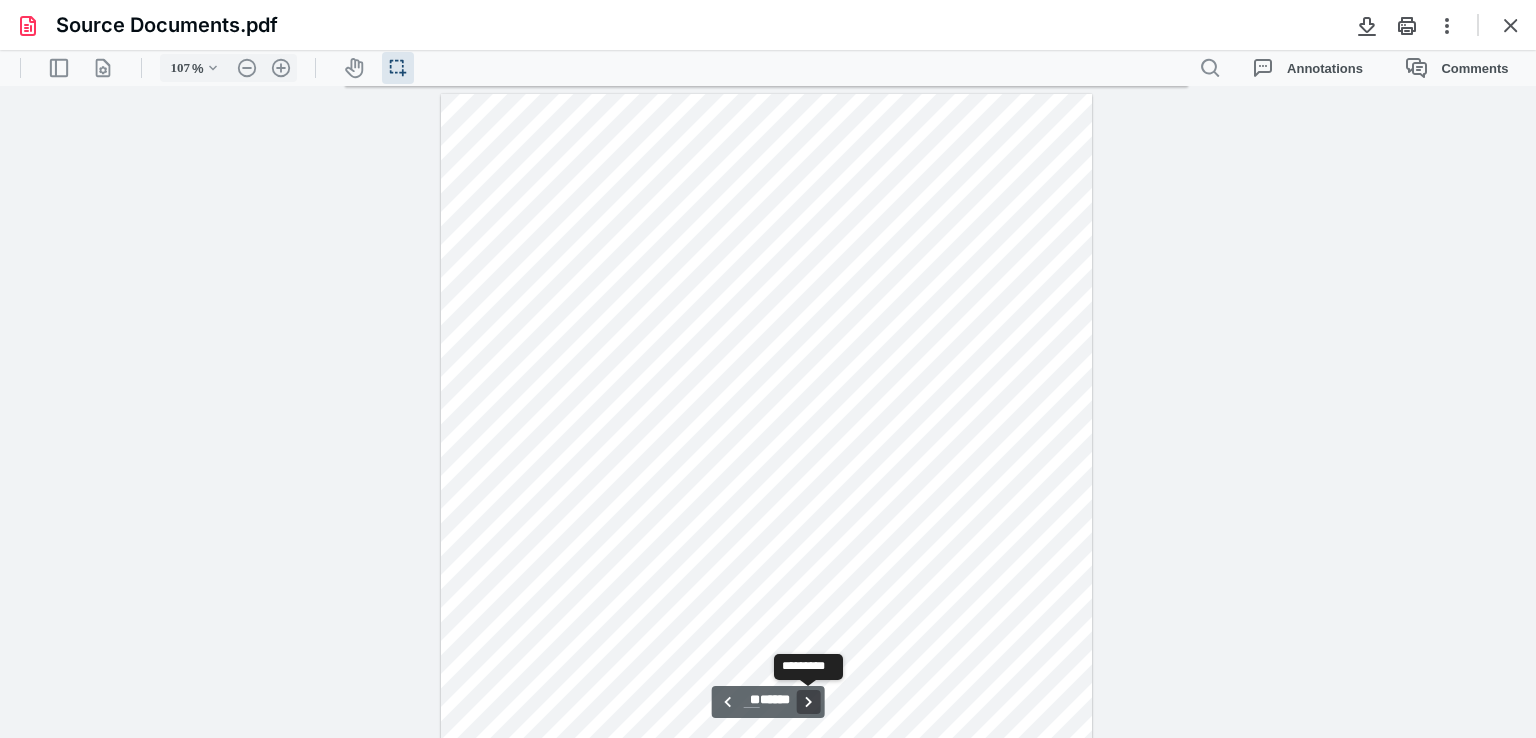 click on "**********" at bounding box center (808, 702) 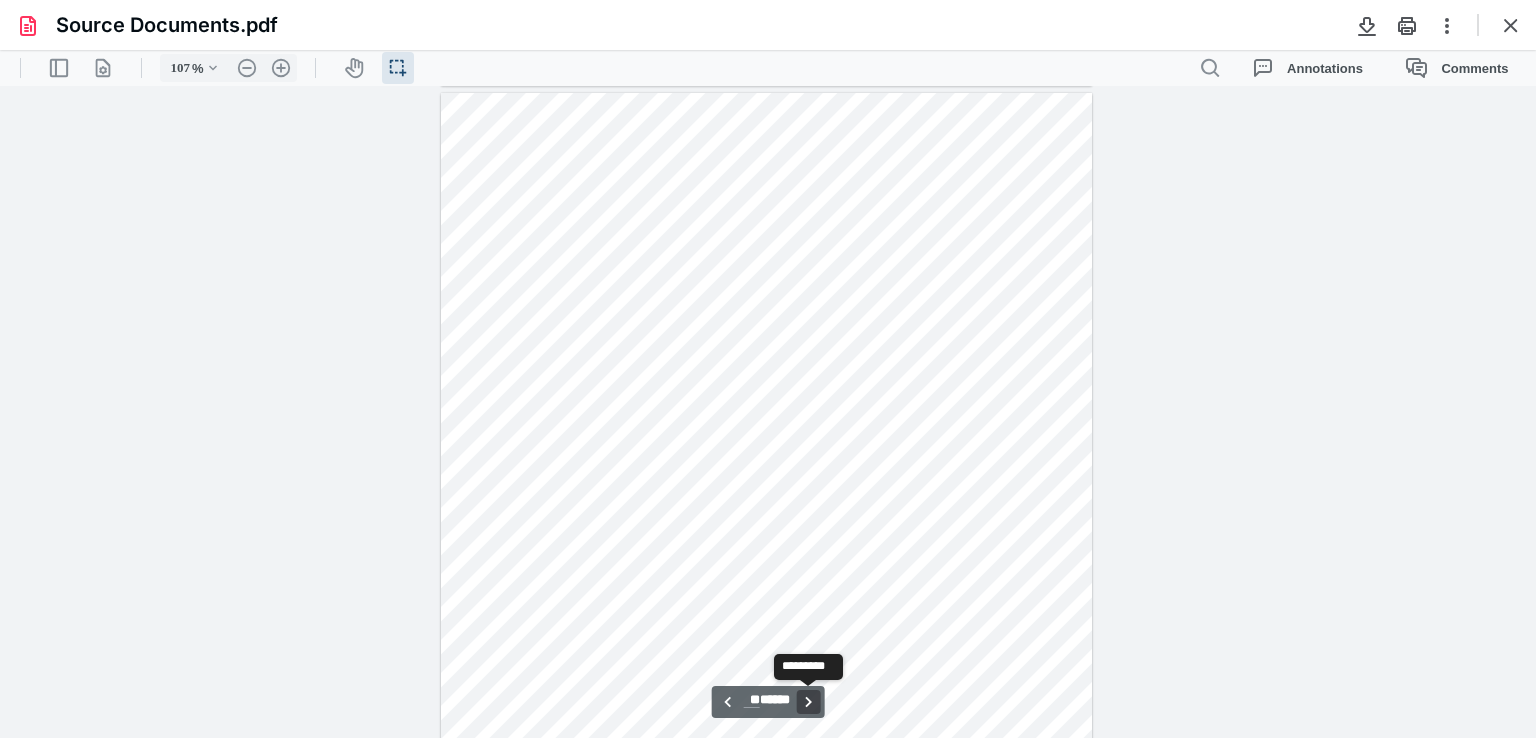 click on "**********" at bounding box center [808, 702] 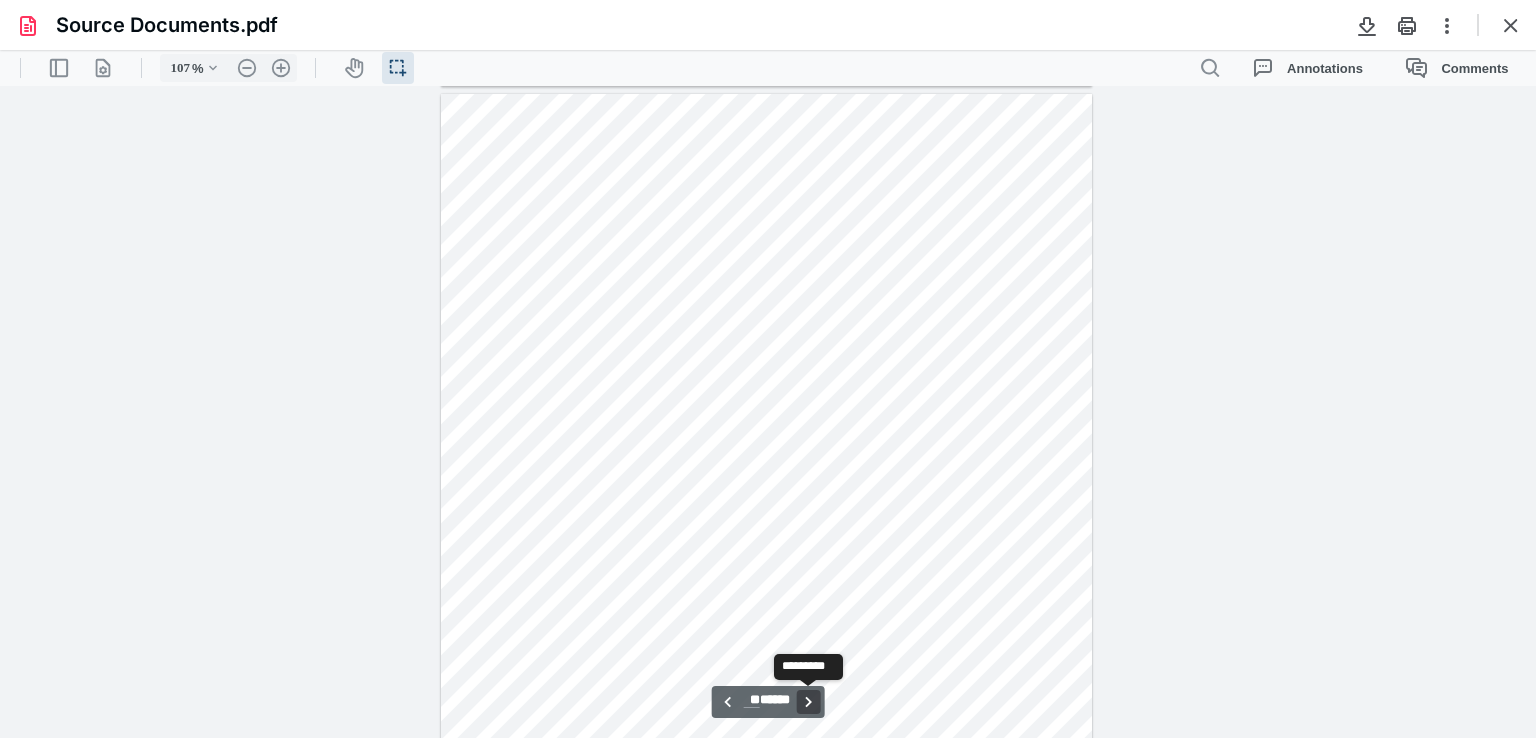 click on "**********" at bounding box center (808, 702) 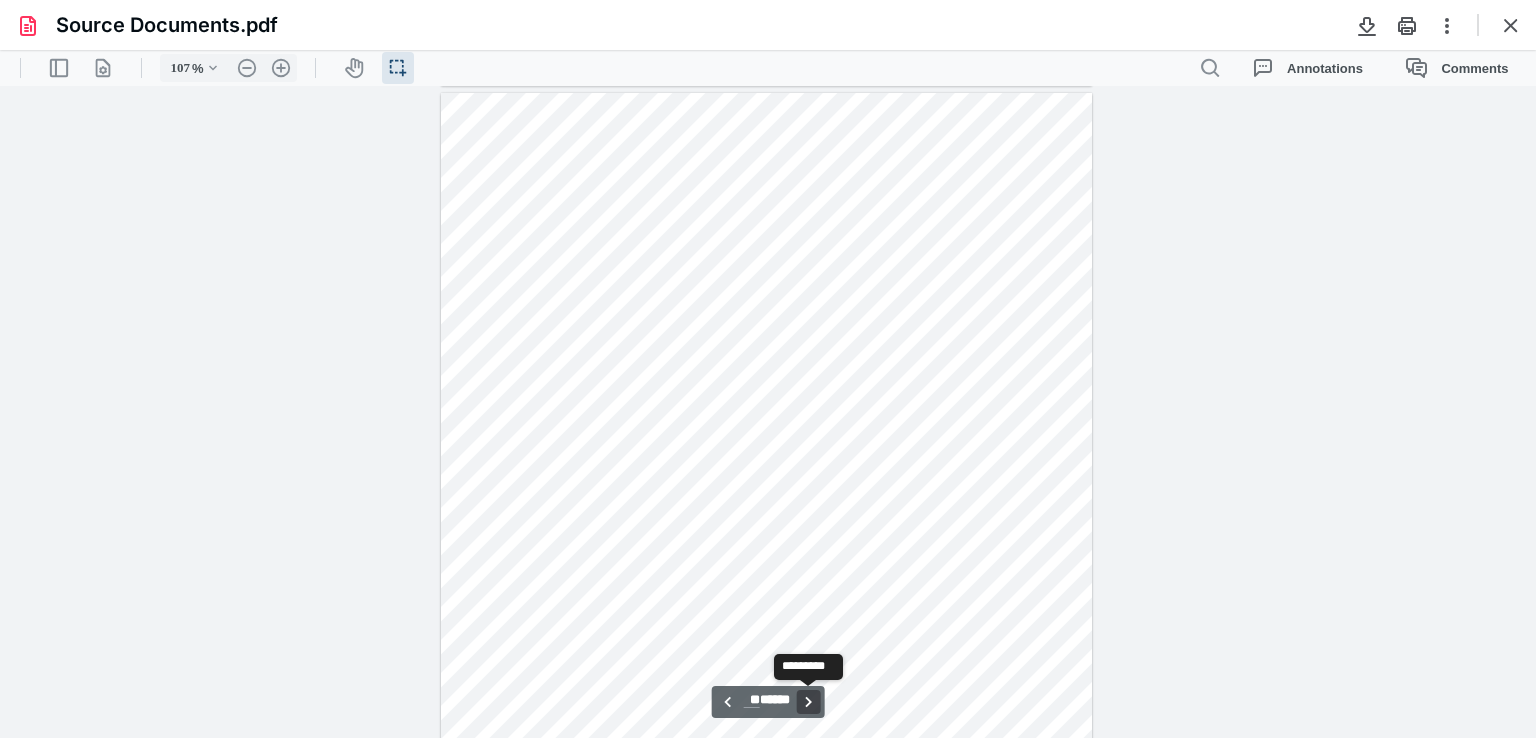 click on "**********" at bounding box center (808, 702) 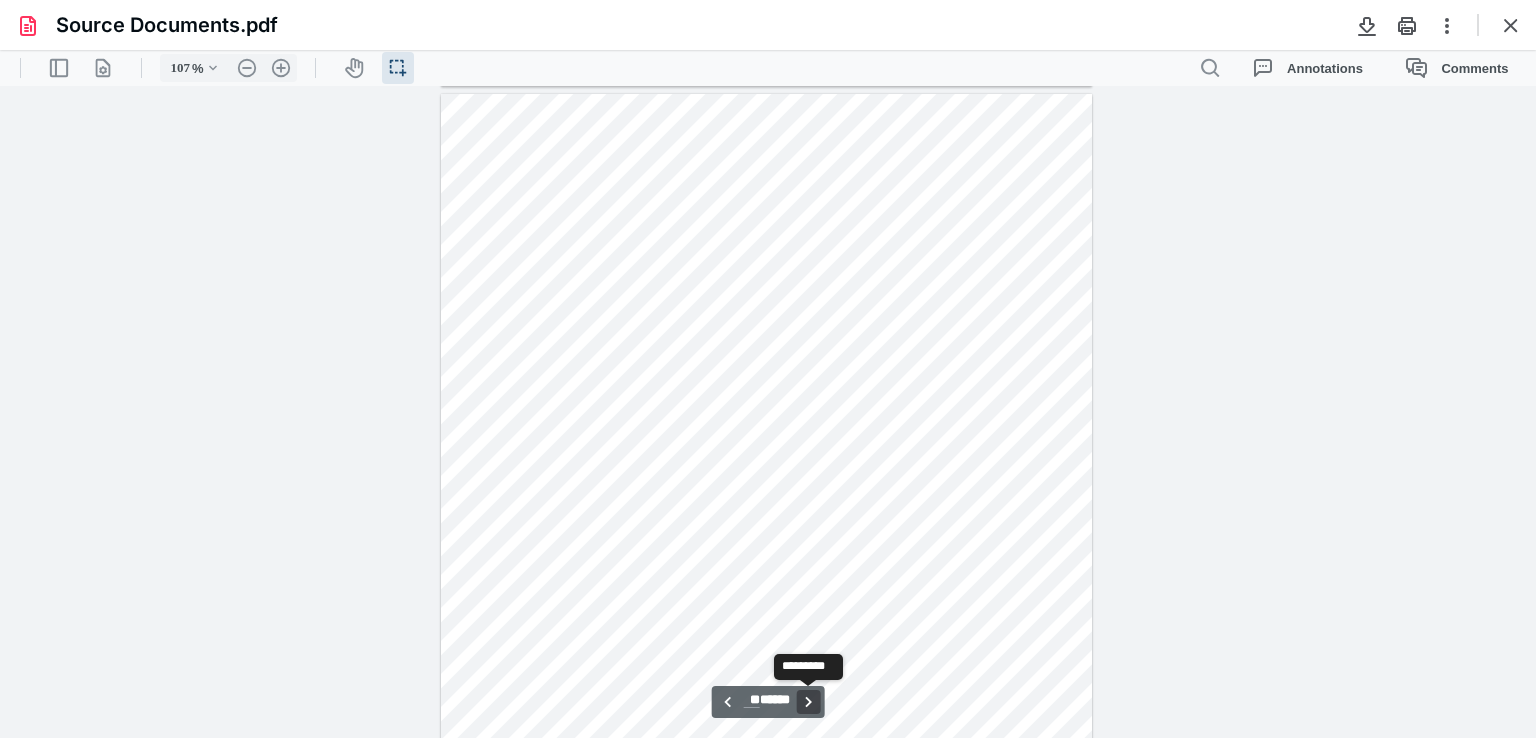 click on "**********" at bounding box center (808, 702) 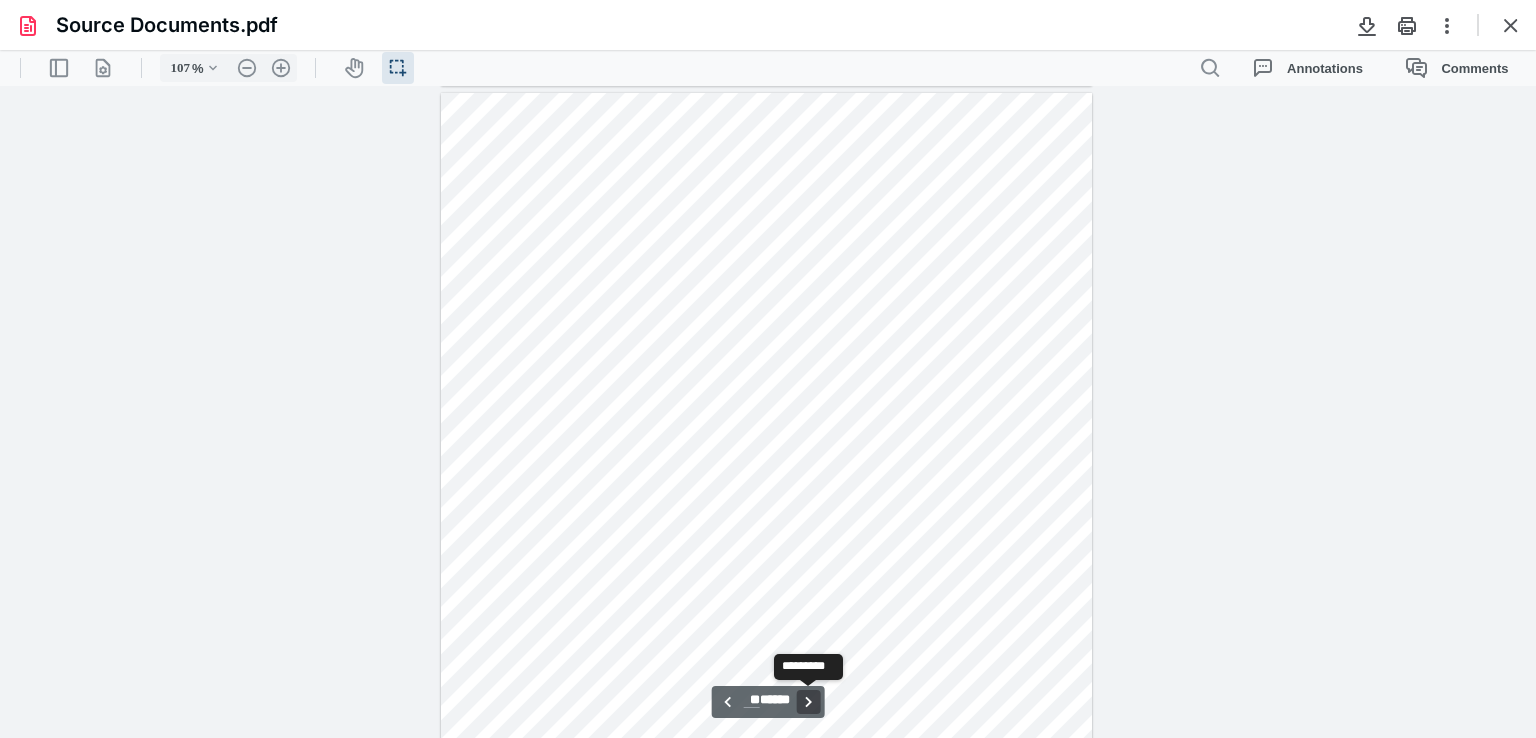 click on "**********" at bounding box center (808, 702) 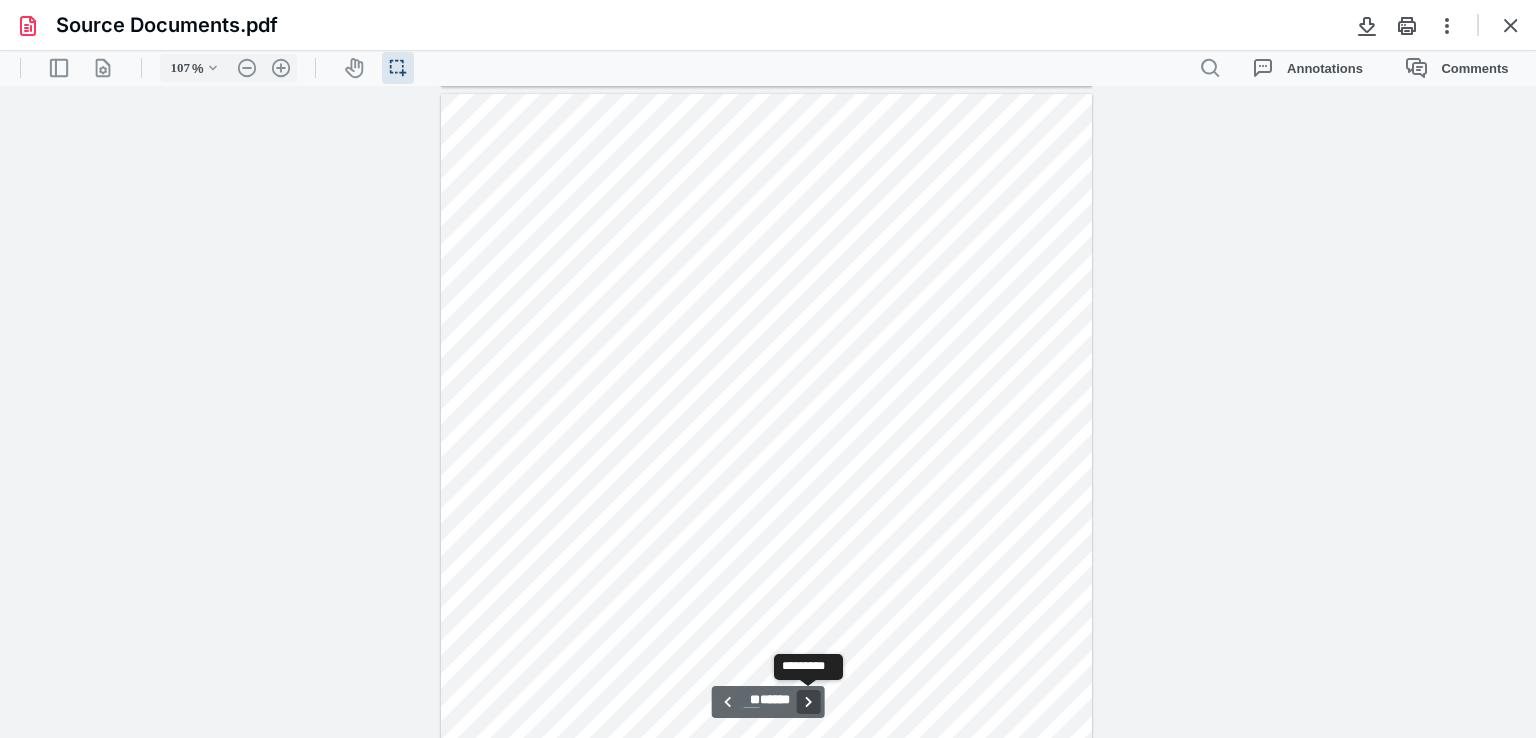 click on "**********" at bounding box center [808, 702] 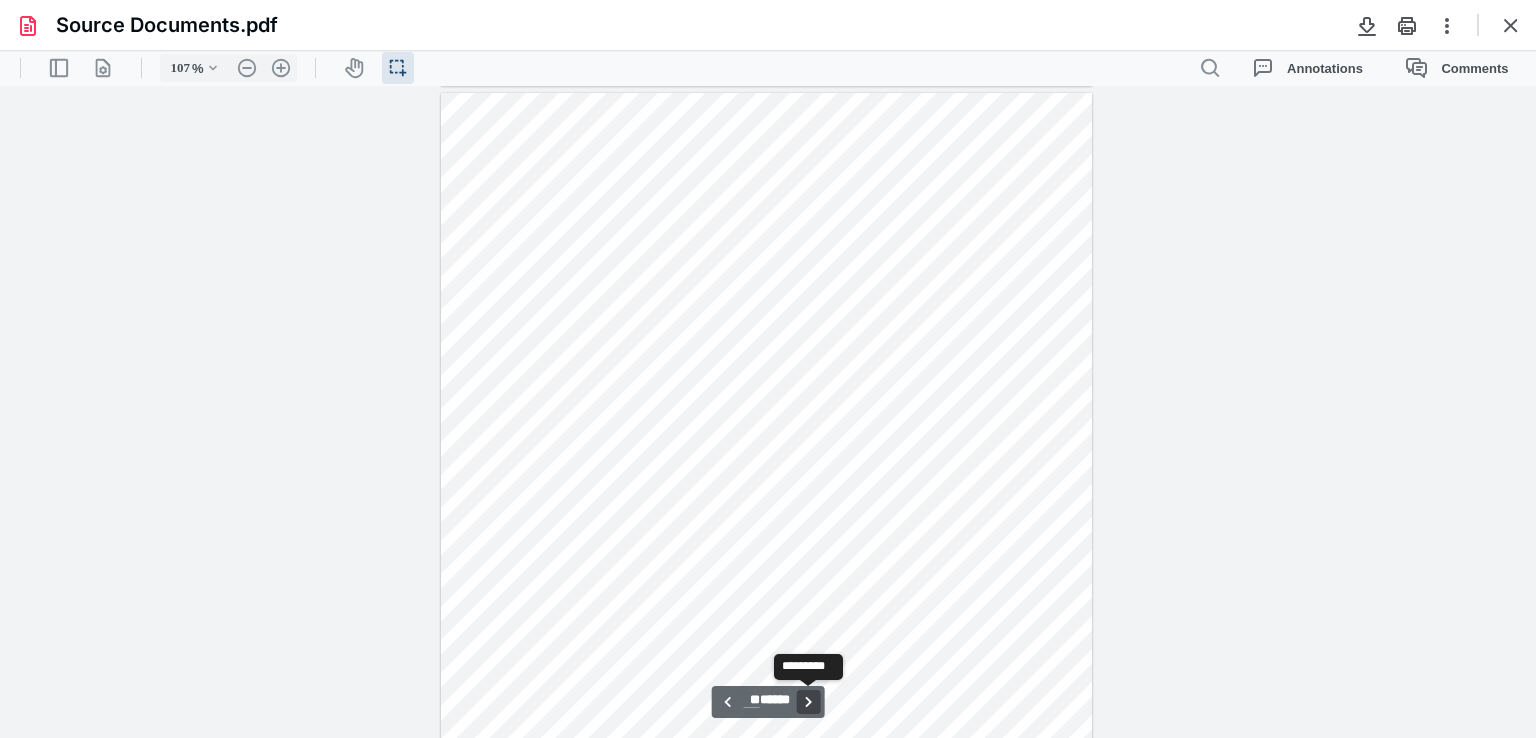 click on "**********" at bounding box center (808, 702) 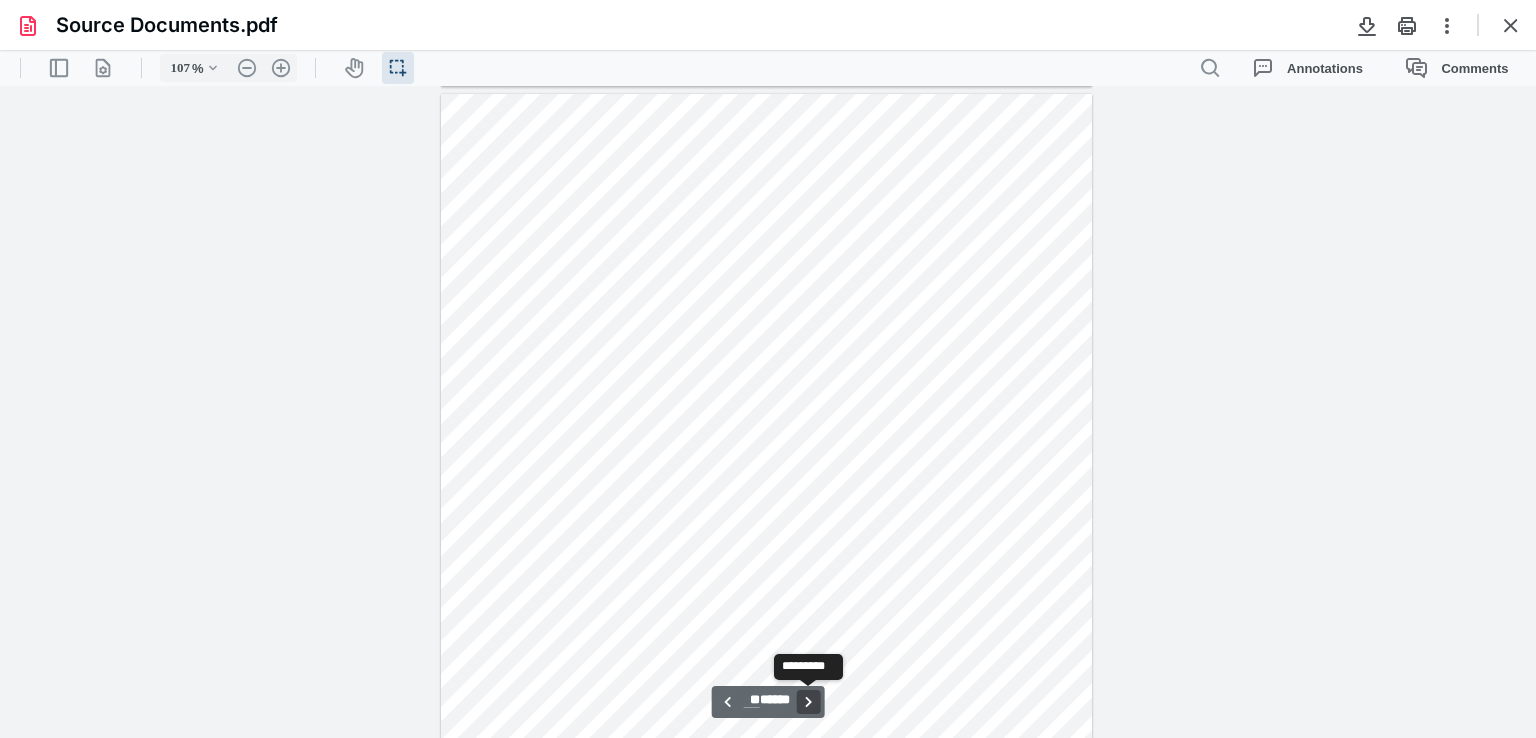 click on "**********" at bounding box center (808, 702) 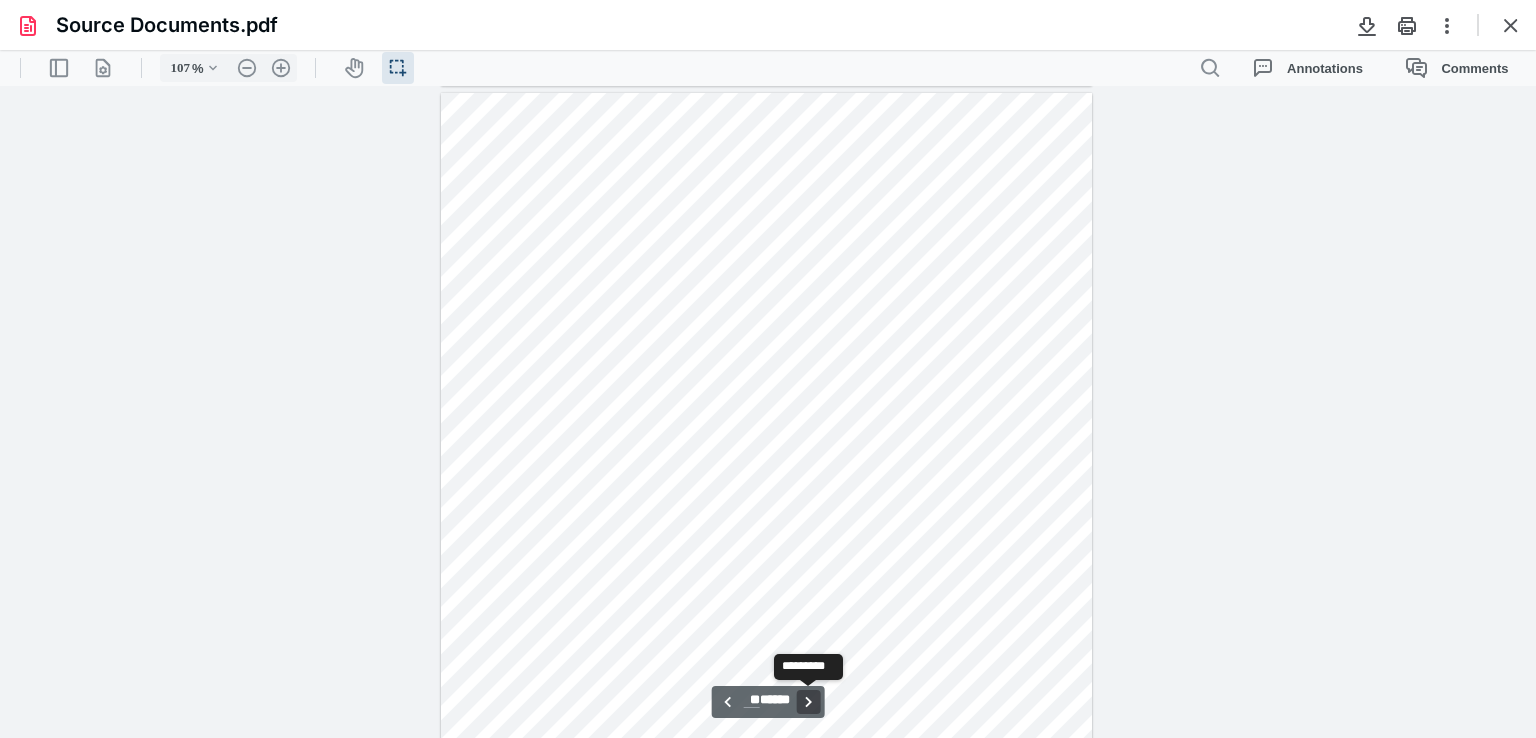 click on "**********" at bounding box center [808, 702] 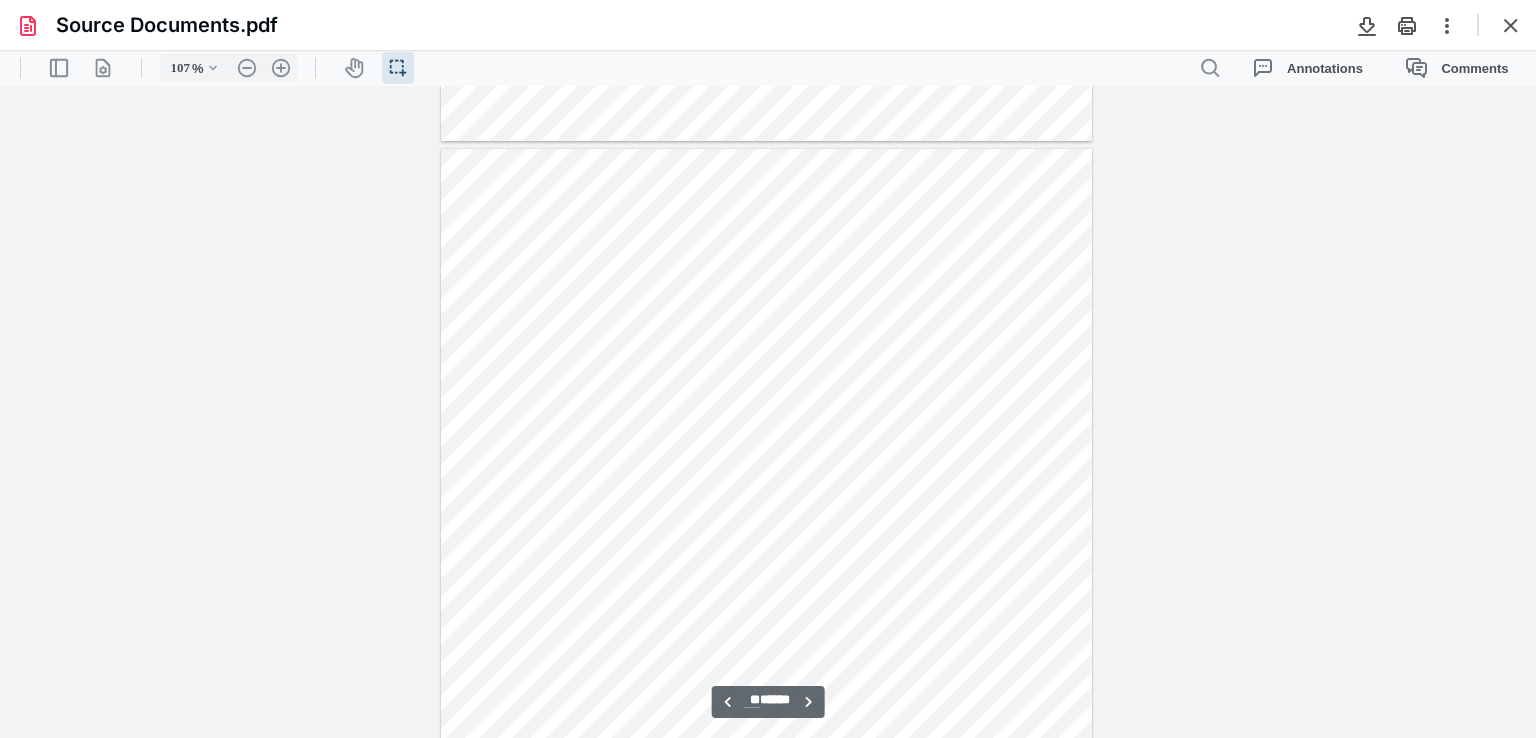 scroll, scrollTop: 40036, scrollLeft: 0, axis: vertical 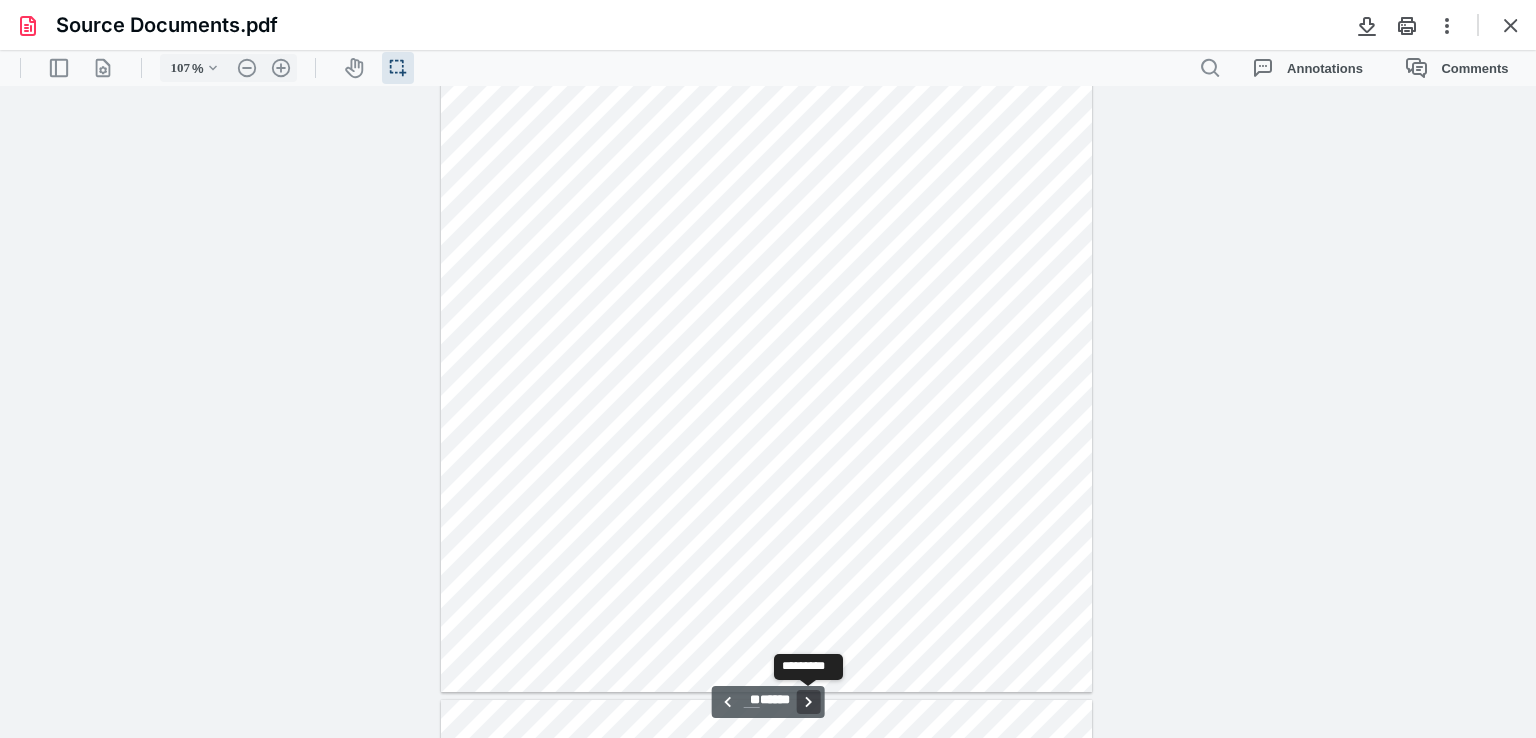 click on "**********" at bounding box center (808, 702) 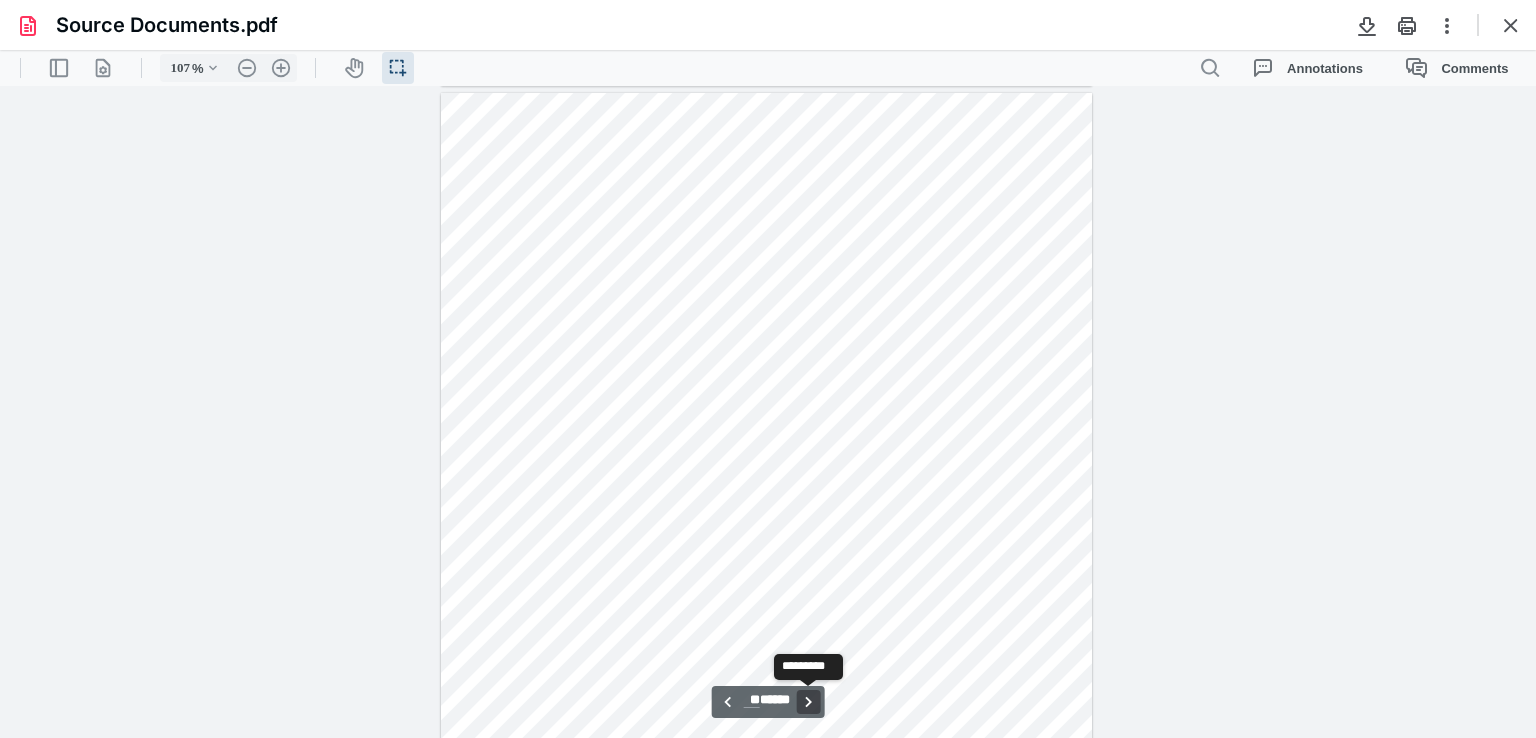 click on "**********" at bounding box center (808, 702) 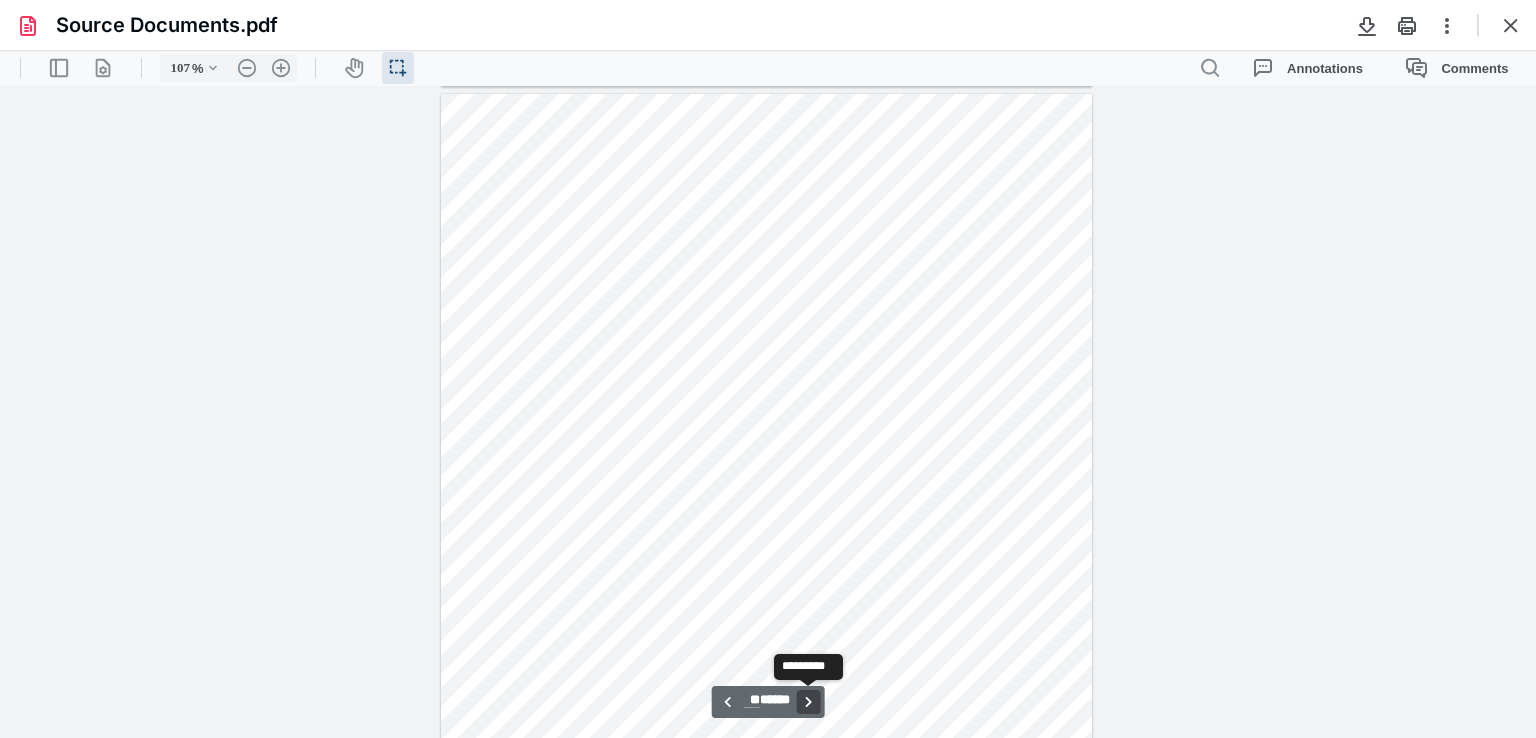 click on "**********" at bounding box center [808, 702] 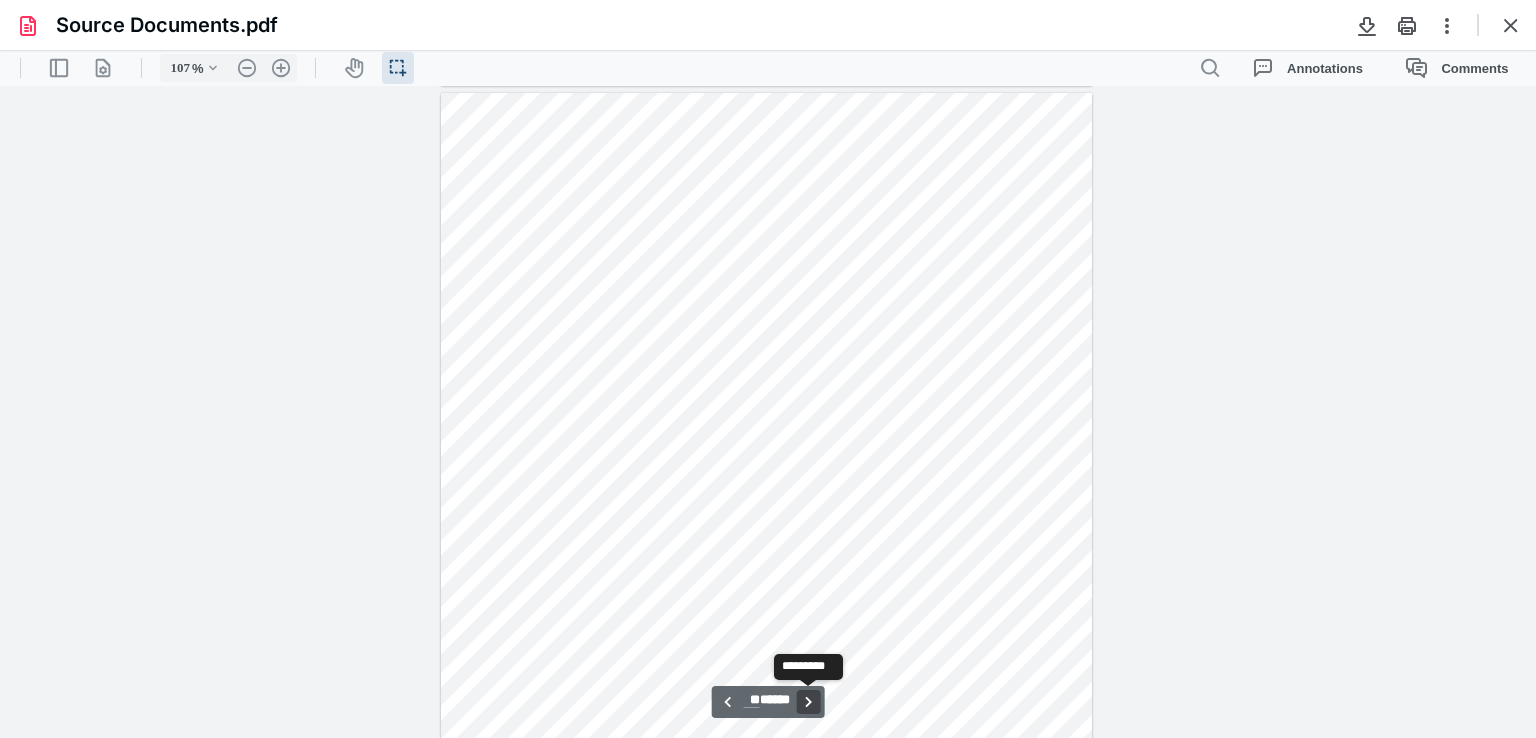 click on "**********" at bounding box center [808, 702] 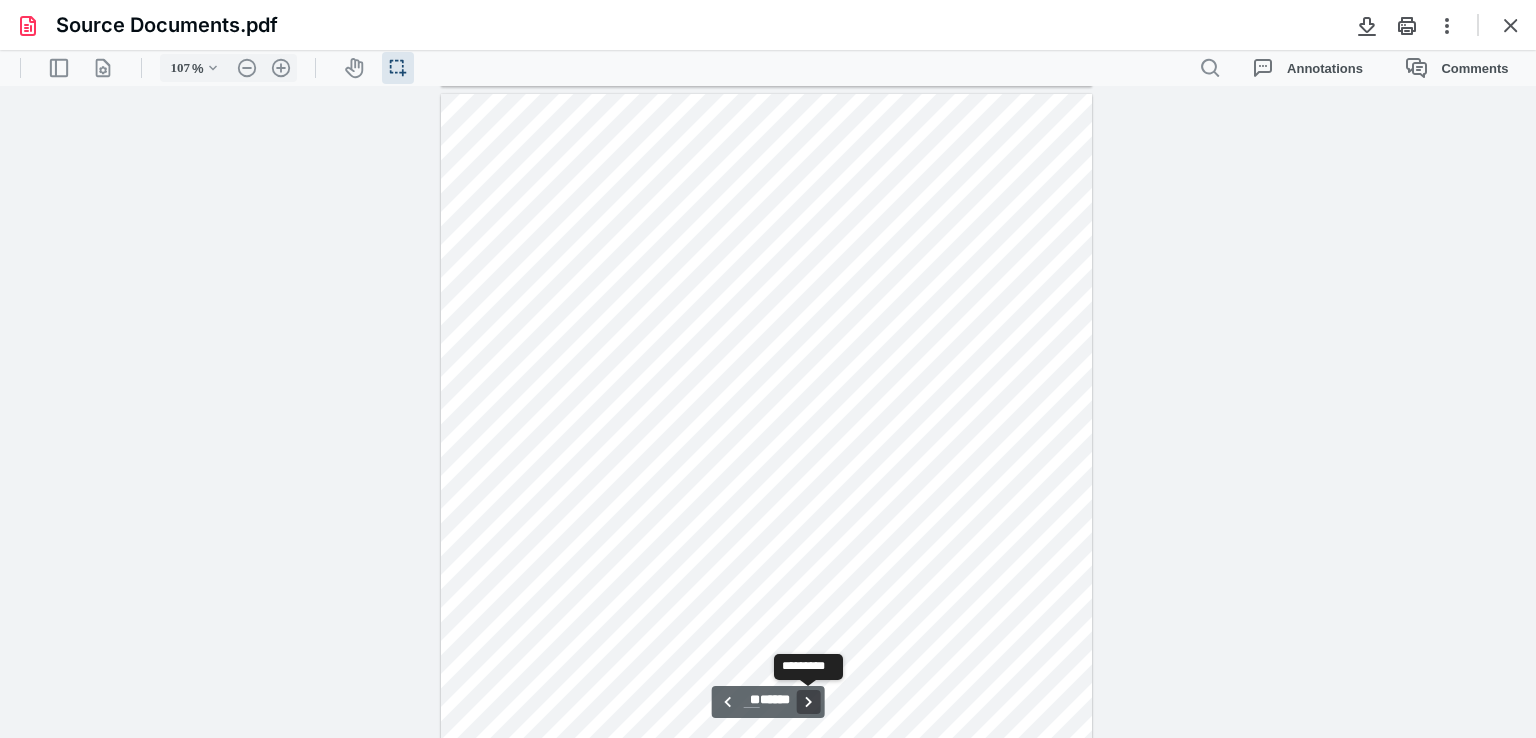 click on "**********" at bounding box center [808, 702] 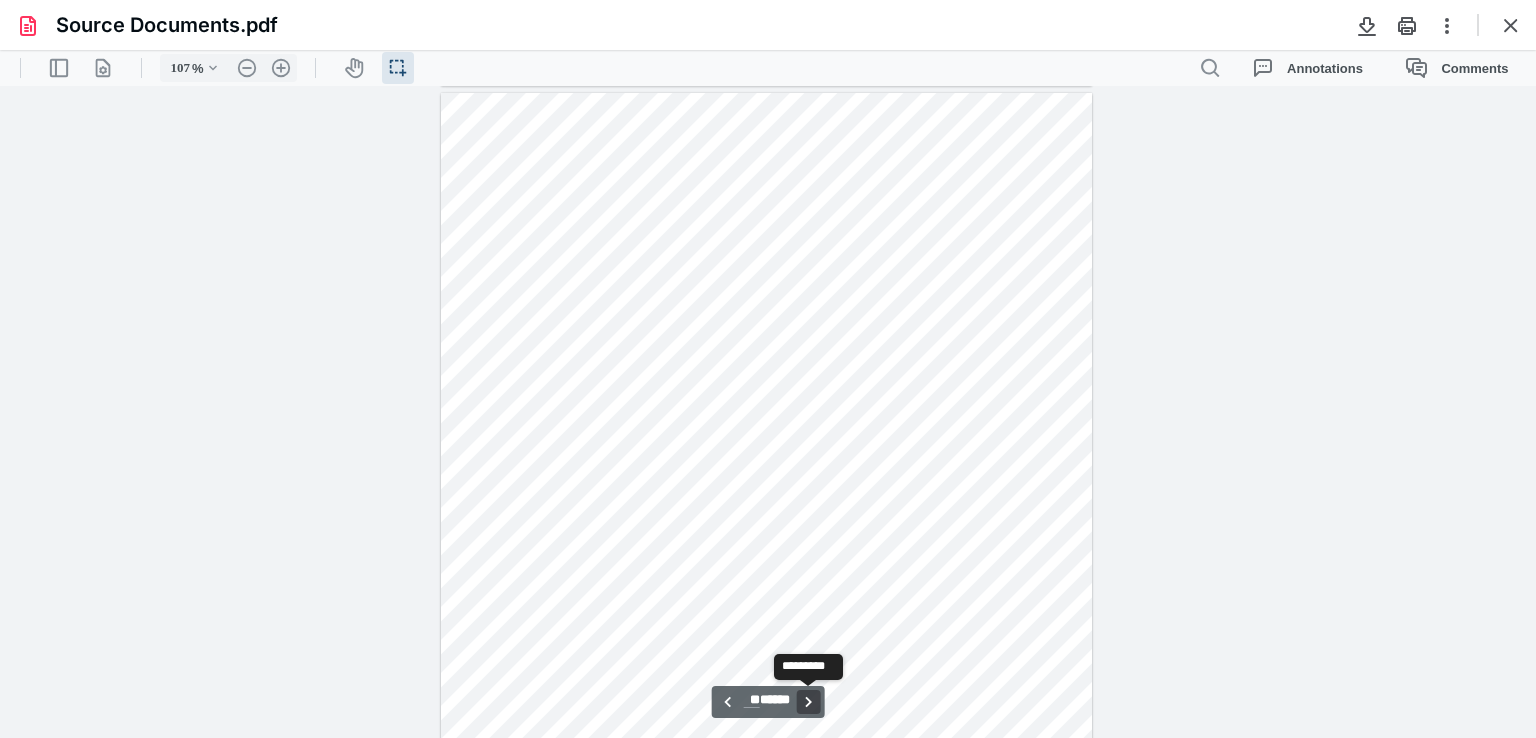 click on "**********" at bounding box center [808, 702] 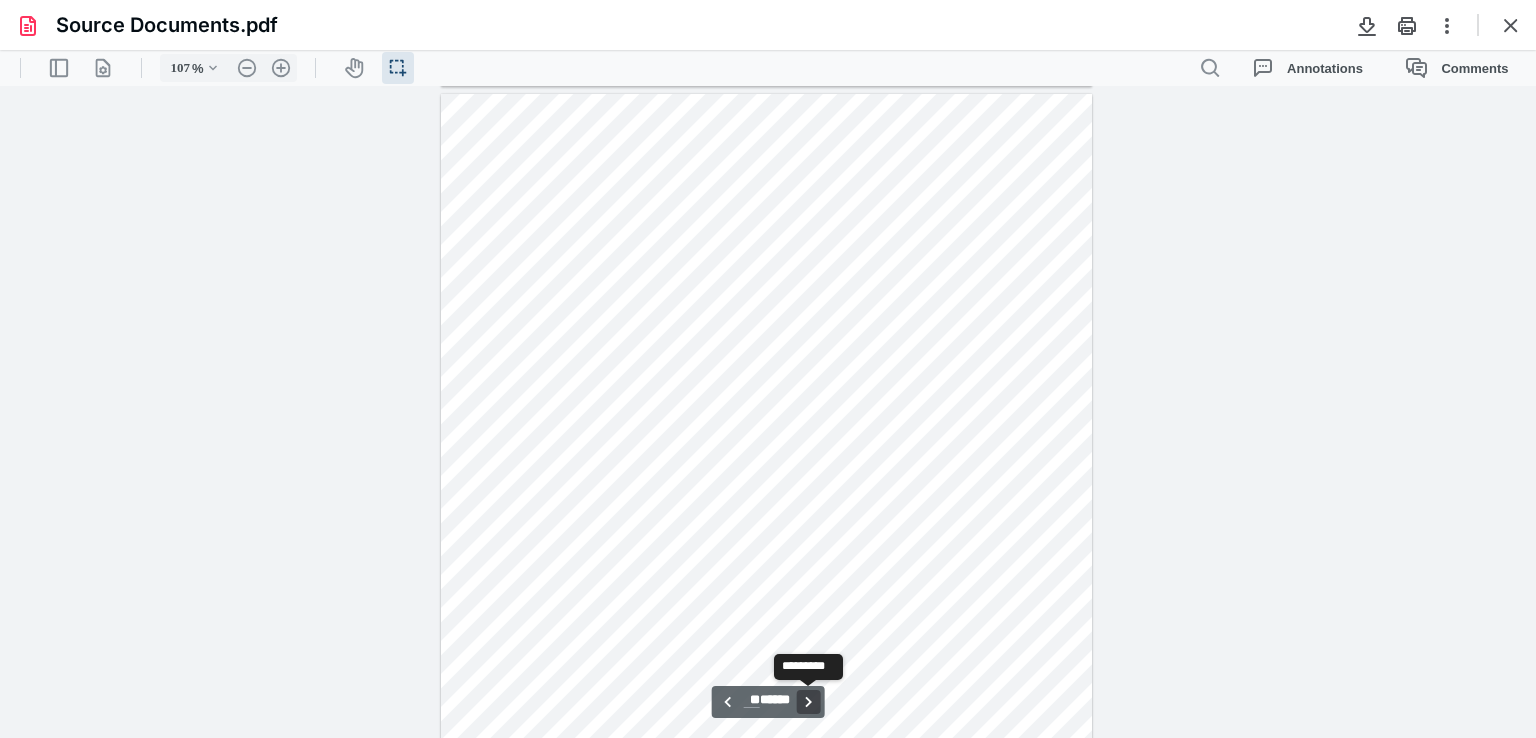 click on "**********" at bounding box center [808, 702] 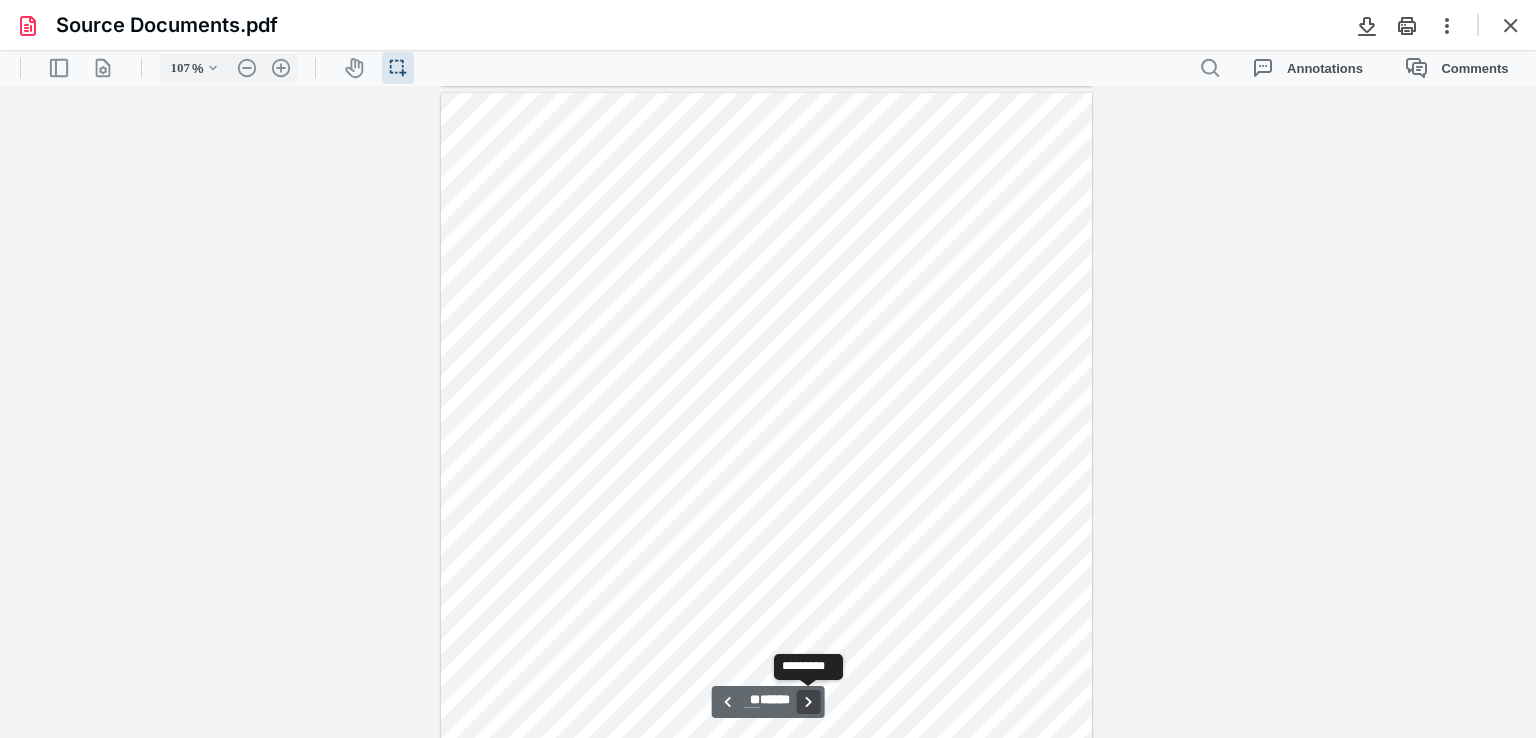 click on "**********" at bounding box center (808, 702) 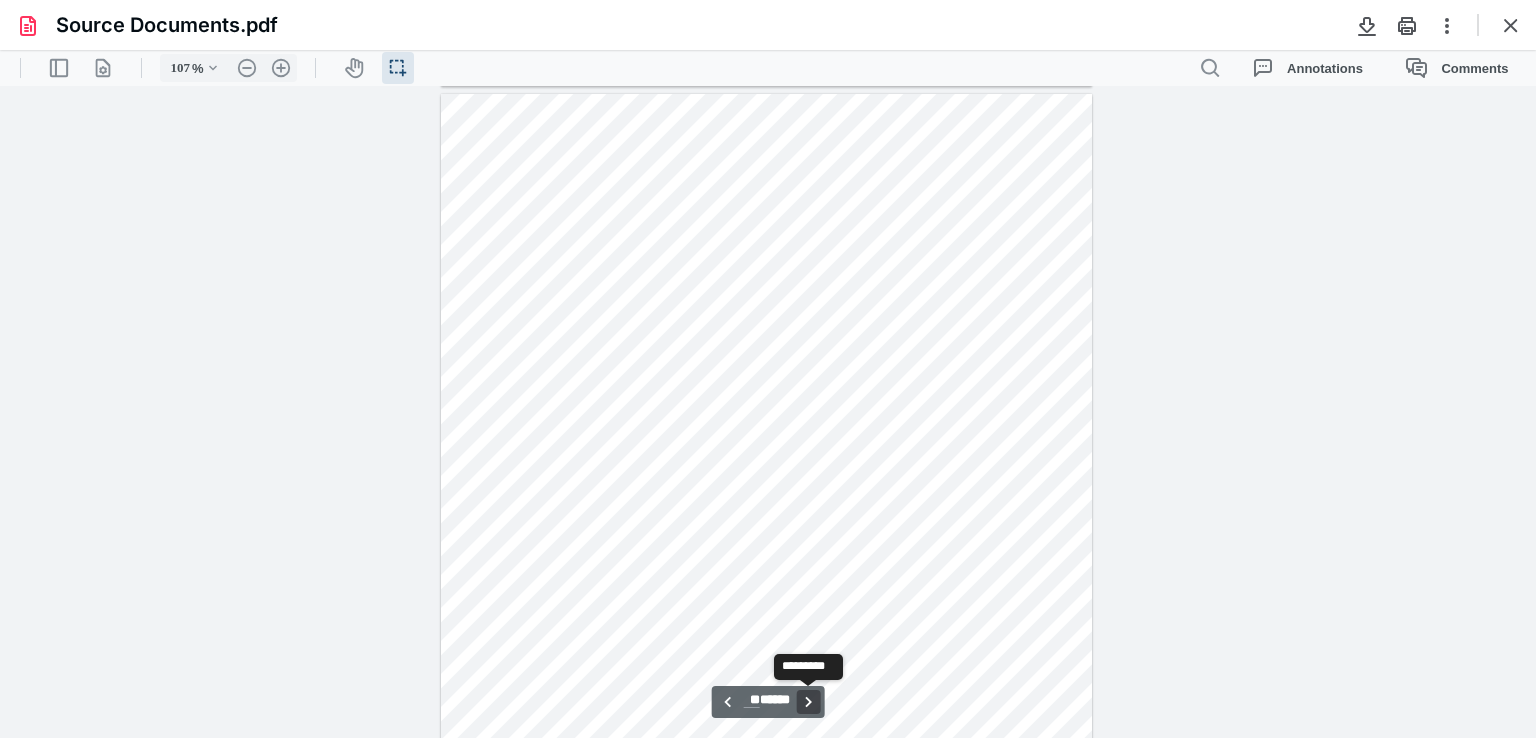 click on "**********" at bounding box center [808, 702] 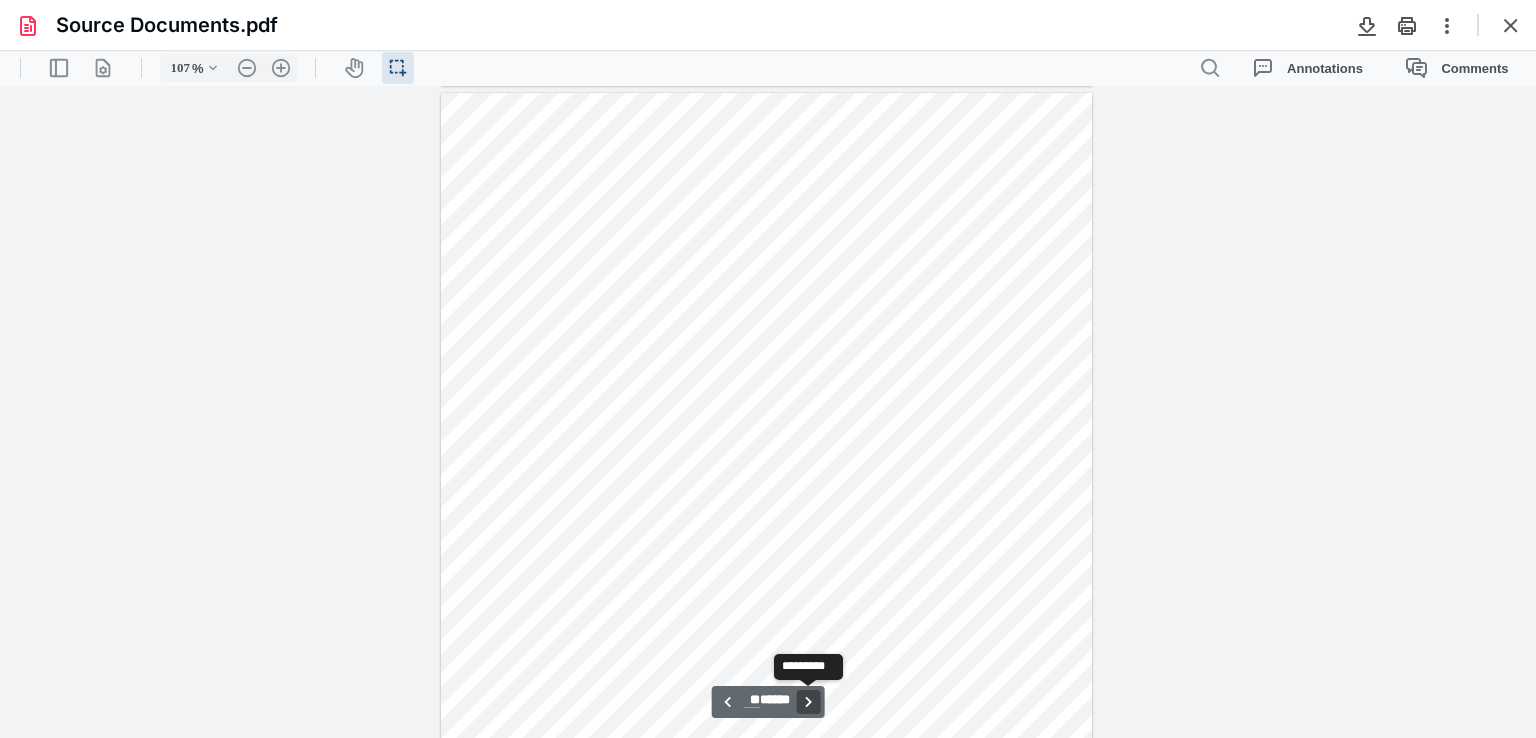click on "**********" at bounding box center (808, 702) 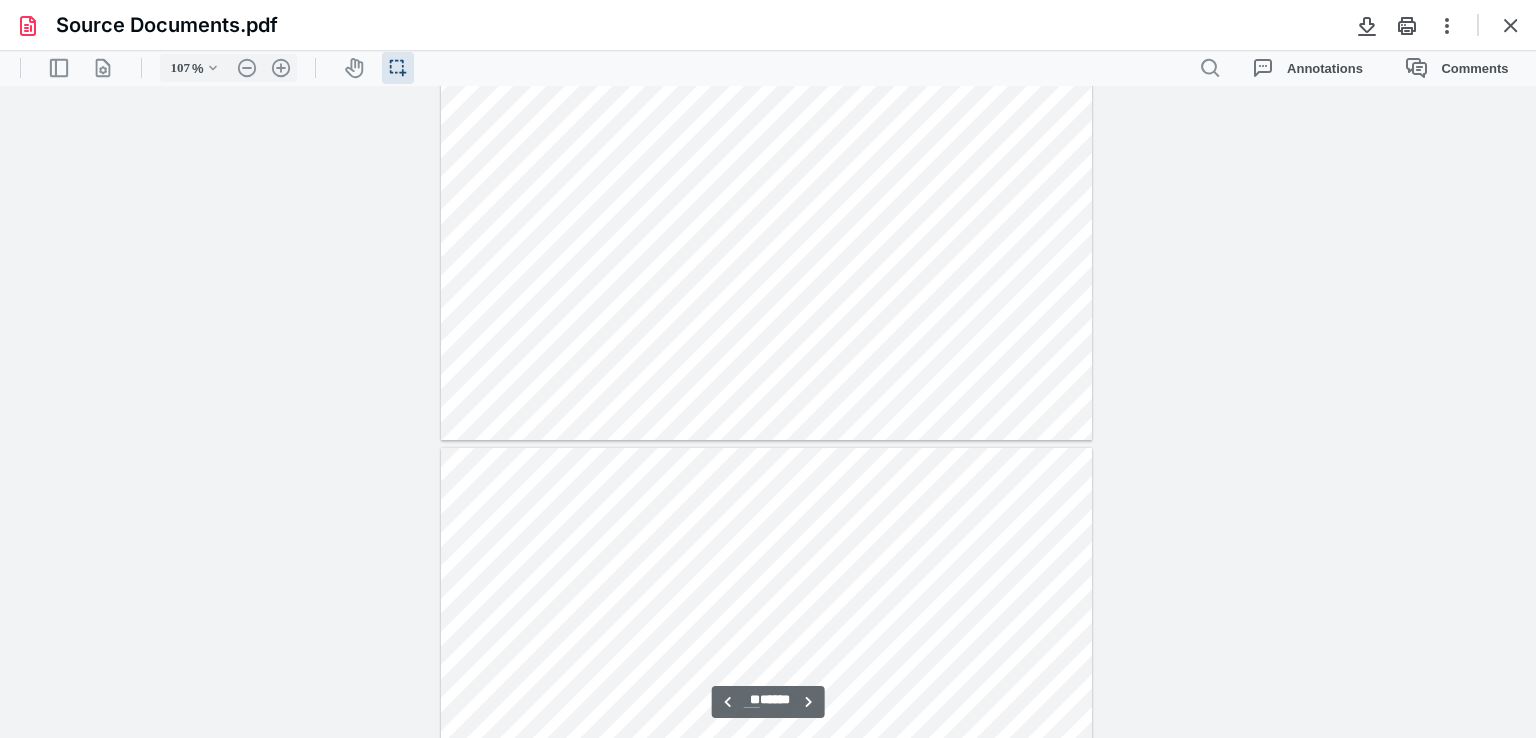 scroll, scrollTop: 58259, scrollLeft: 0, axis: vertical 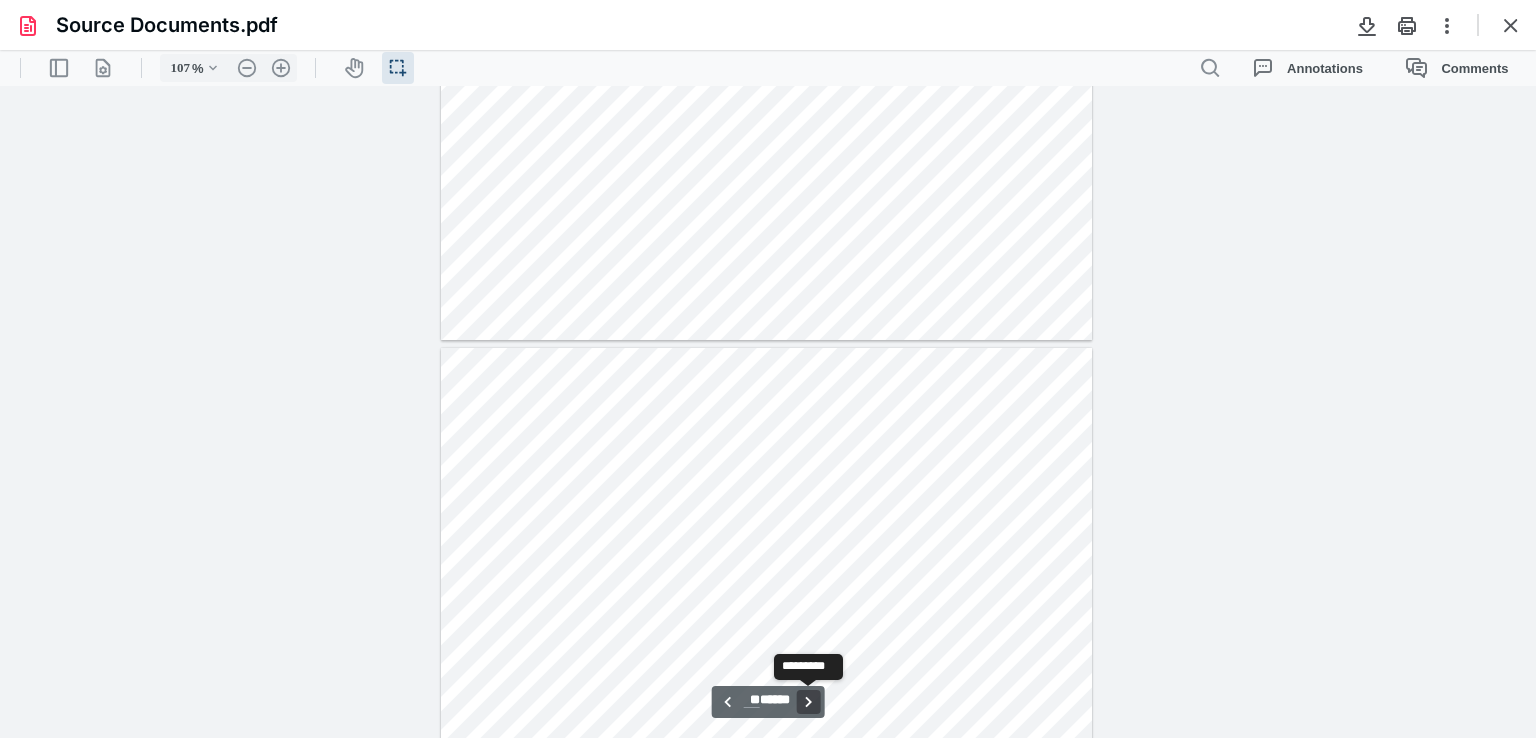 click on "**********" at bounding box center (808, 702) 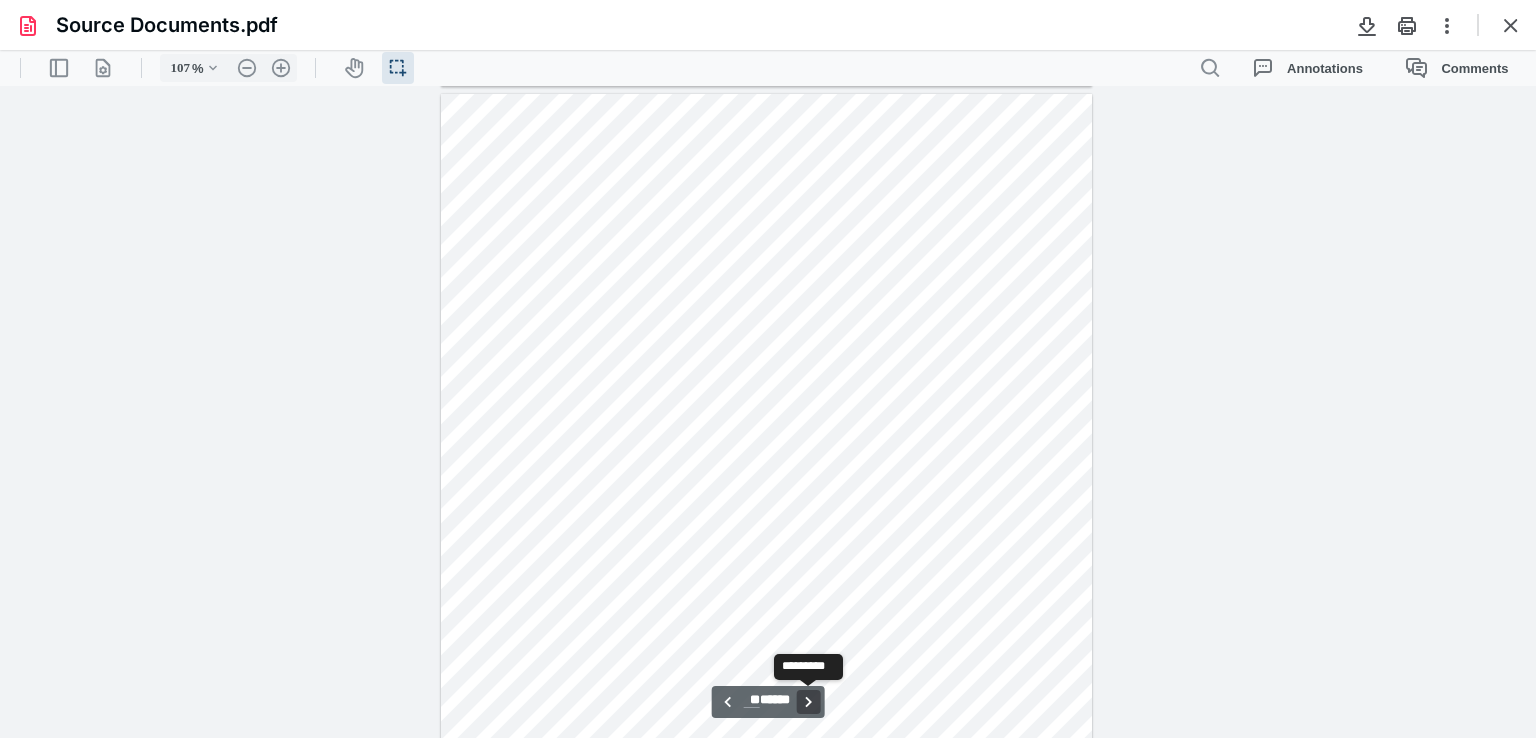 click on "**********" at bounding box center [808, 702] 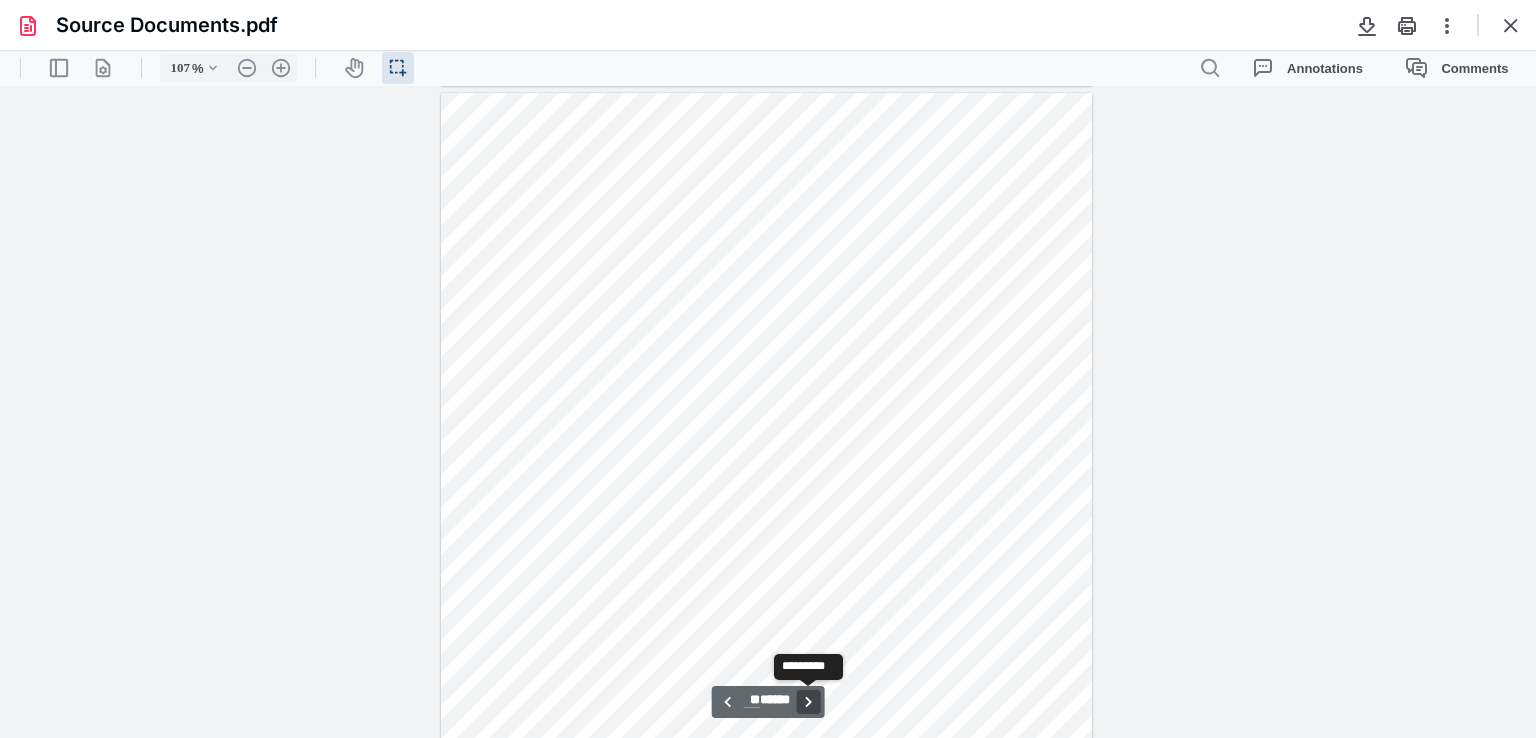 click on "**********" at bounding box center (808, 702) 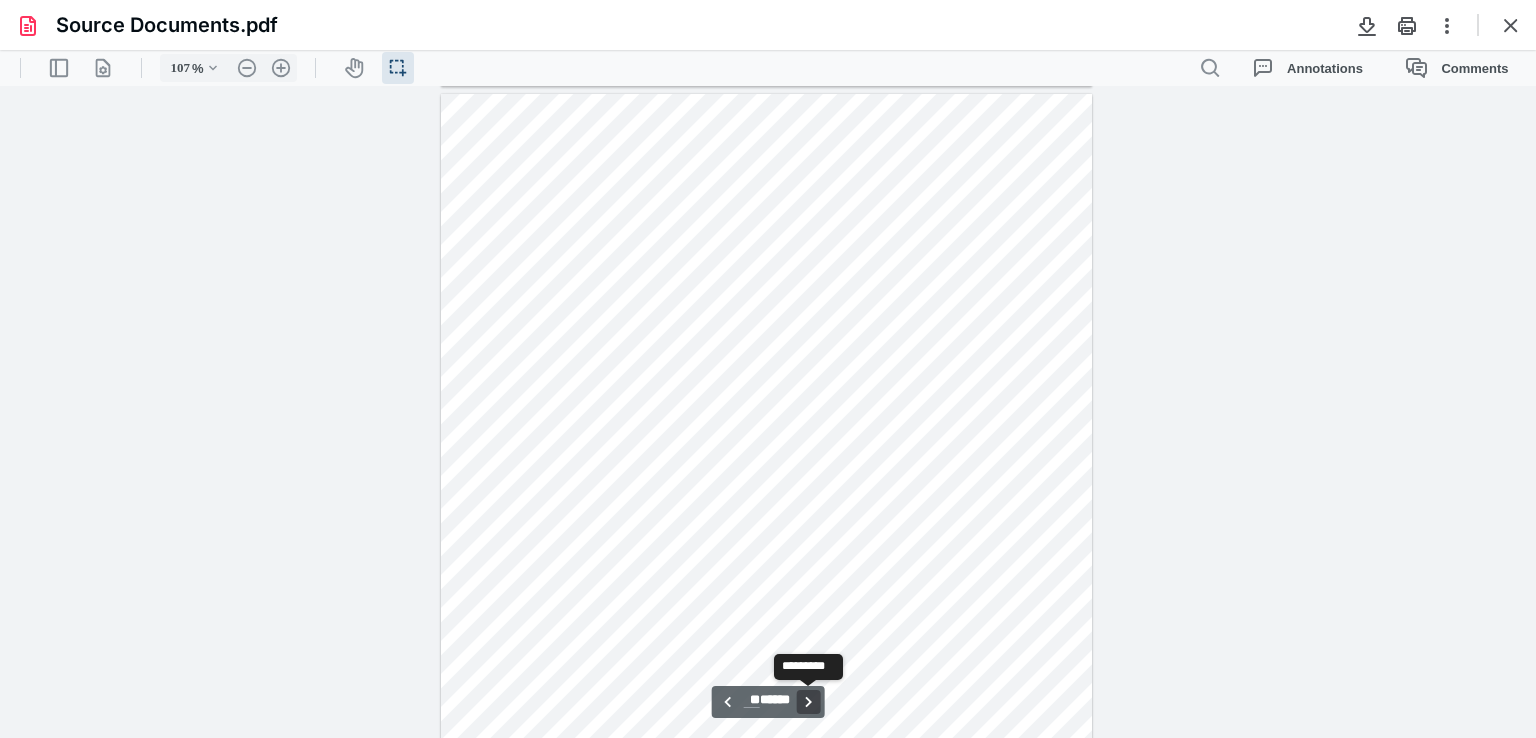 click on "**********" at bounding box center (808, 702) 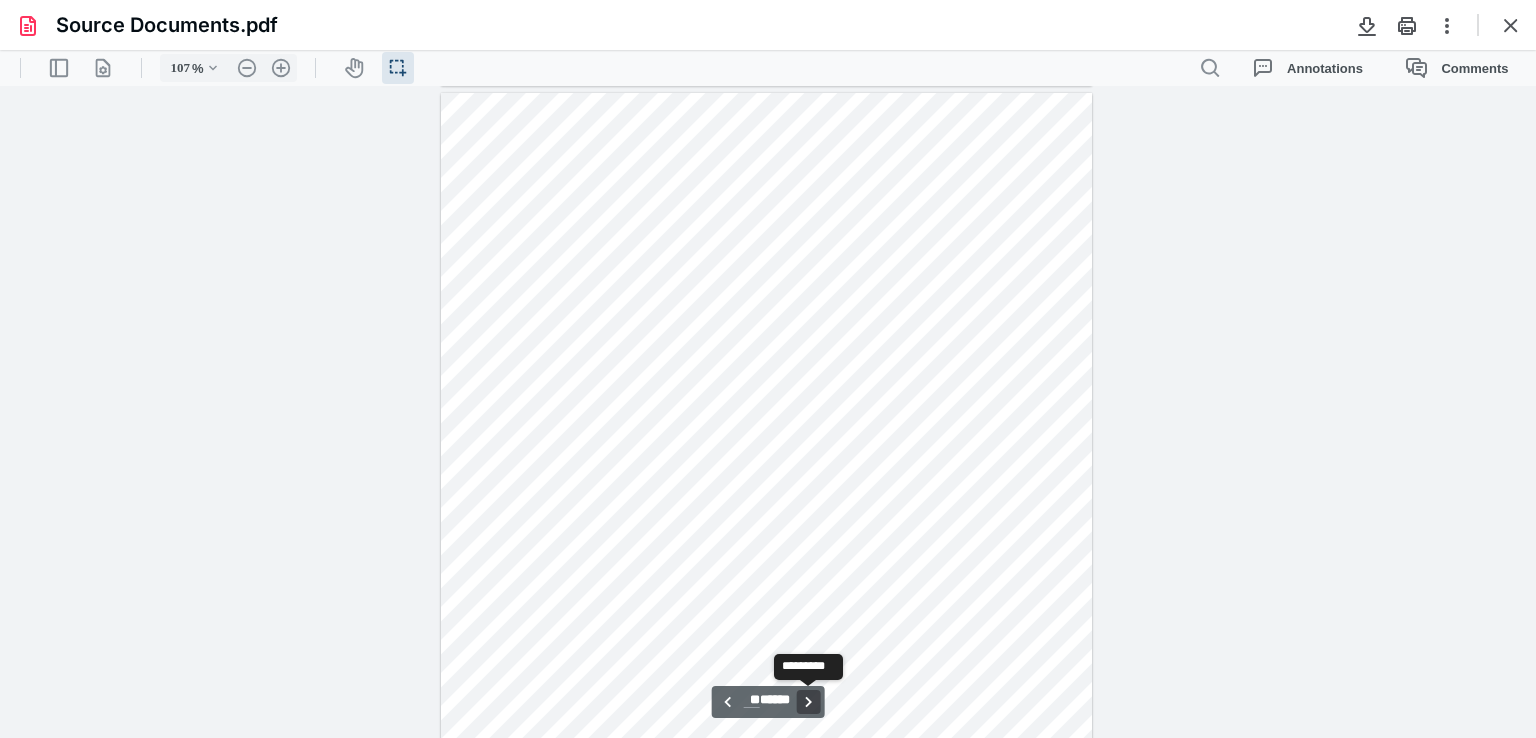click on "**********" at bounding box center (808, 702) 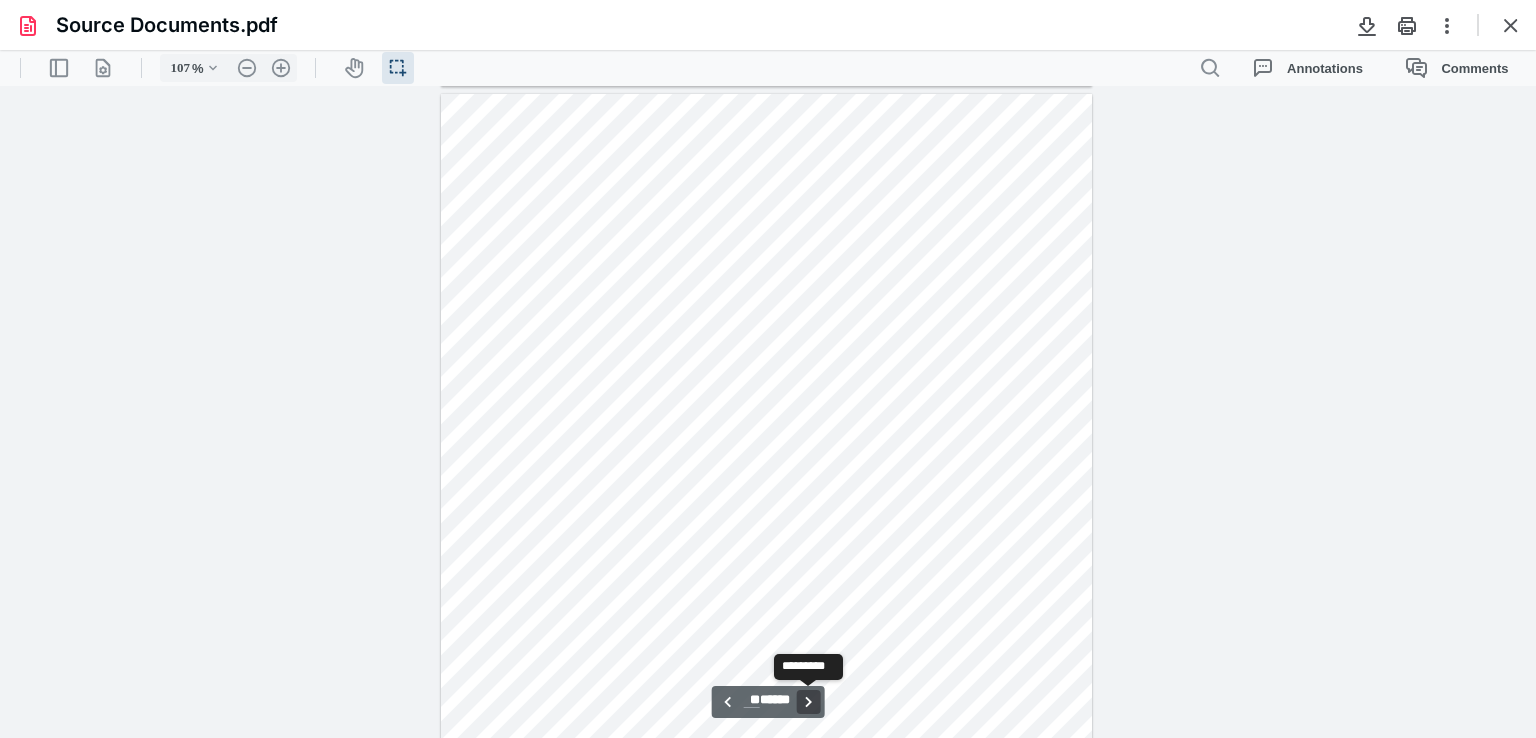 click on "**********" at bounding box center (808, 702) 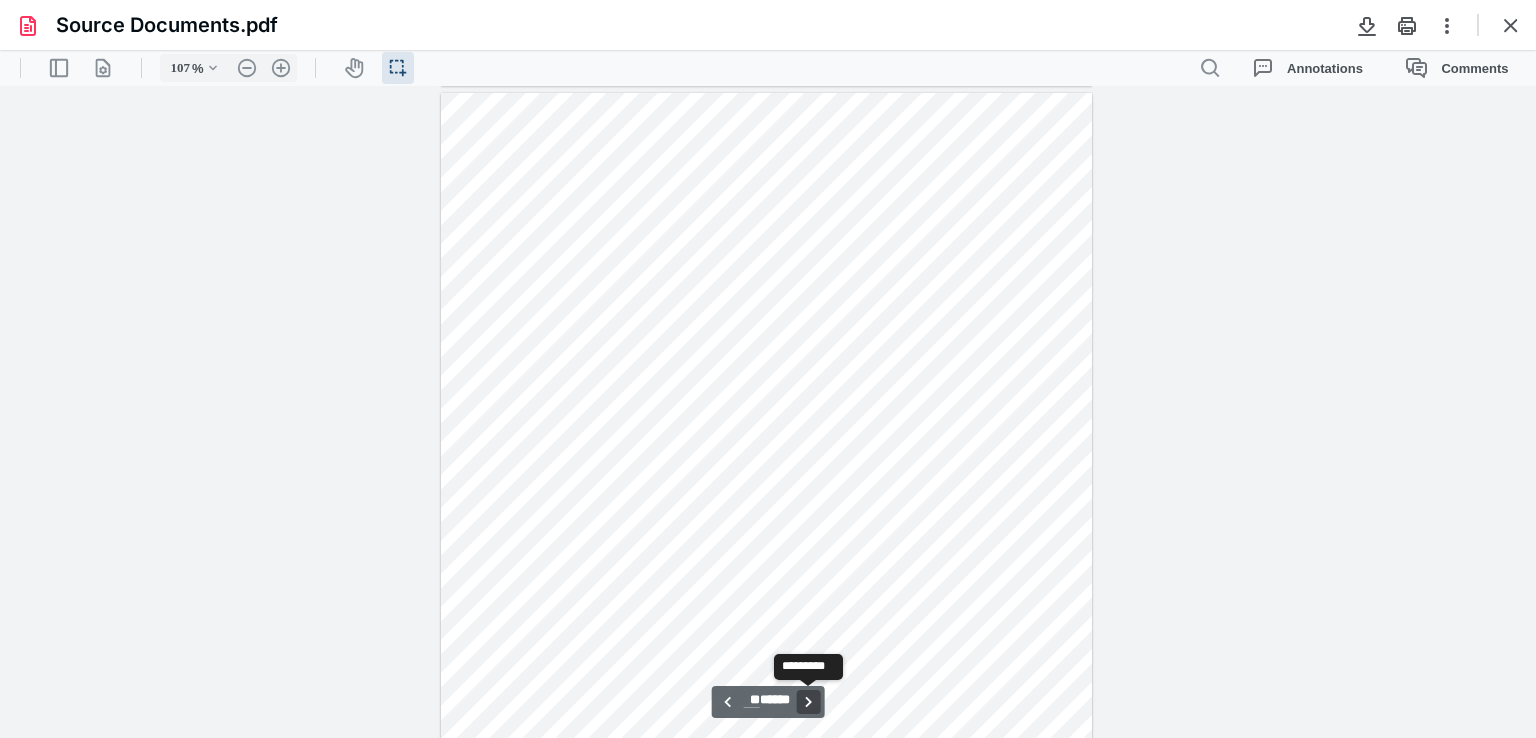 click on "**********" at bounding box center (808, 702) 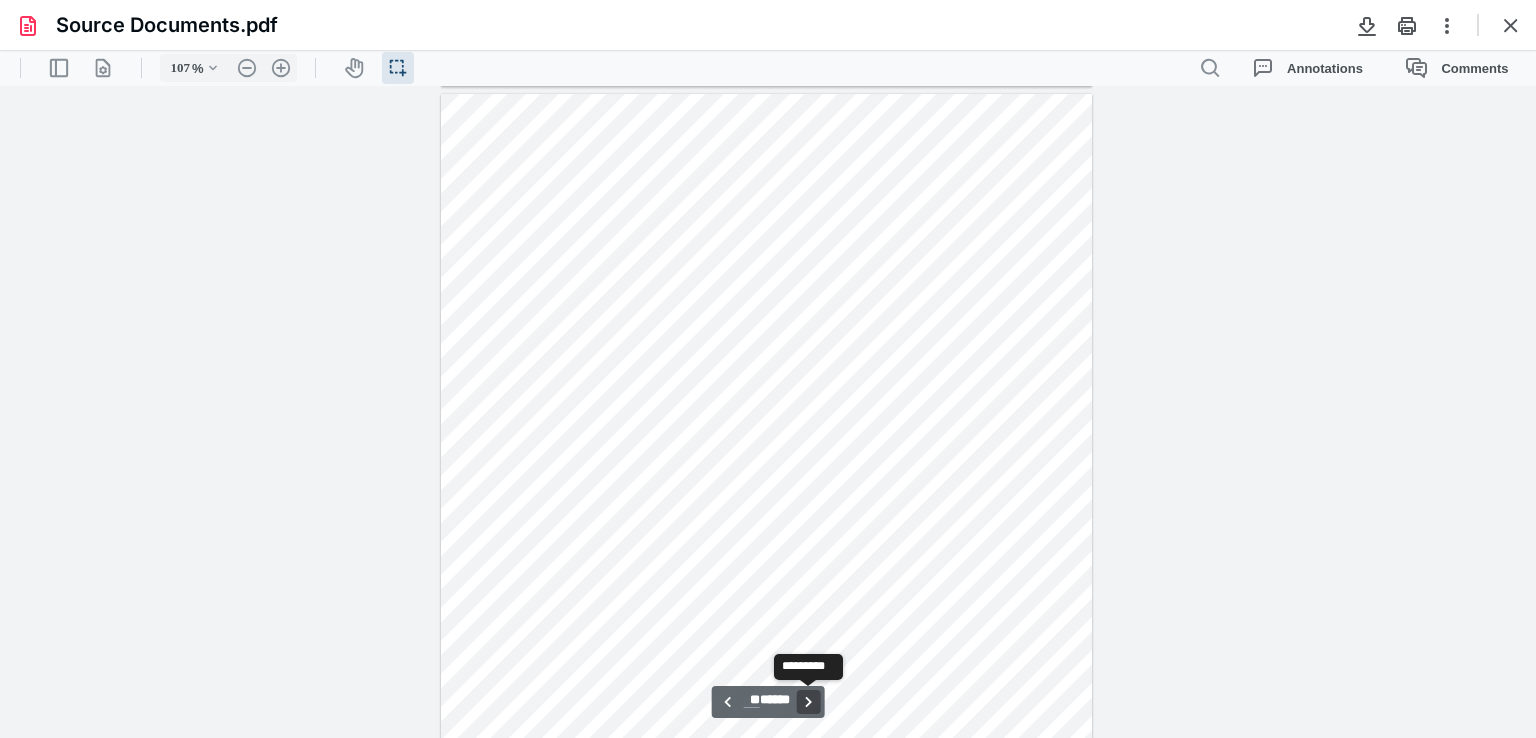 click on "**********" at bounding box center (808, 702) 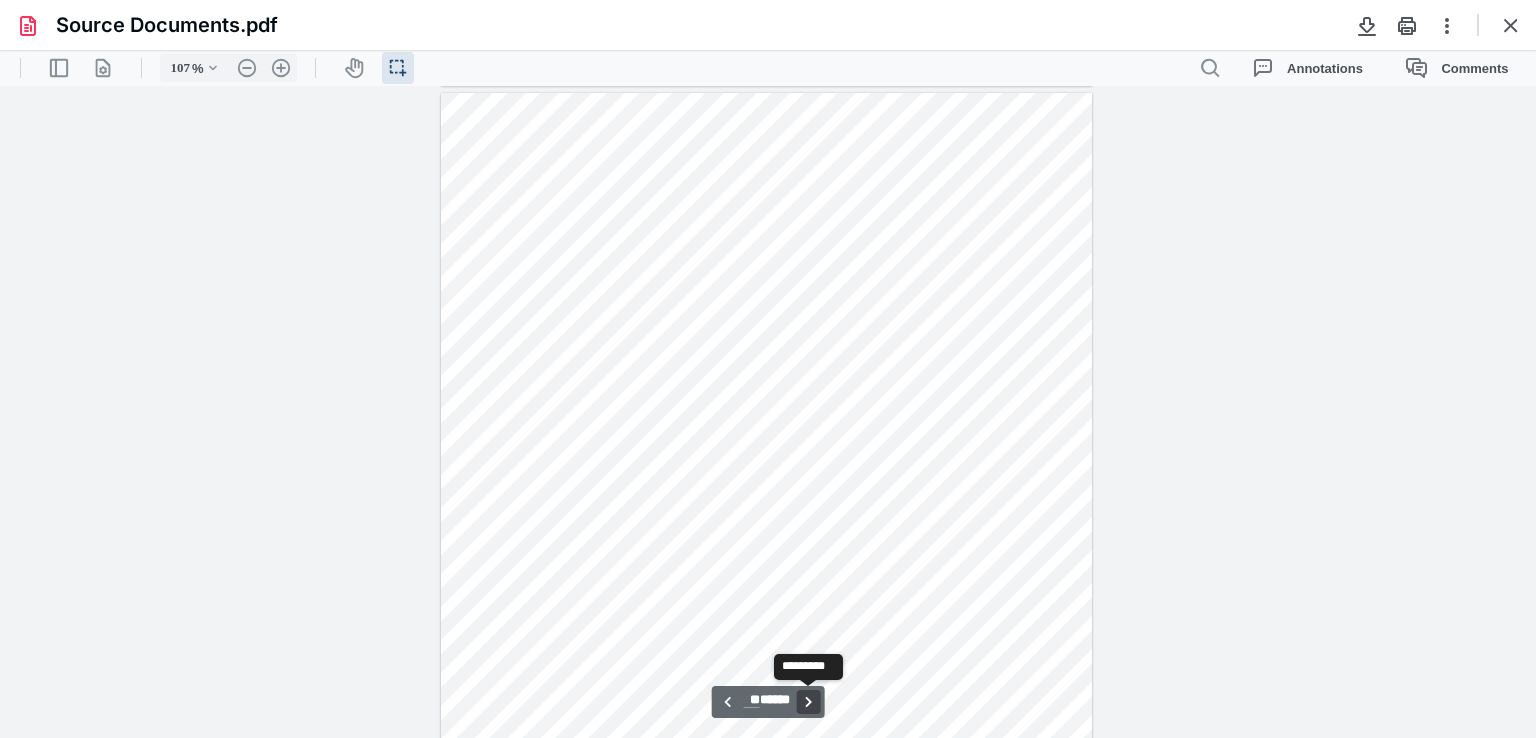 click on "**********" at bounding box center [808, 702] 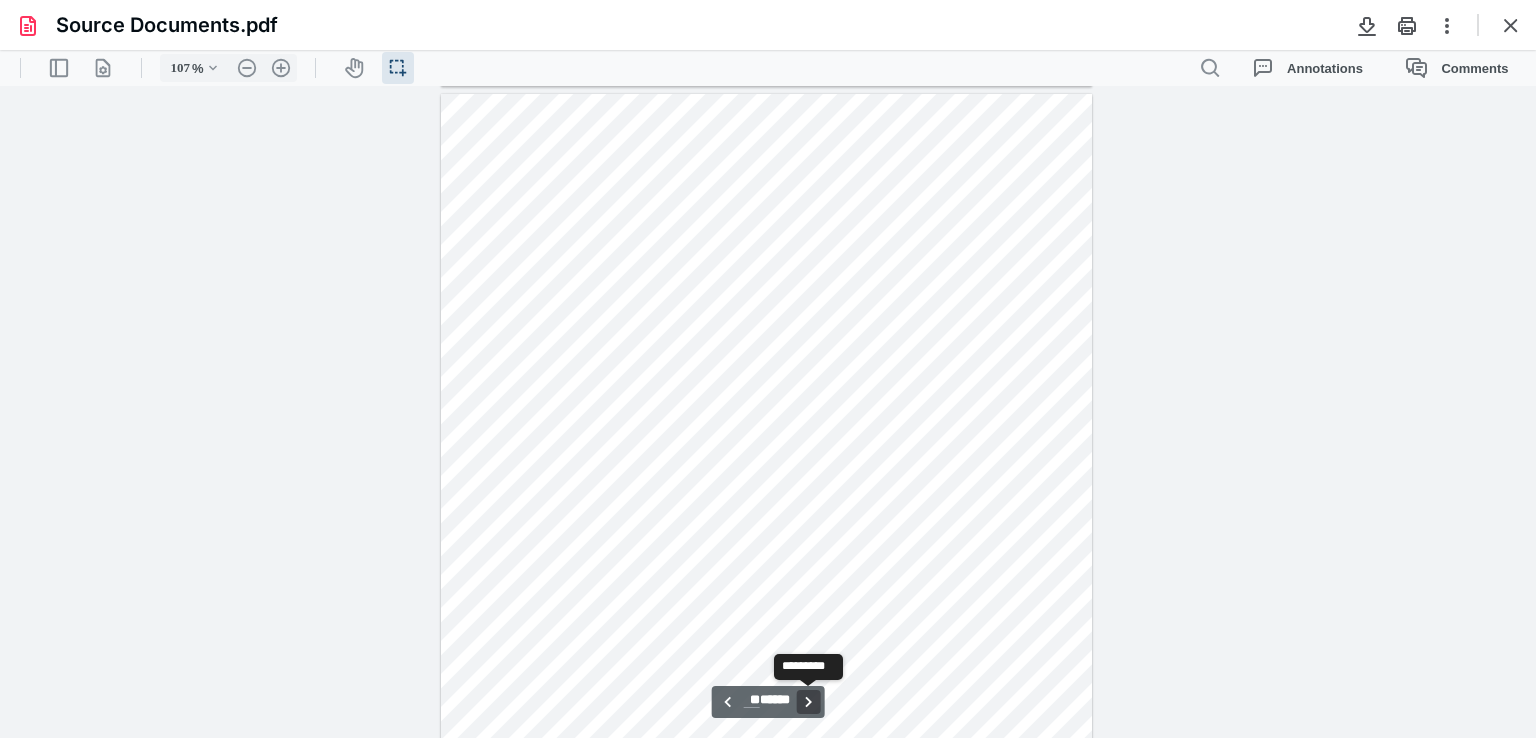 click on "**********" at bounding box center (808, 702) 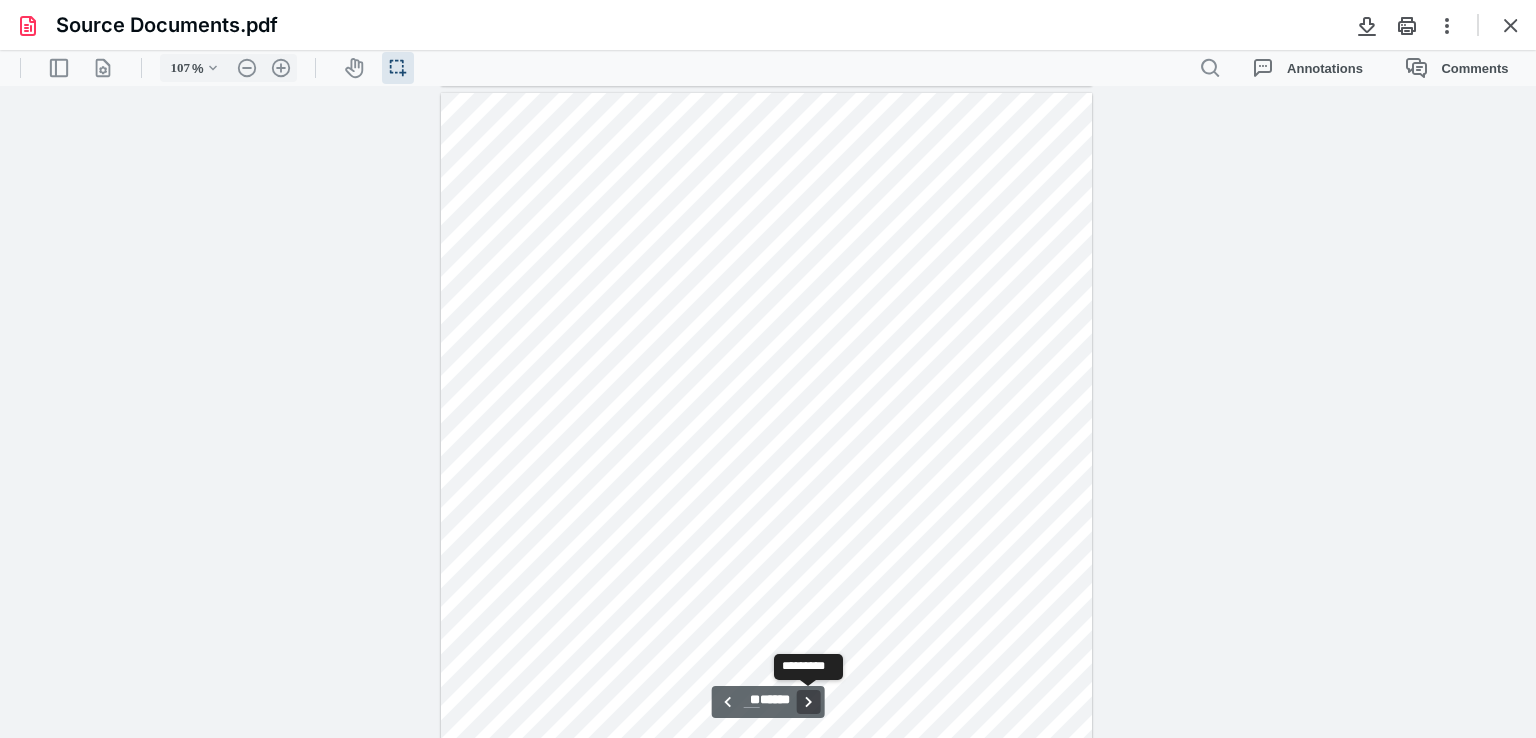 click on "**********" at bounding box center (808, 702) 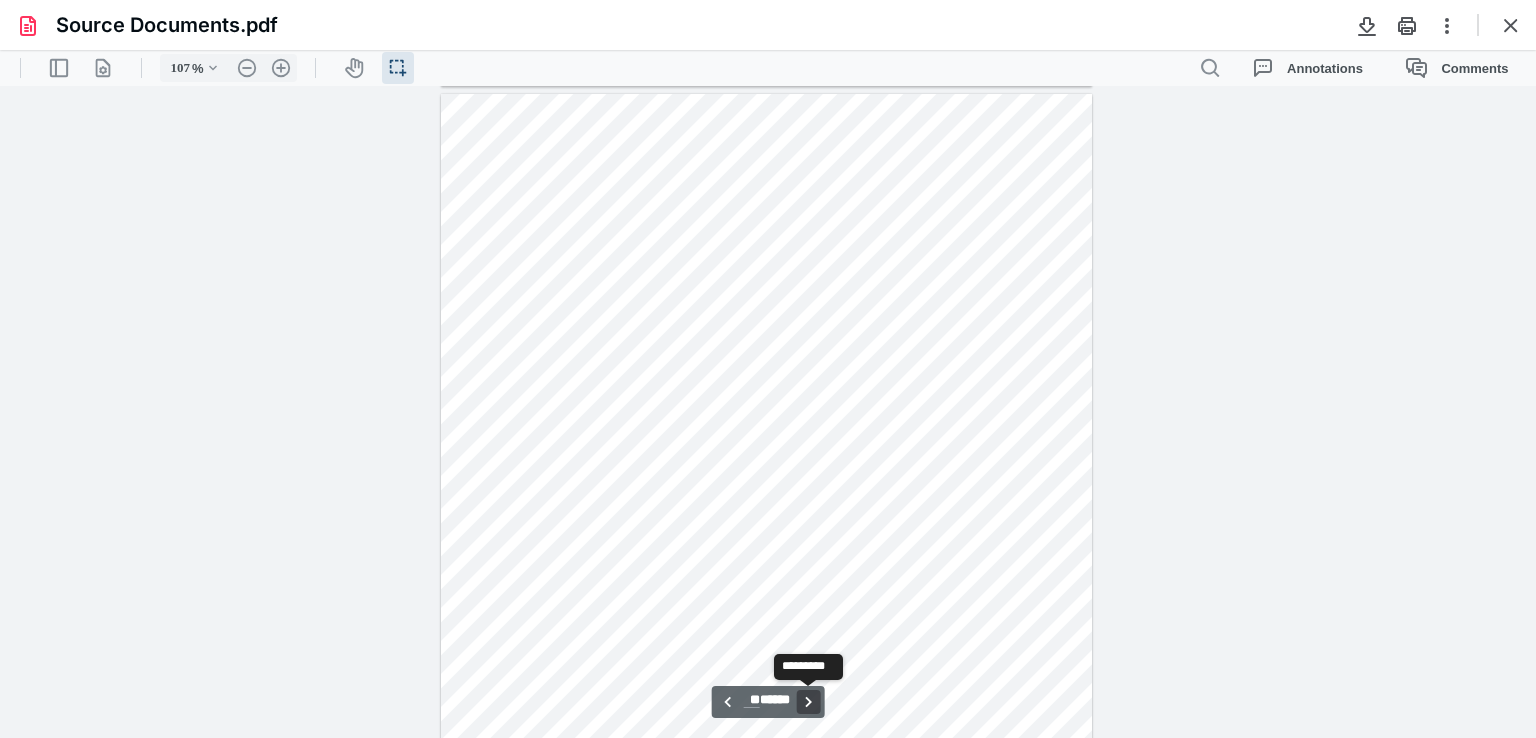 click on "**********" at bounding box center [808, 702] 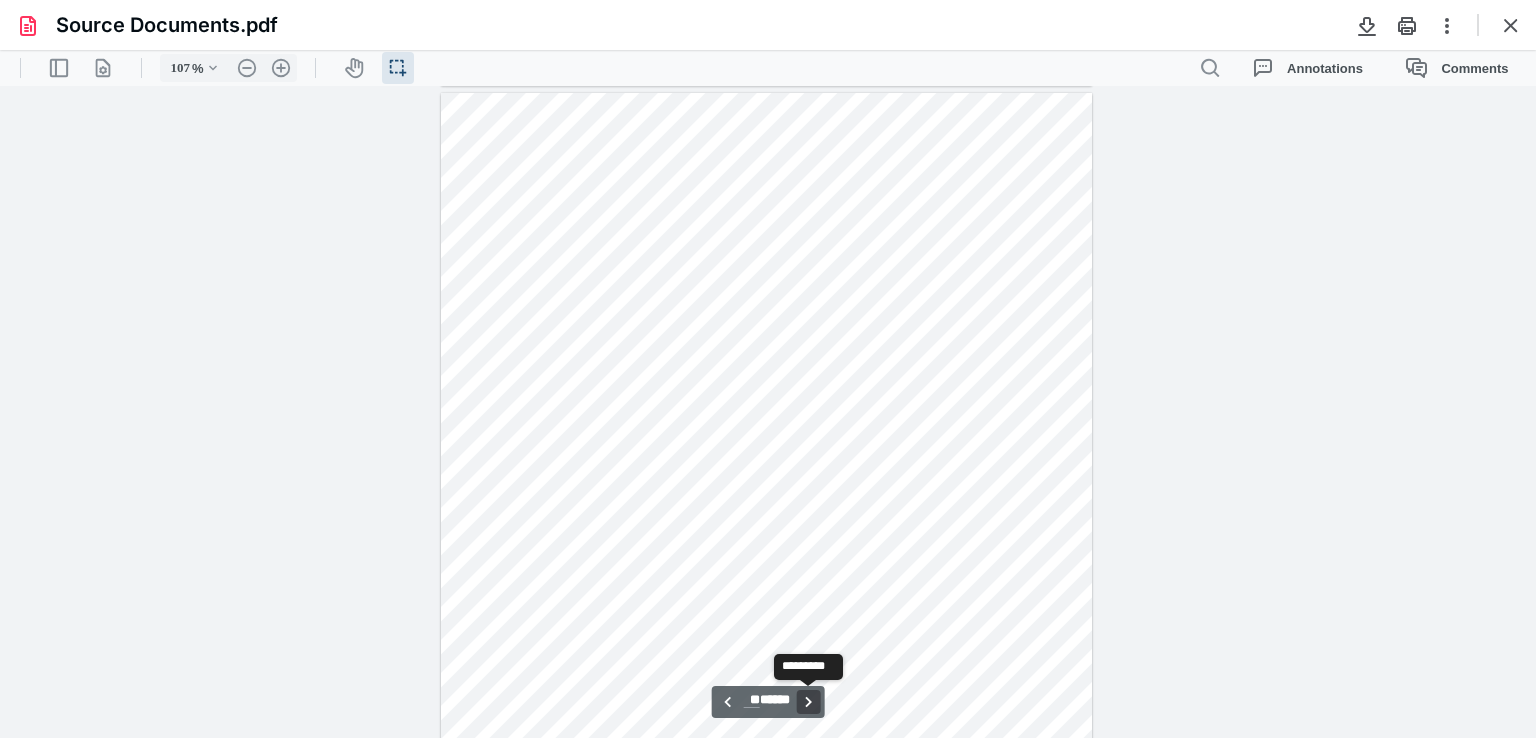 click on "**********" at bounding box center [808, 702] 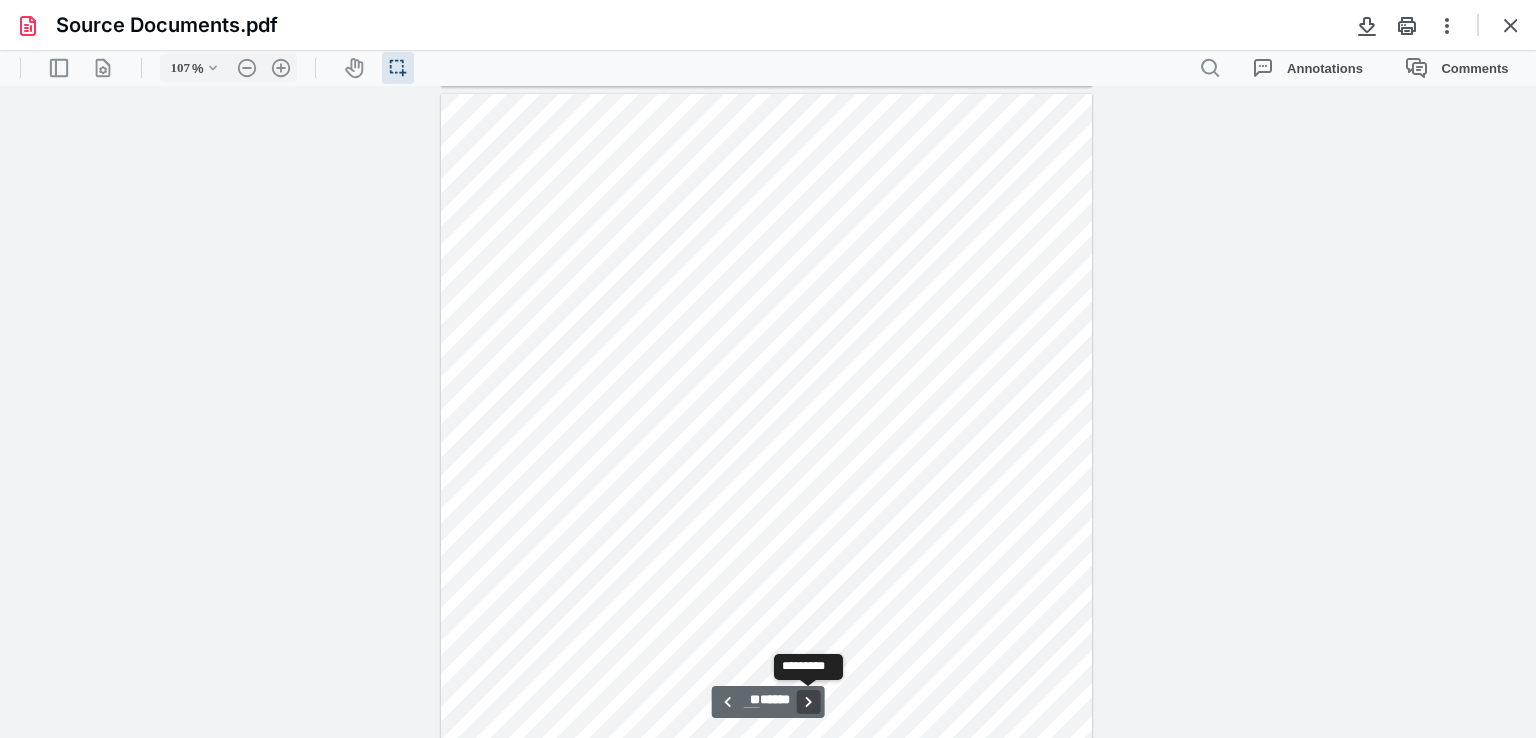 click on "**********" at bounding box center [808, 702] 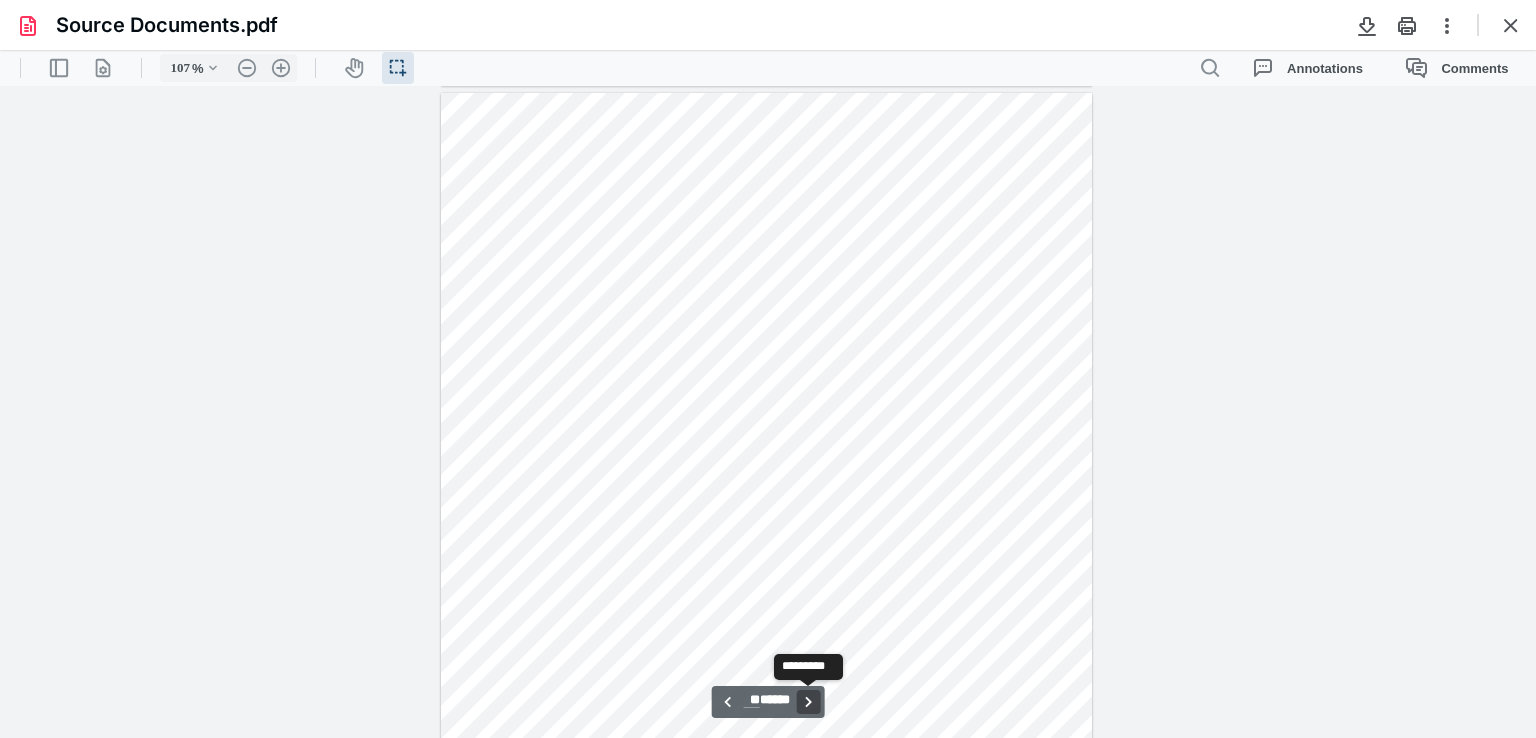 click on "**********" at bounding box center [808, 702] 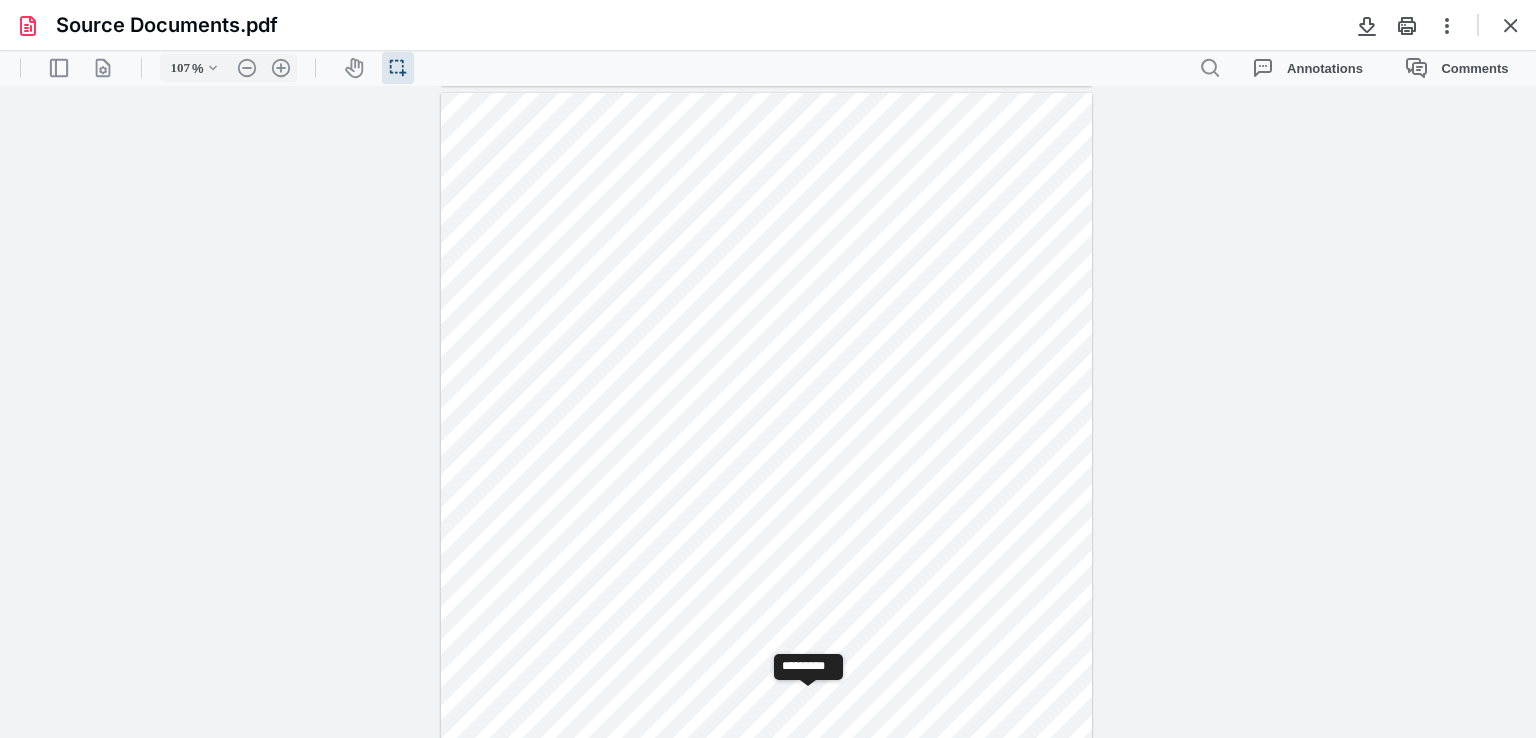 click on "**********" at bounding box center [808, 702] 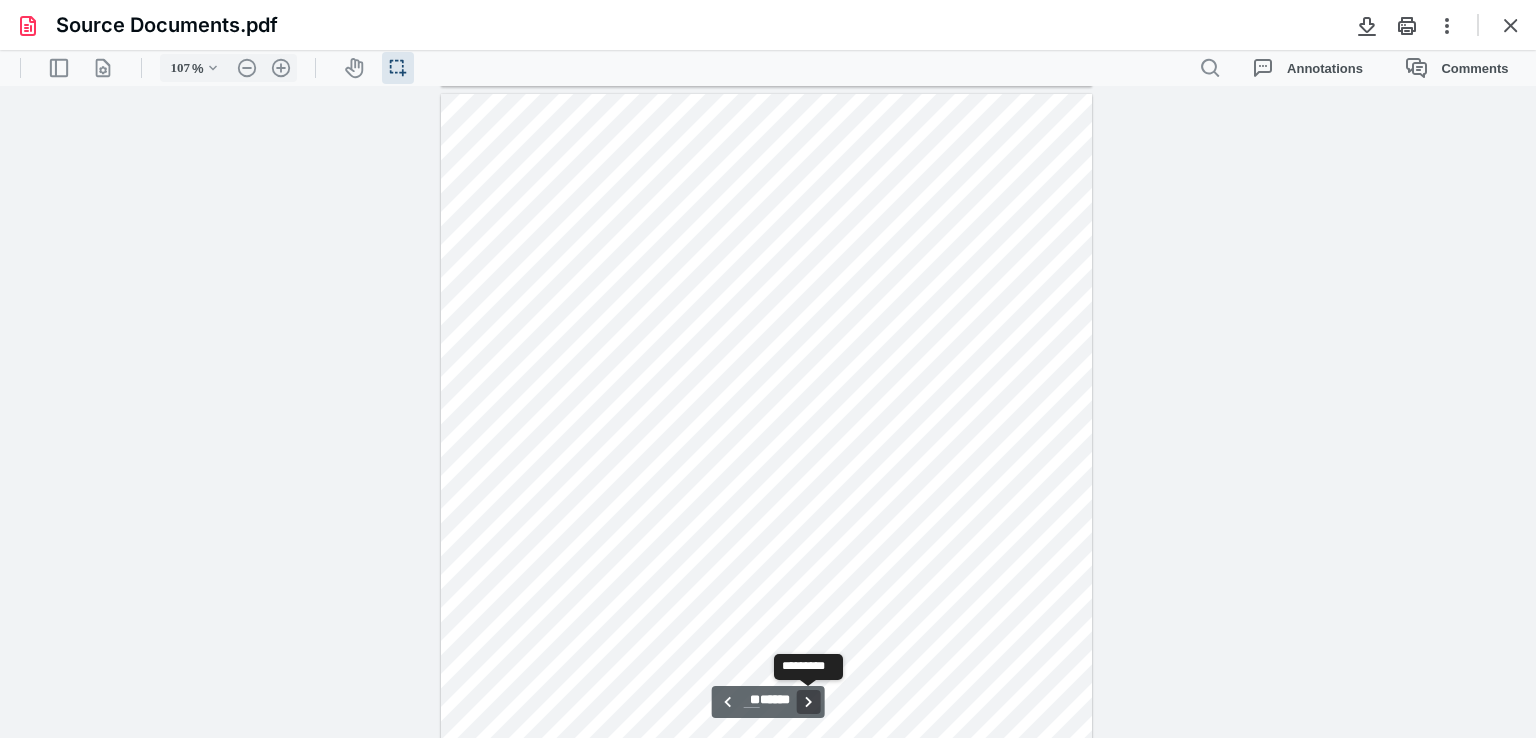click on "**********" at bounding box center (808, 702) 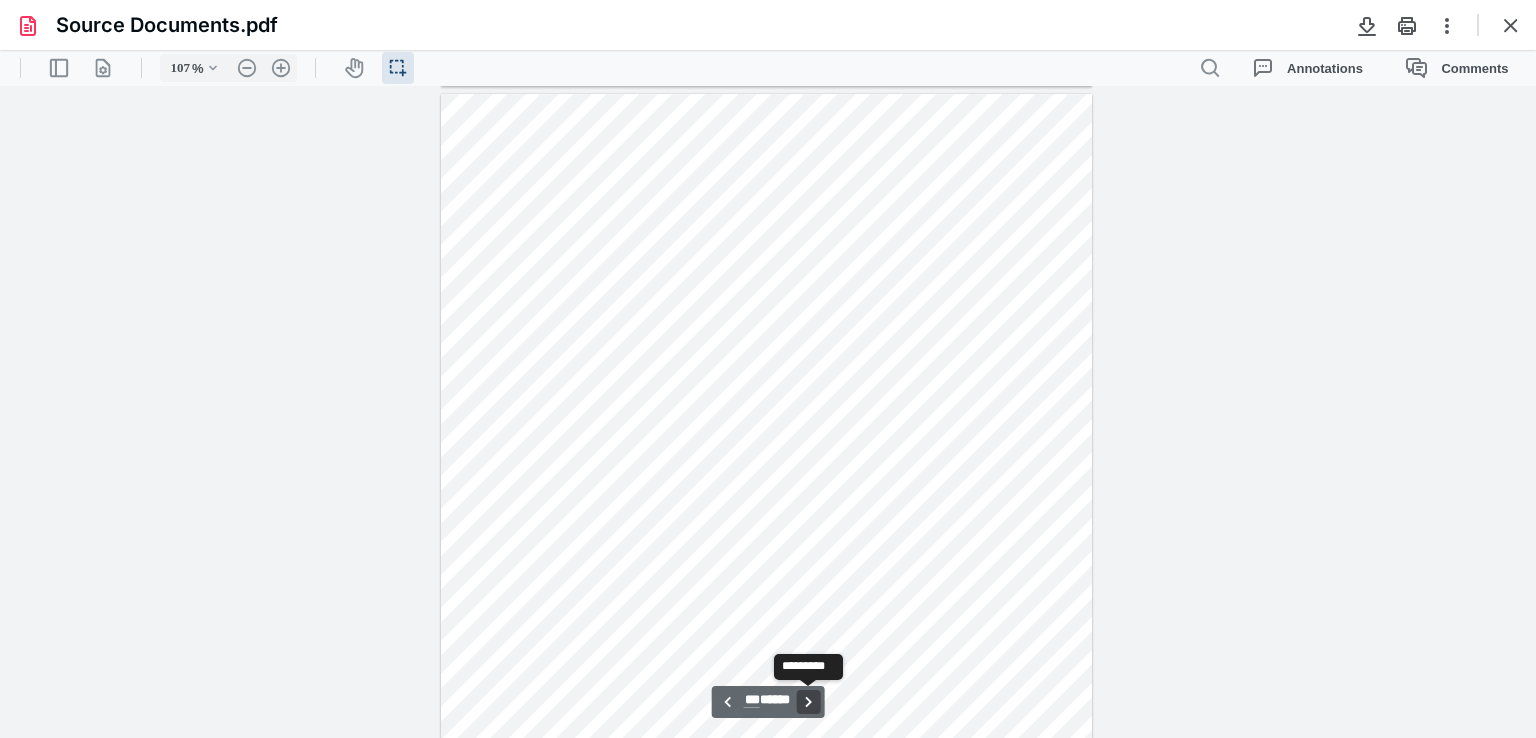 scroll, scrollTop: 84044, scrollLeft: 0, axis: vertical 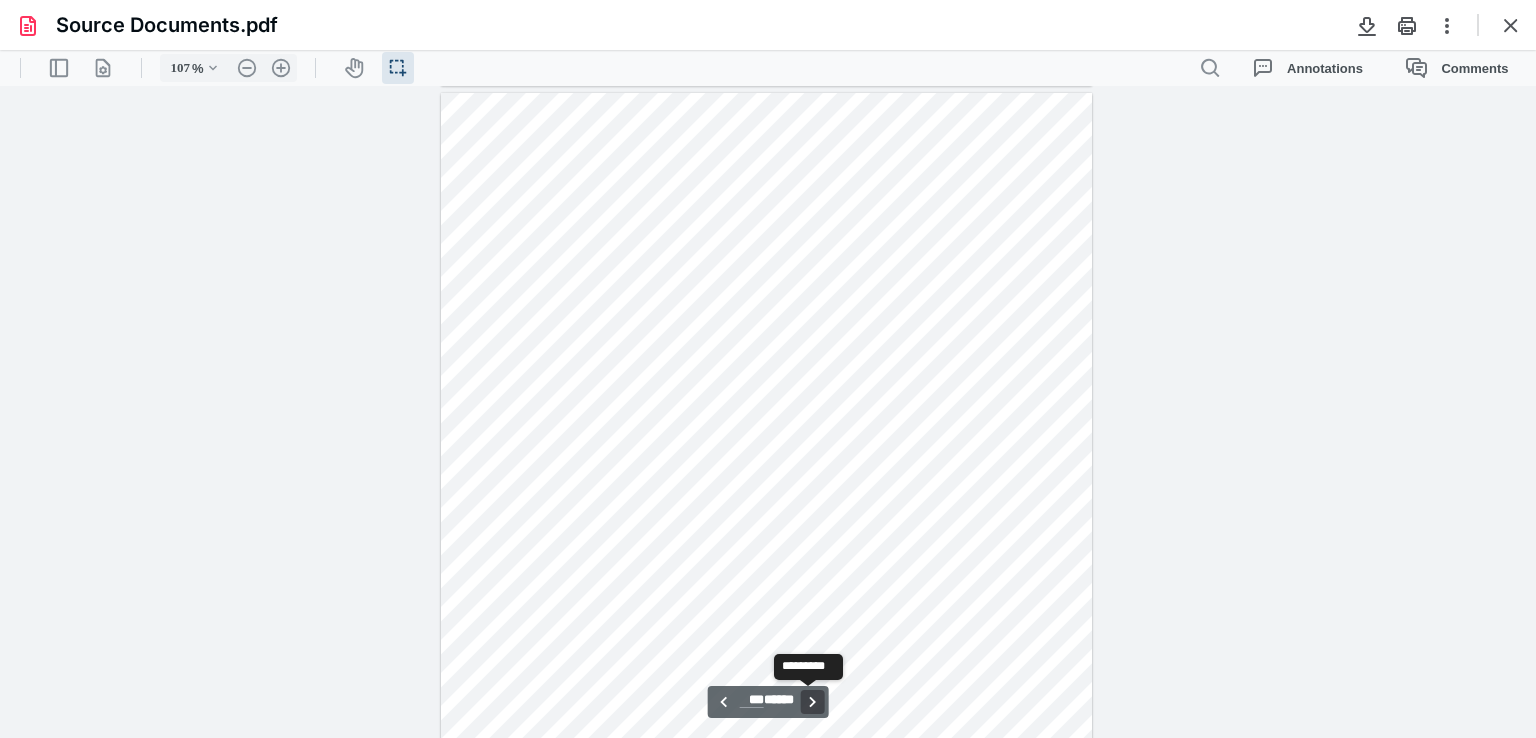 click on "**********" at bounding box center [812, 702] 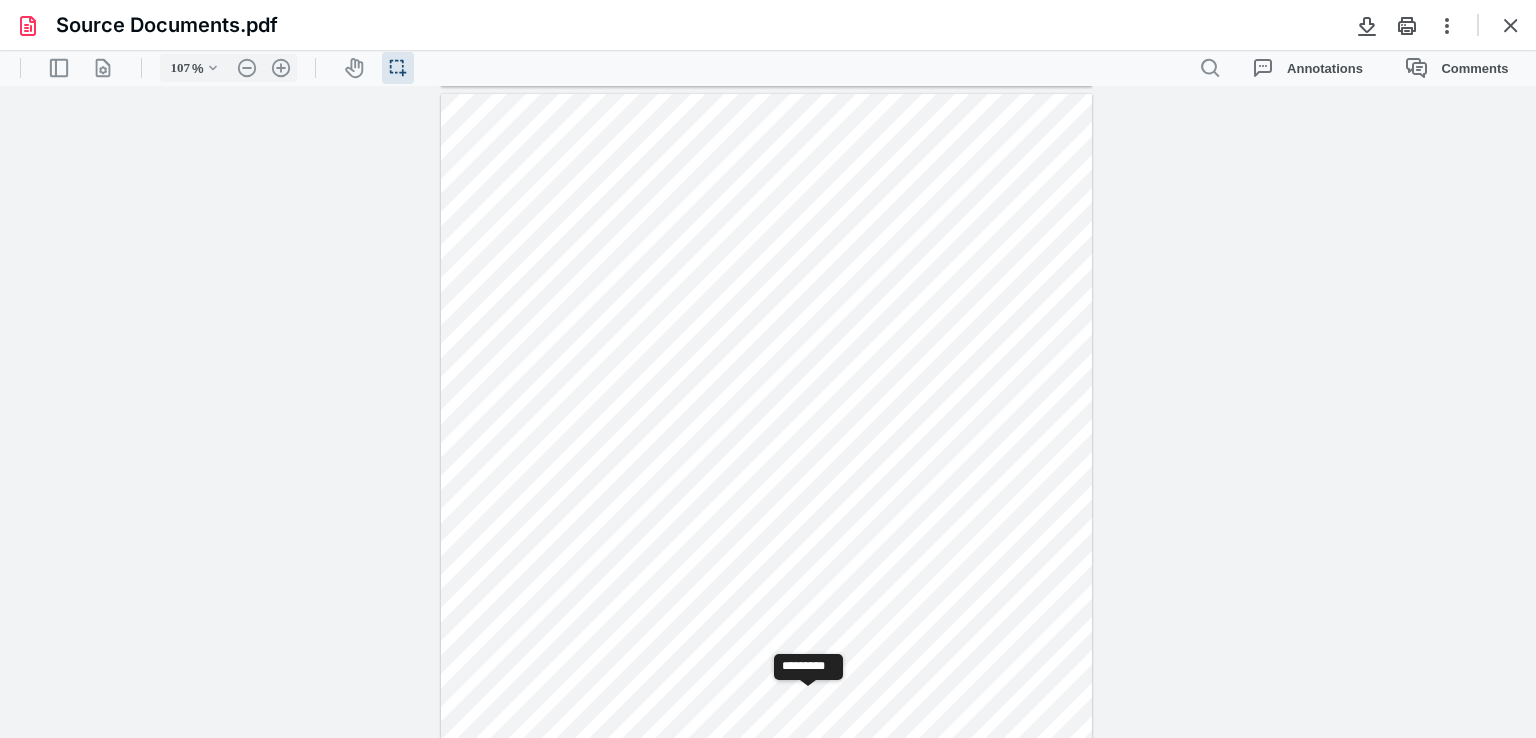 click on "**********" at bounding box center [812, 702] 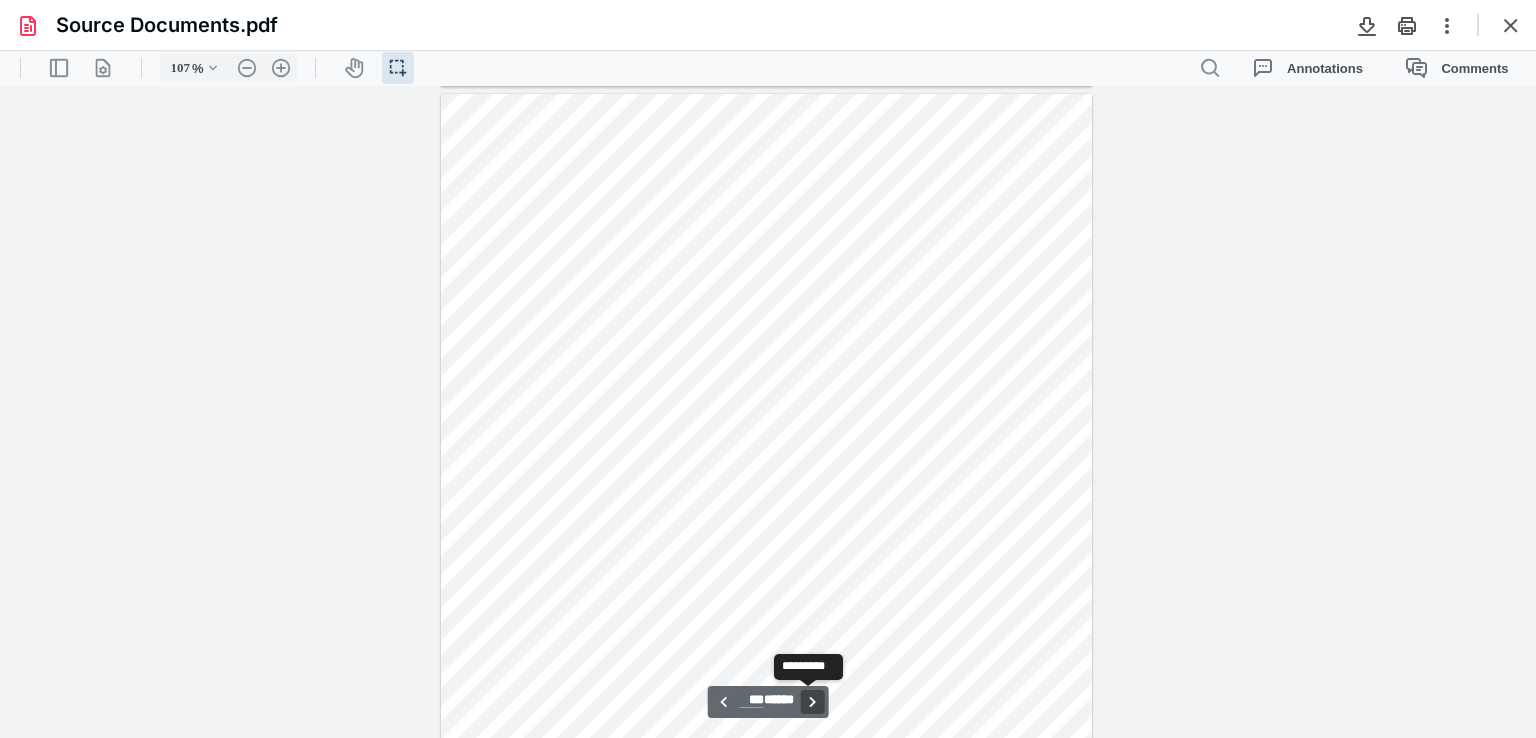 scroll, scrollTop: 87448, scrollLeft: 0, axis: vertical 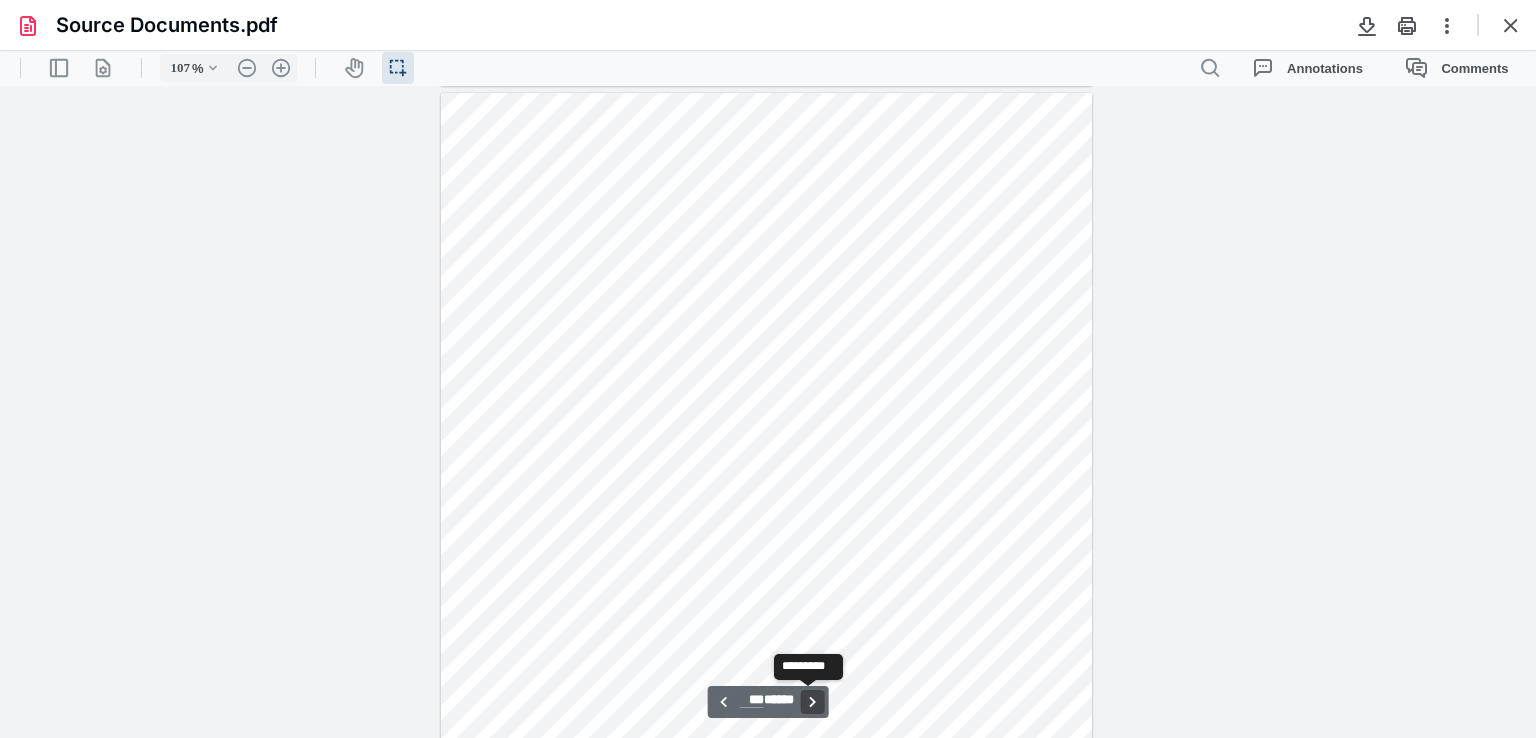click on "**********" at bounding box center (812, 702) 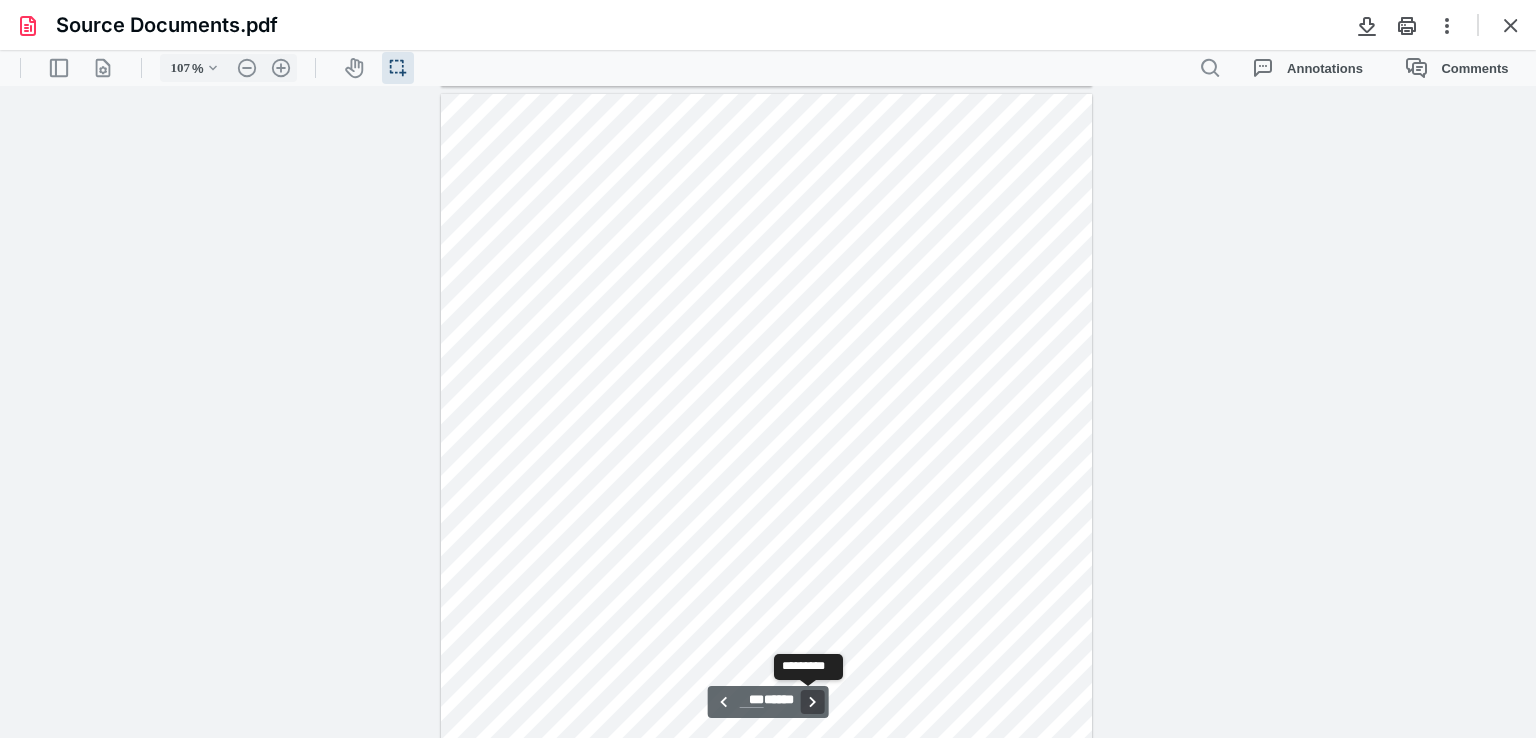 click on "**********" at bounding box center (812, 702) 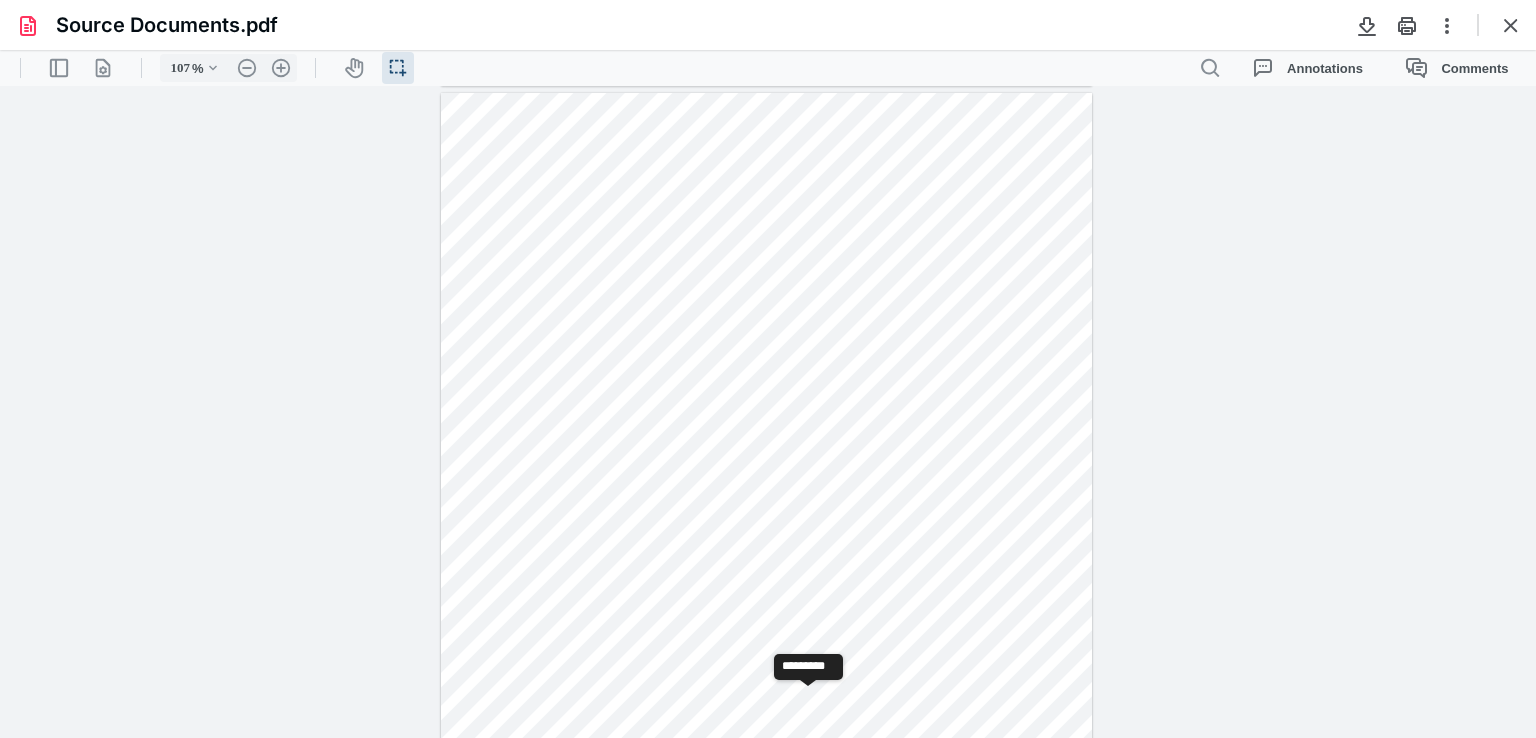 click on "**********" at bounding box center (812, 702) 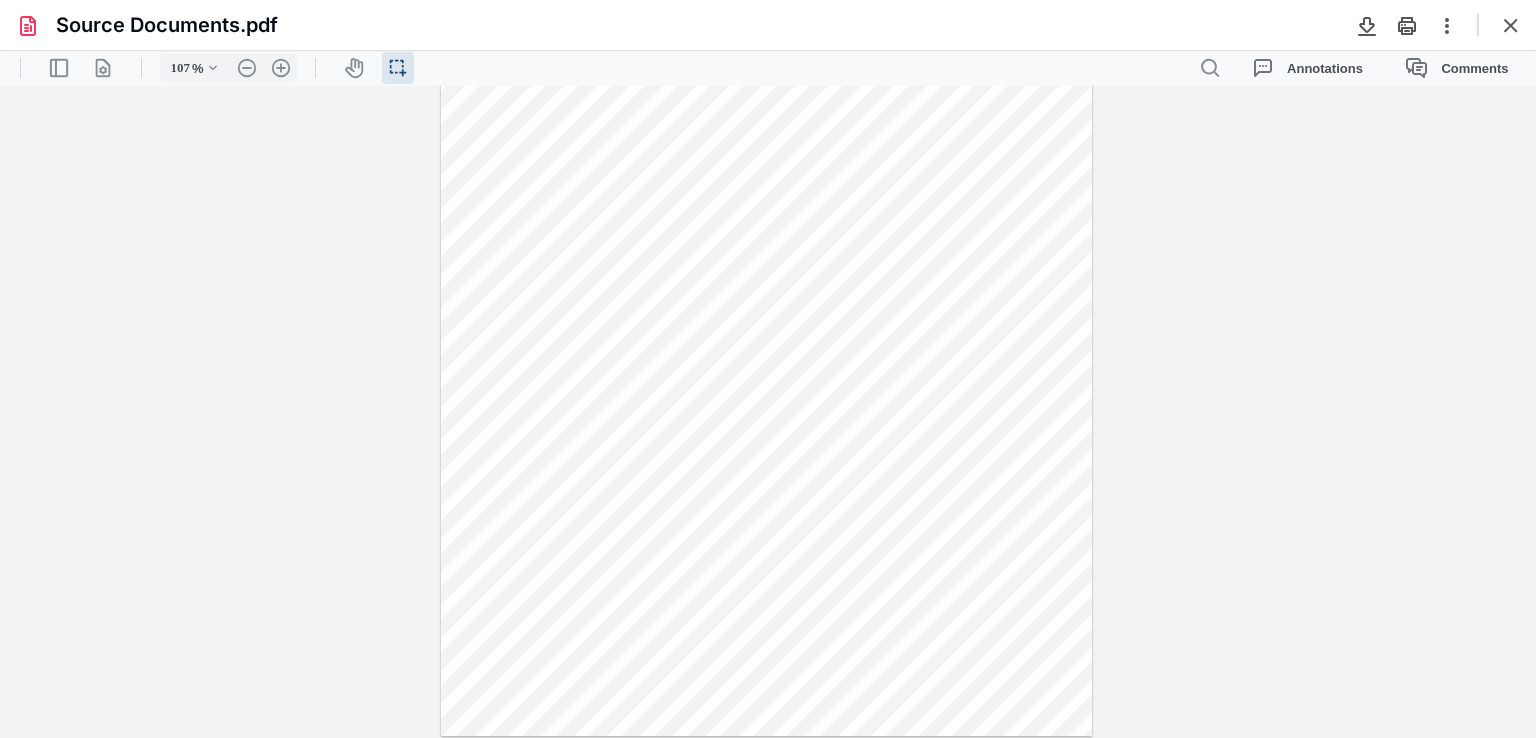 scroll, scrollTop: 91904, scrollLeft: 0, axis: vertical 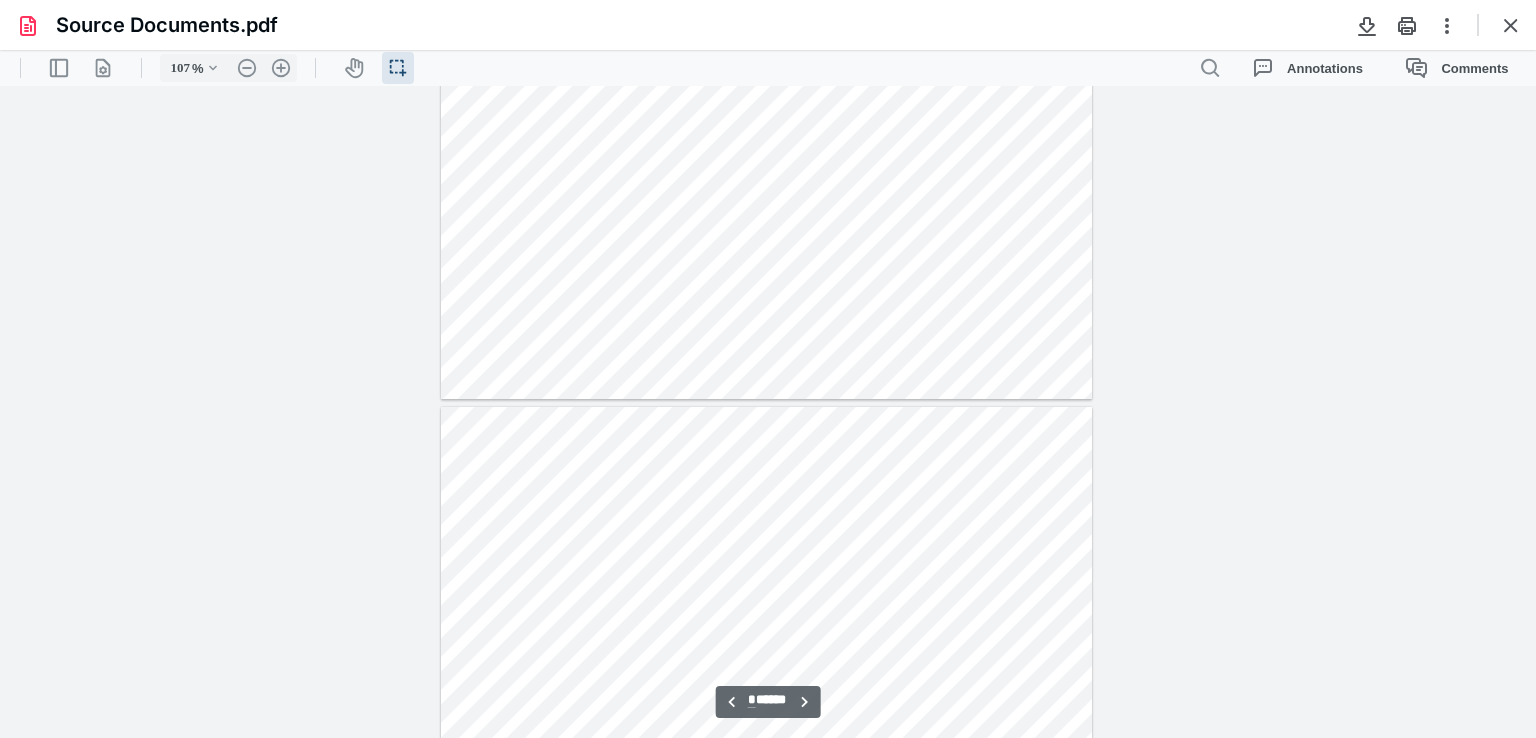 type on "*" 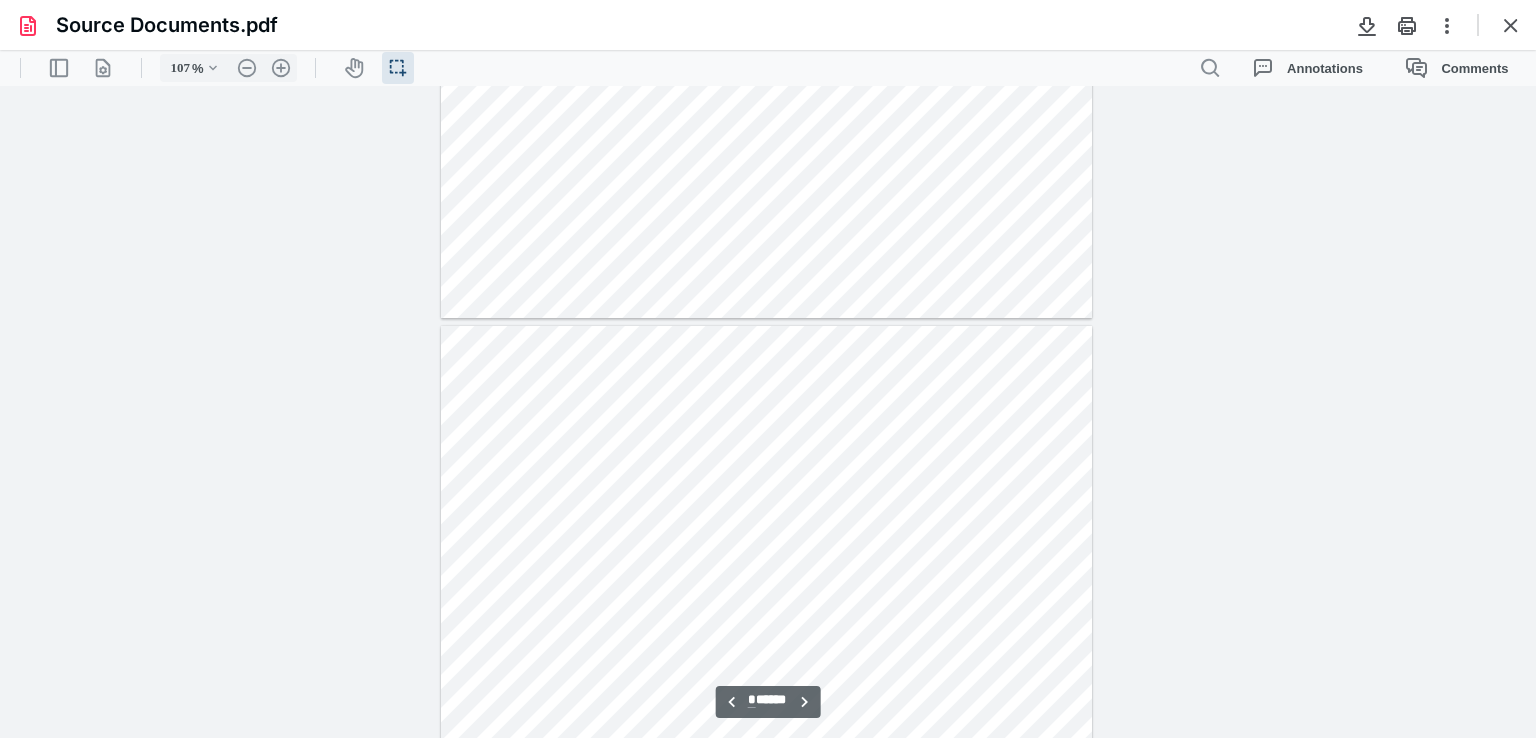 scroll, scrollTop: 3604, scrollLeft: 0, axis: vertical 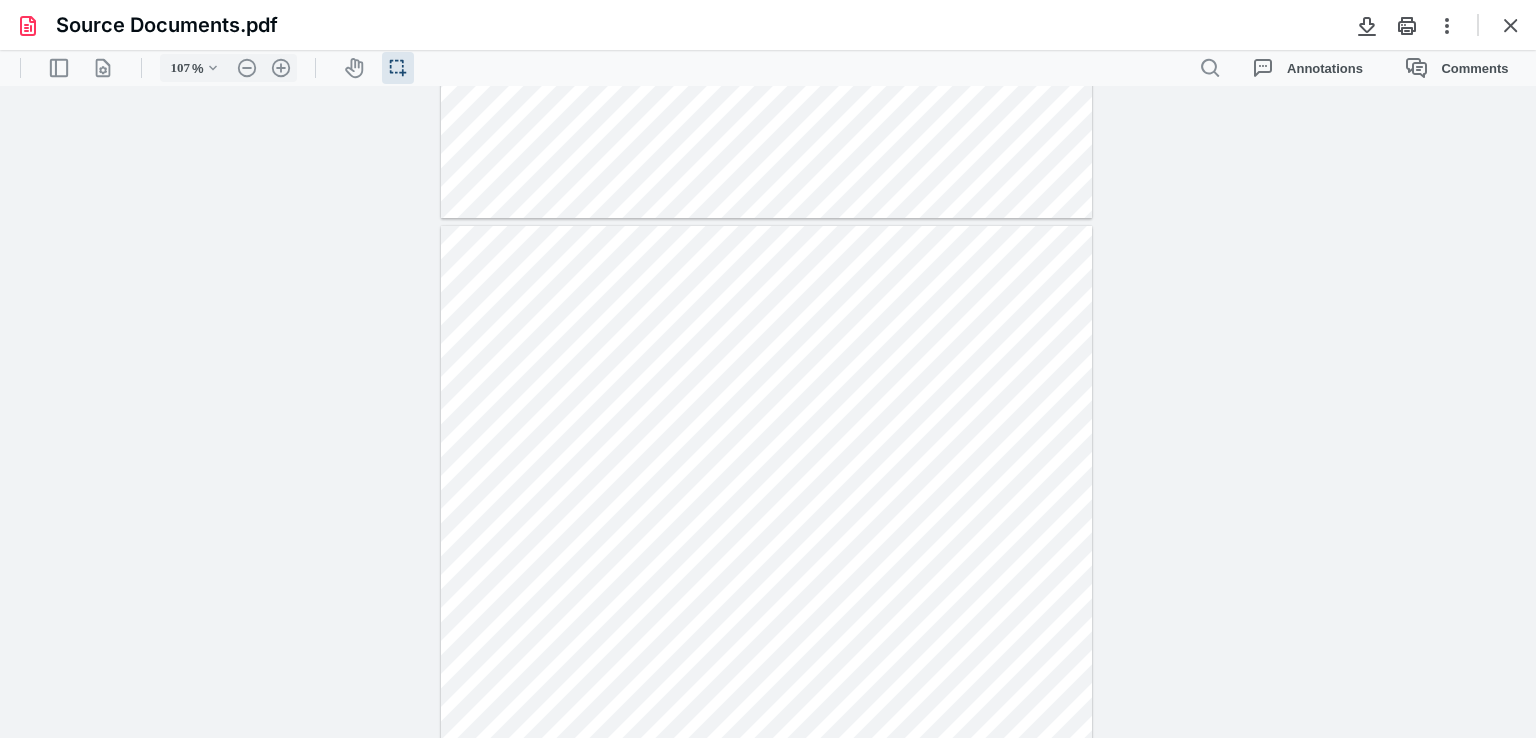 click at bounding box center (1511, 25) 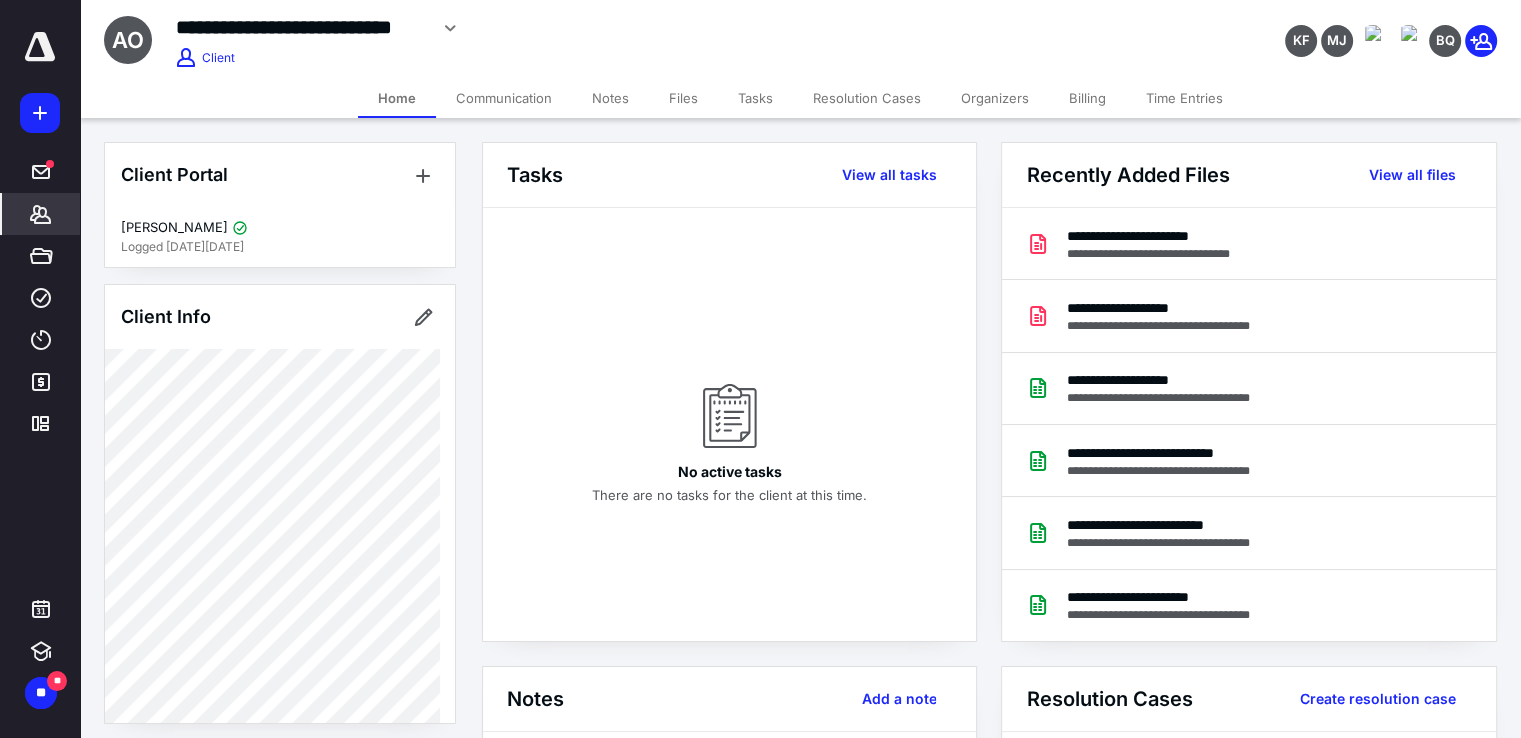 click on "Home Communication Notes Files Tasks Resolution Cases Organizers Billing Time Entries" at bounding box center (800, 98) 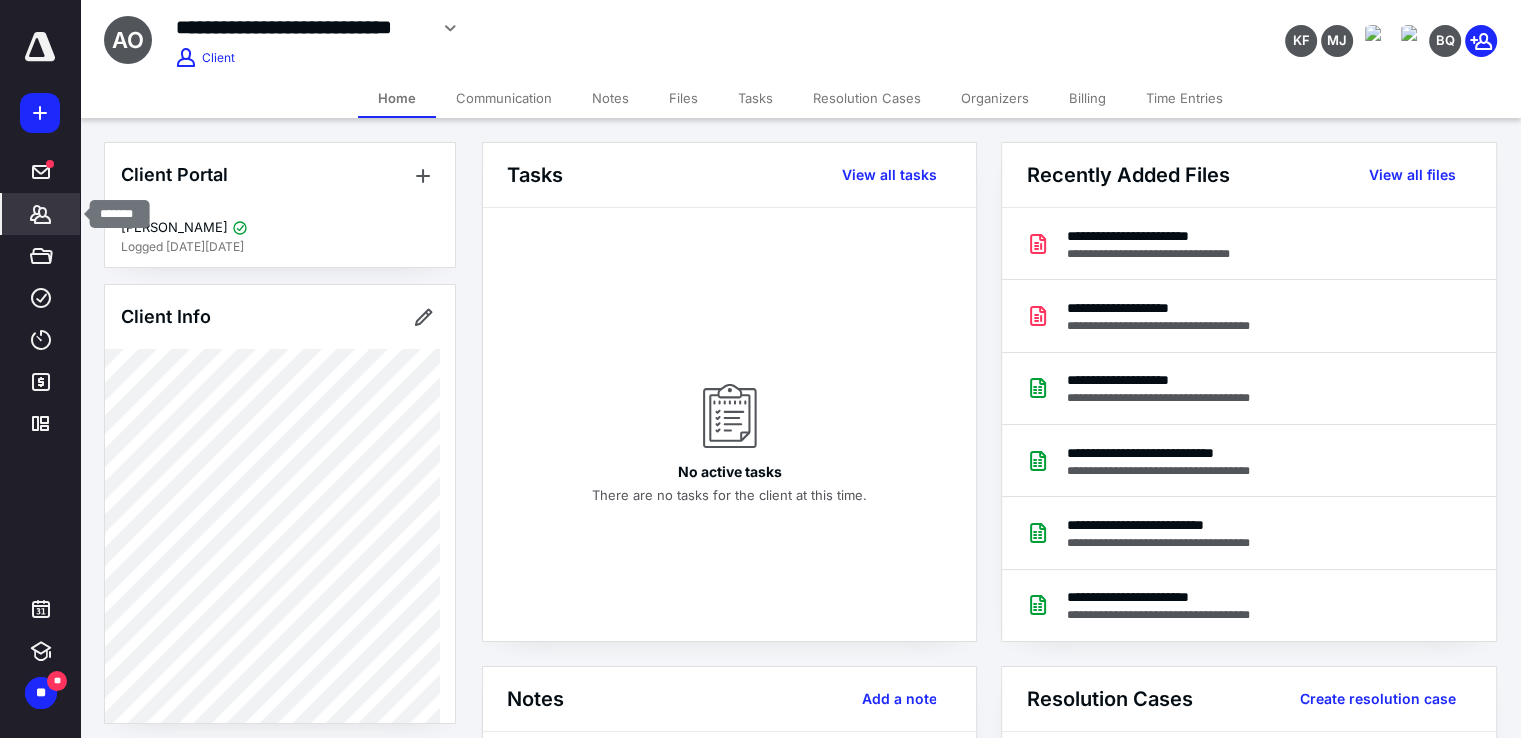 click 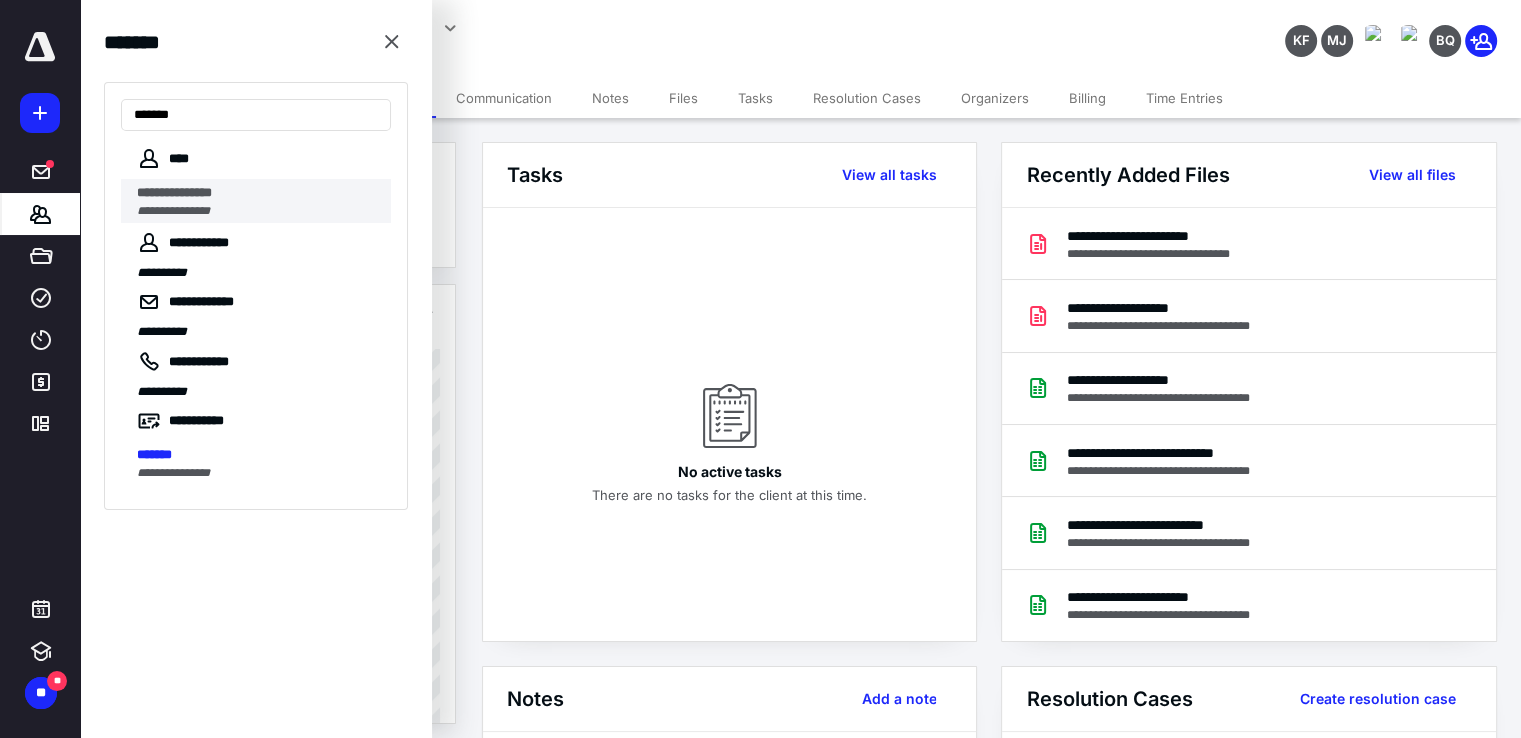 type on "*******" 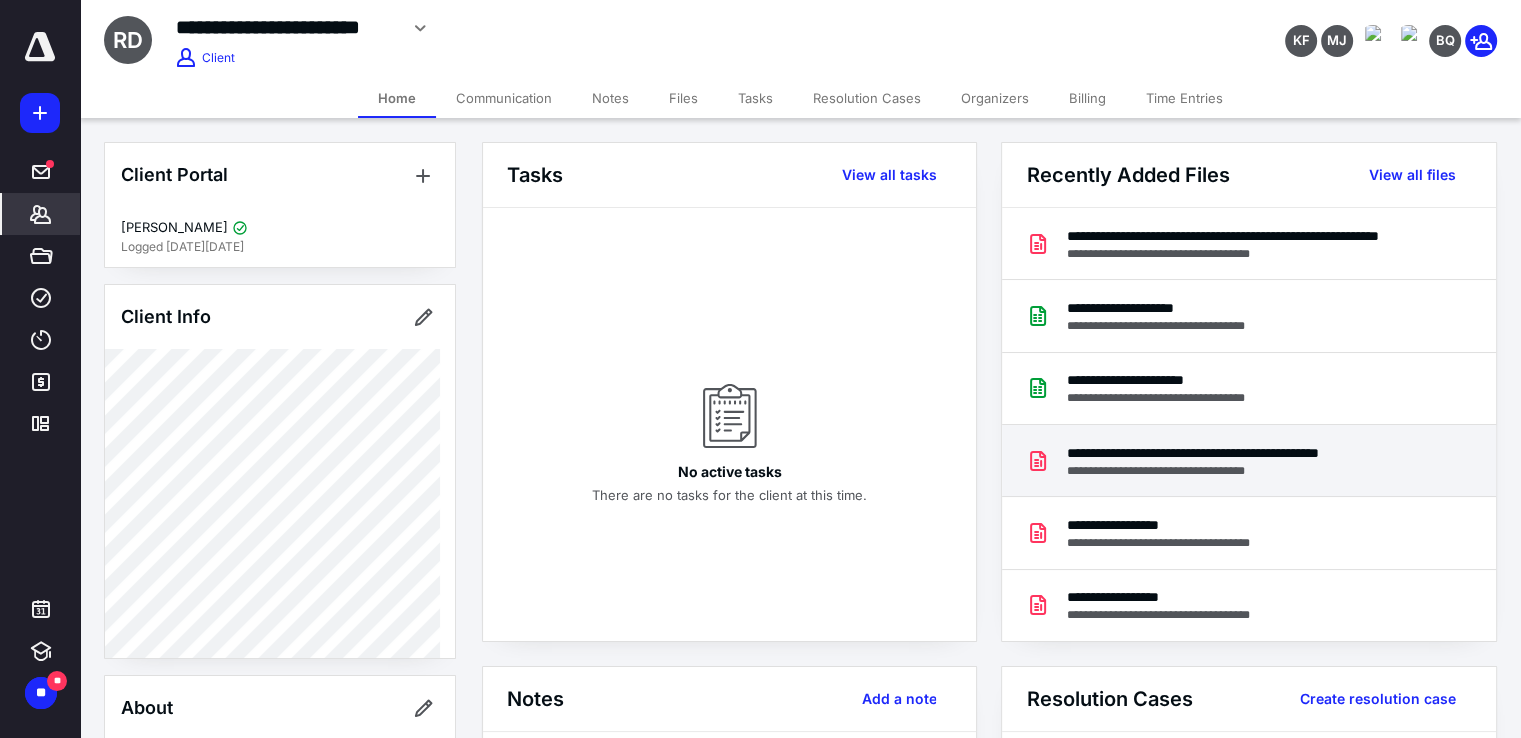 click on "**********" at bounding box center (1242, 453) 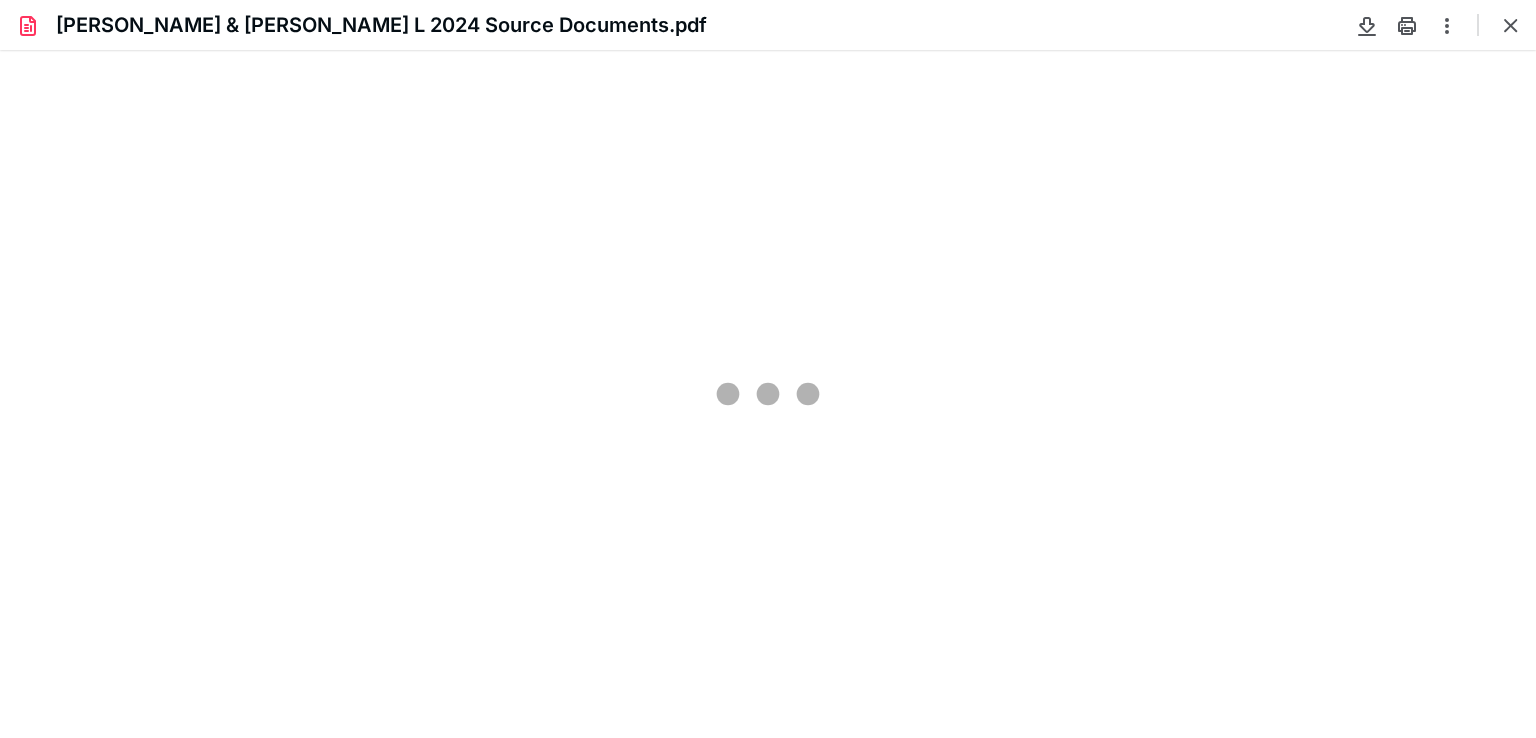 scroll, scrollTop: 0, scrollLeft: 0, axis: both 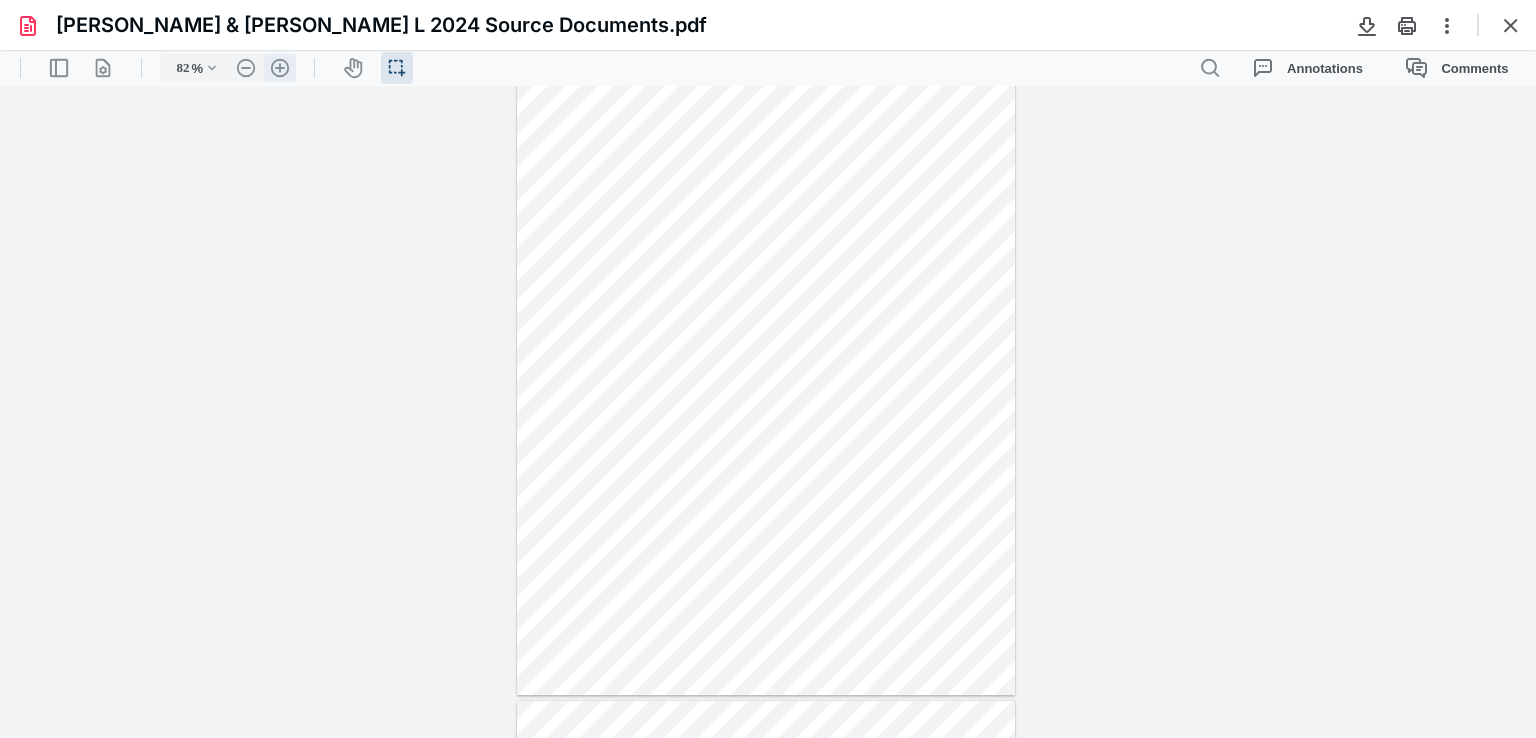 click on ".cls-1{fill:#abb0c4;} icon - header - zoom - in - line" at bounding box center (280, 68) 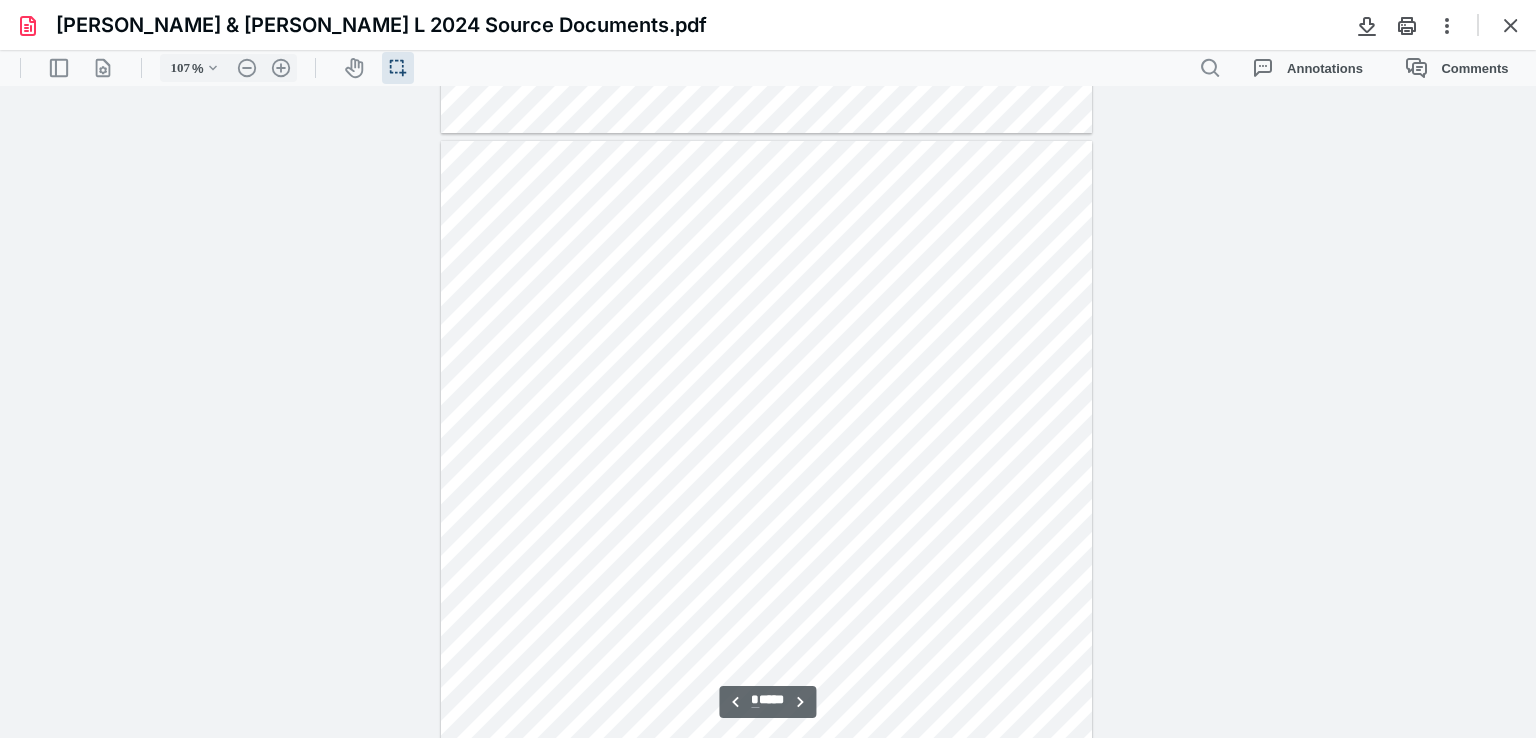 scroll, scrollTop: 900, scrollLeft: 0, axis: vertical 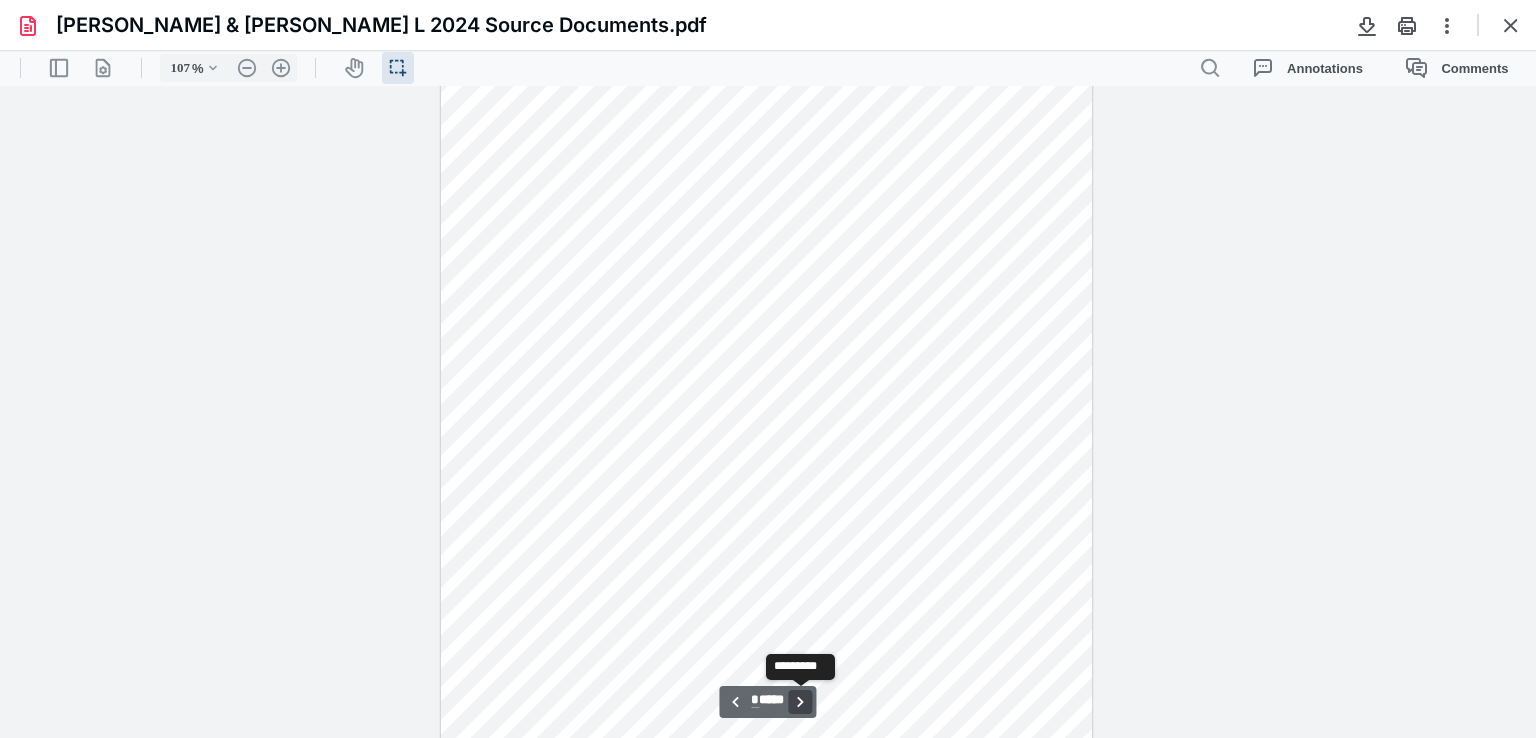 click on "**********" at bounding box center (801, 702) 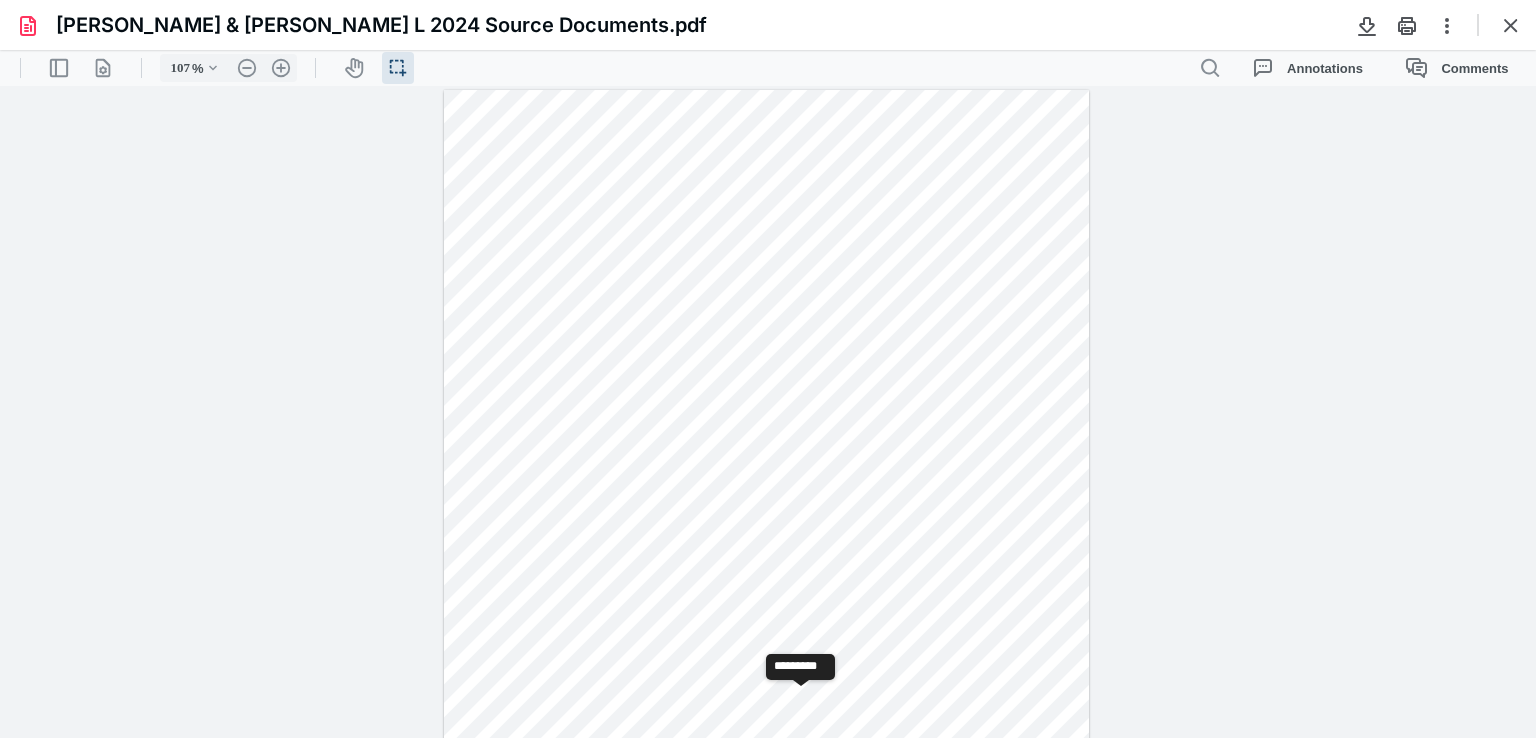 click on "**********" at bounding box center (801, 702) 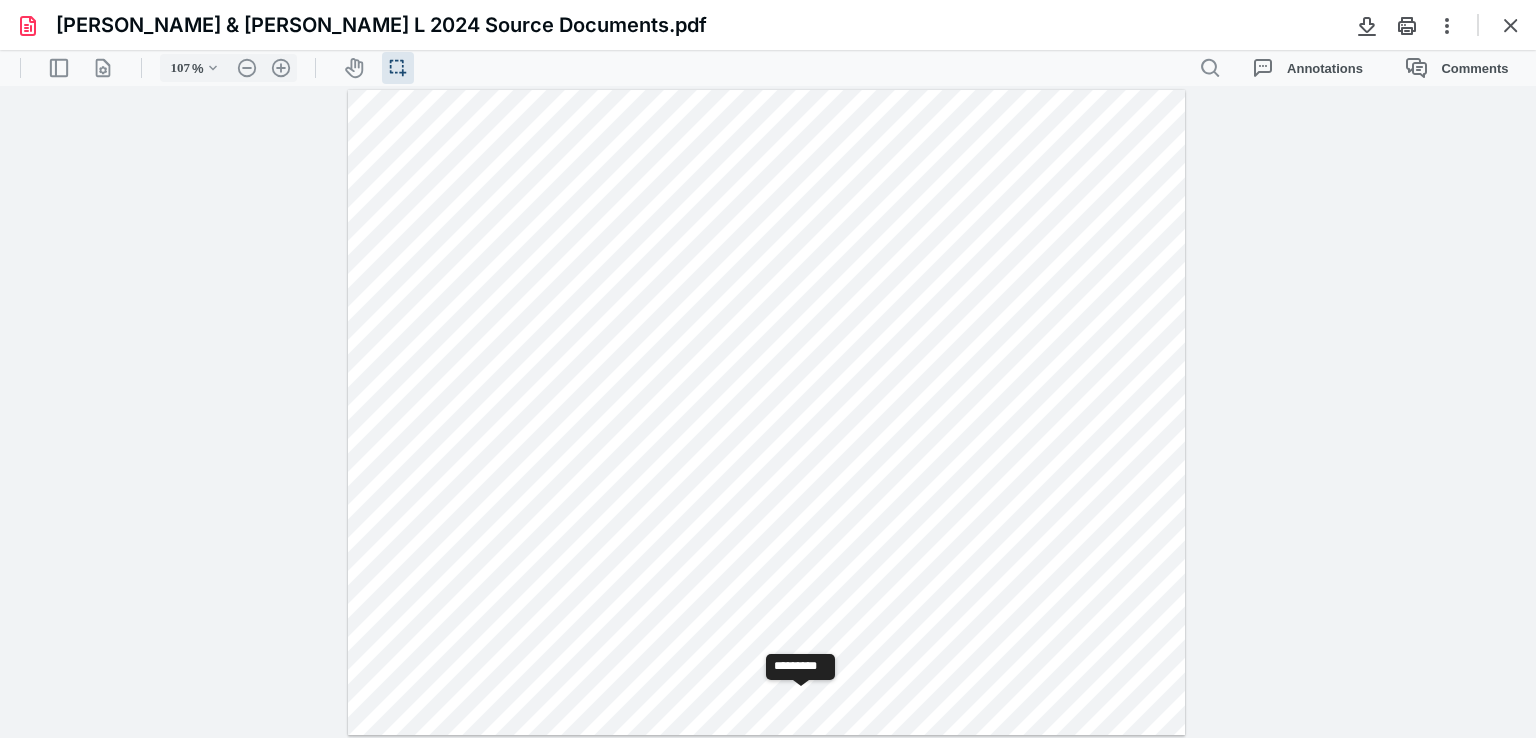 click on "**********" at bounding box center [801, 702] 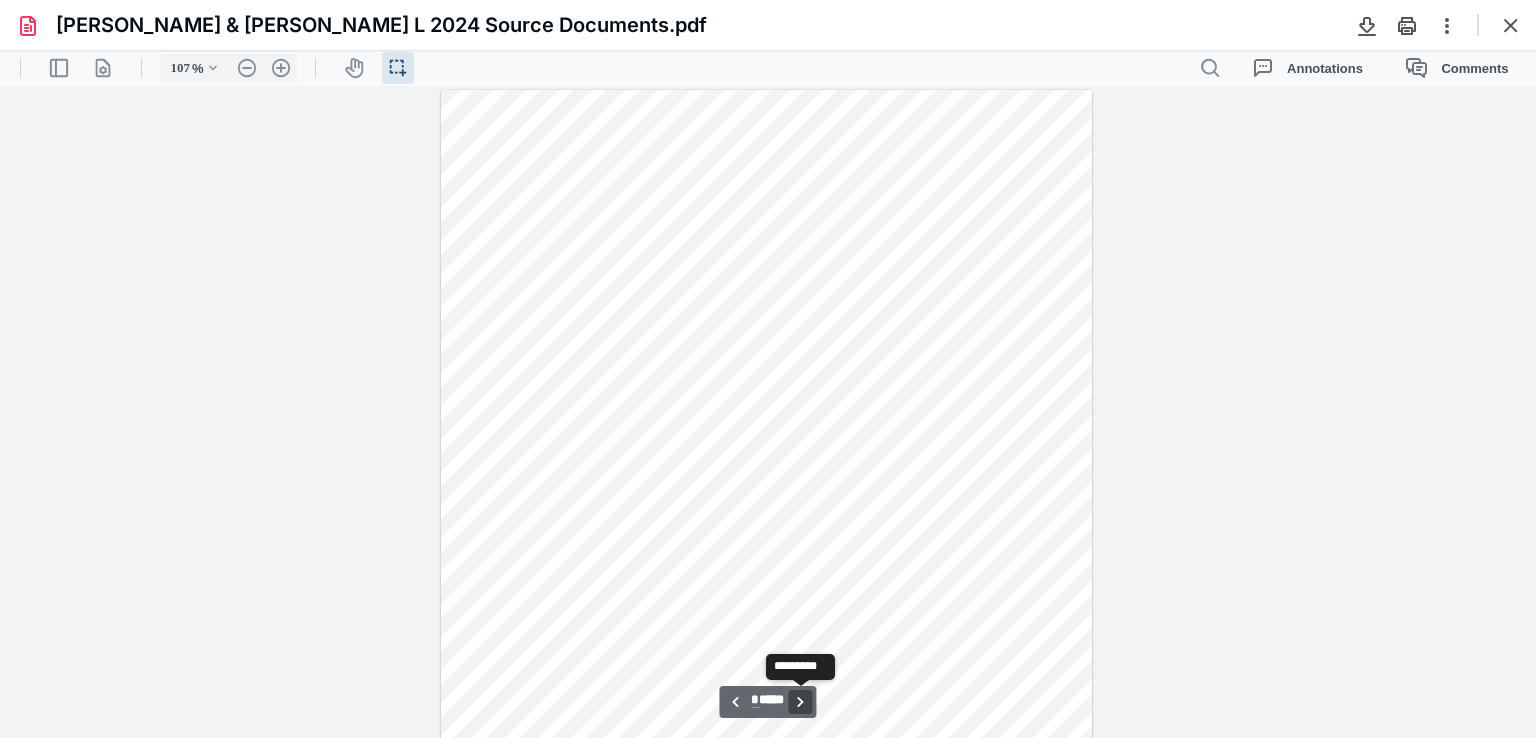 click on "**********" at bounding box center (801, 702) 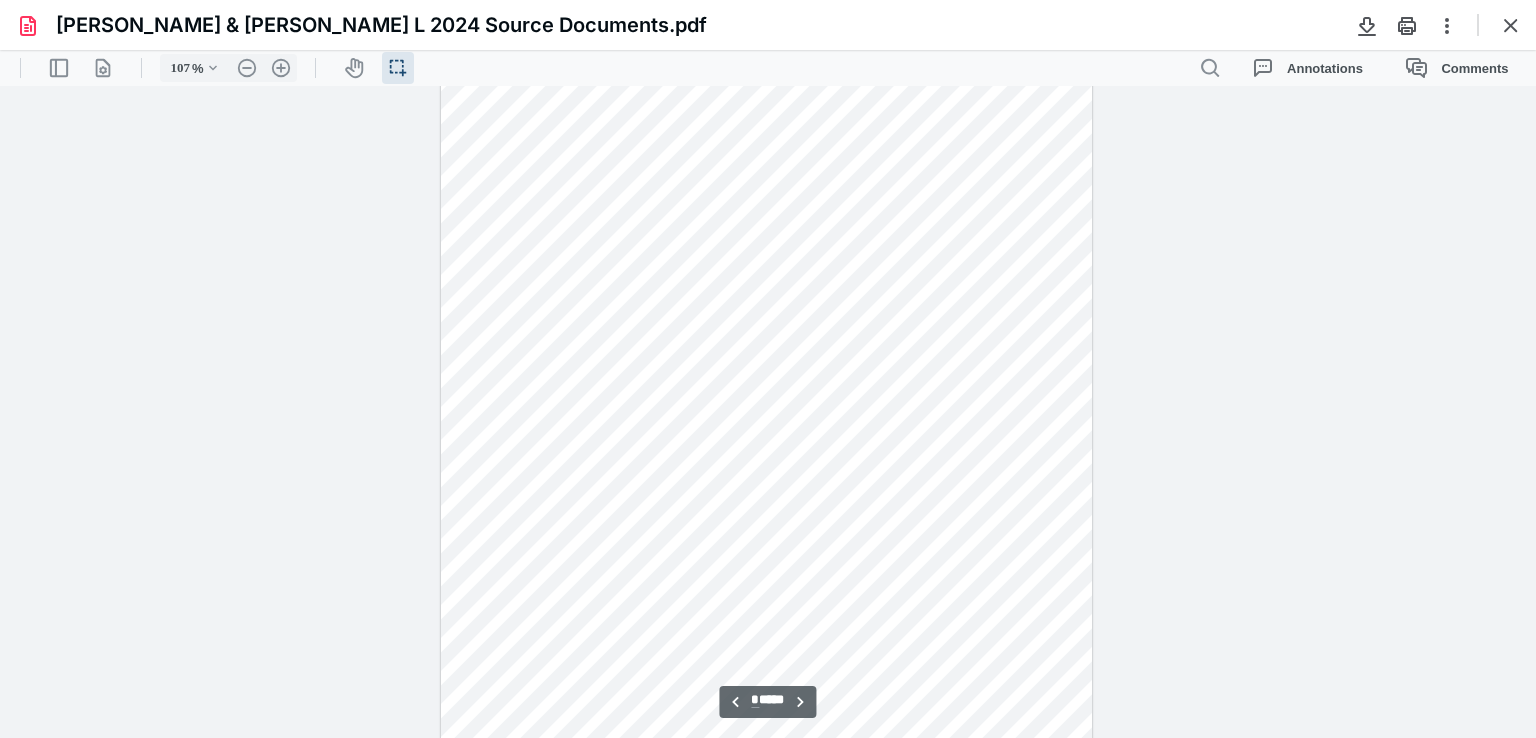 scroll, scrollTop: 6051, scrollLeft: 0, axis: vertical 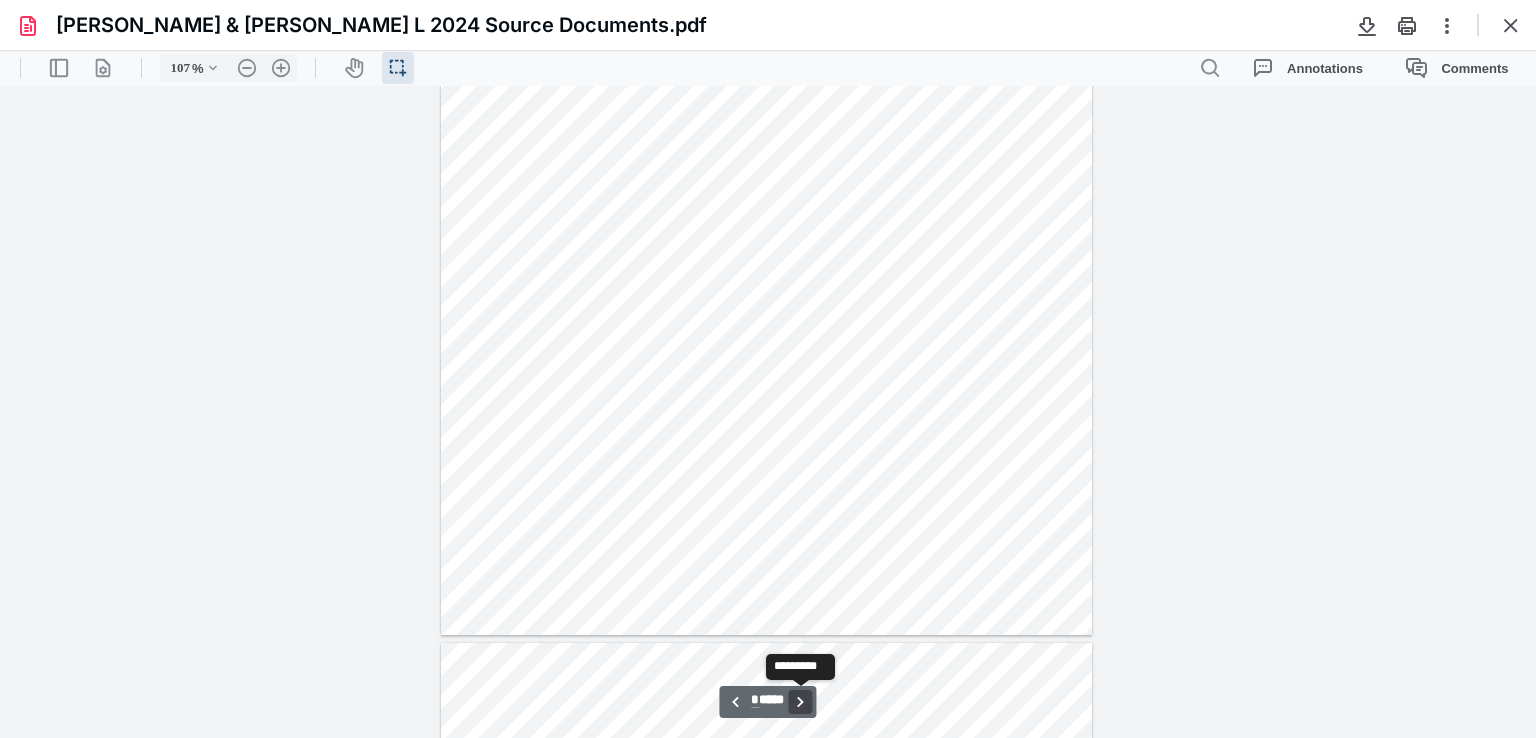 click on "**********" at bounding box center (801, 702) 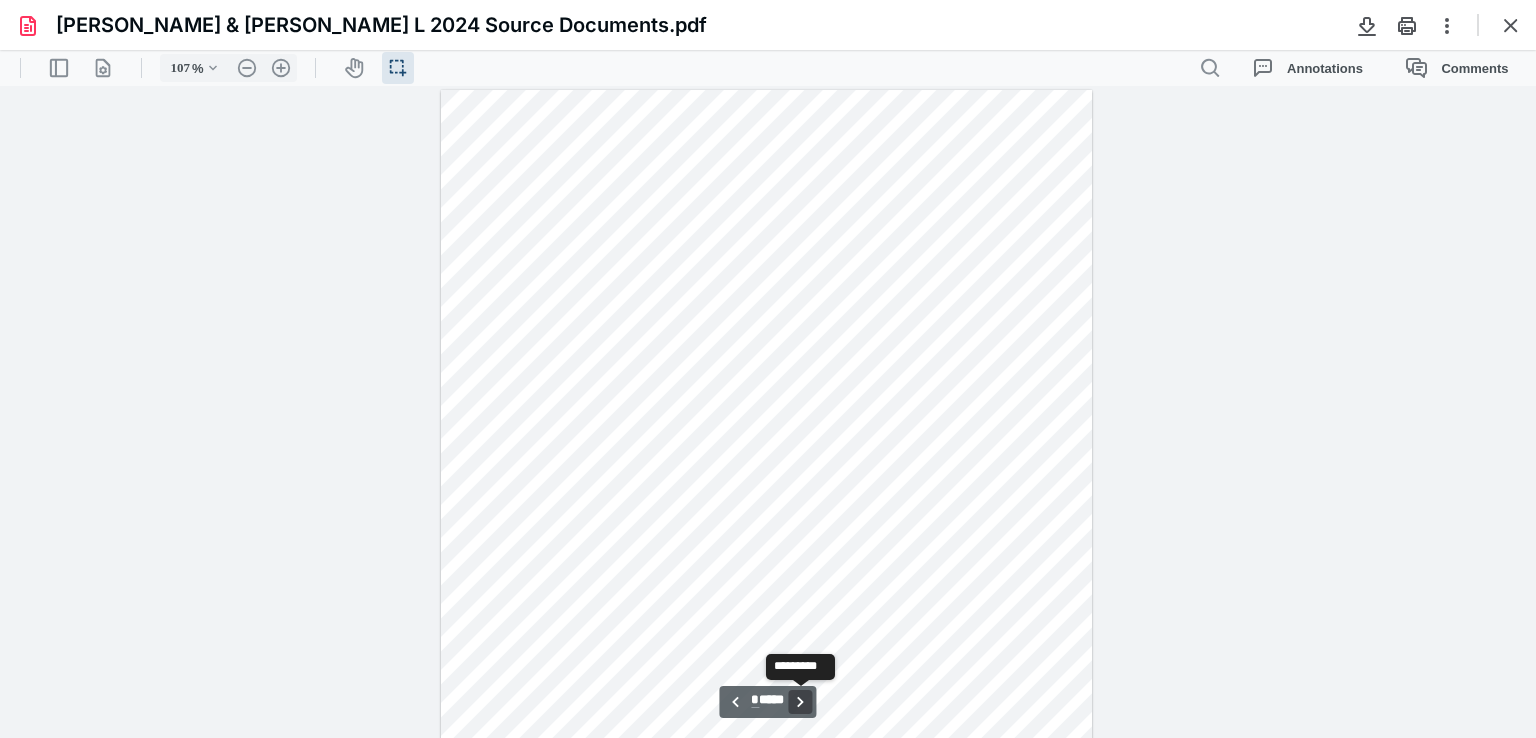 click on "**********" at bounding box center (801, 702) 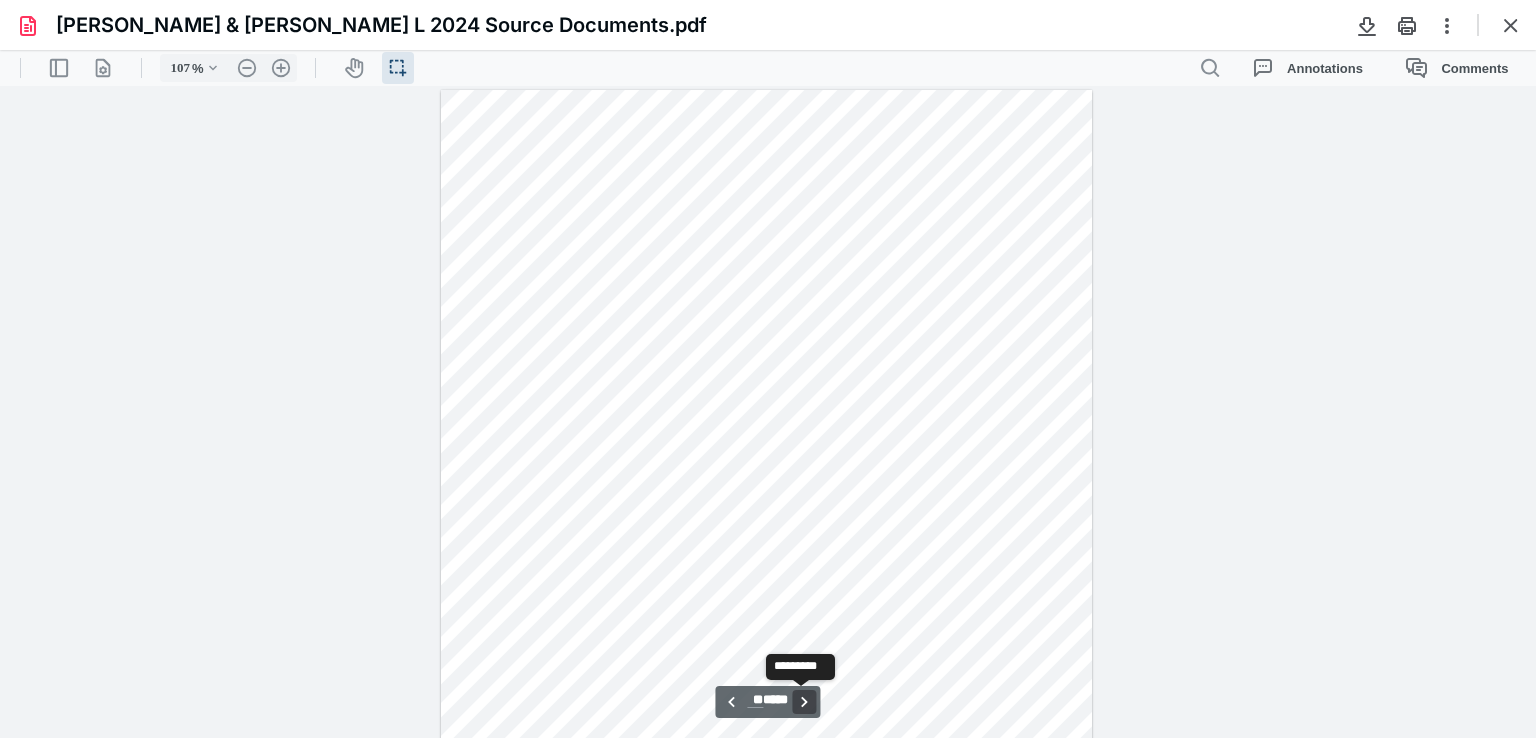 click on "**********" at bounding box center [805, 702] 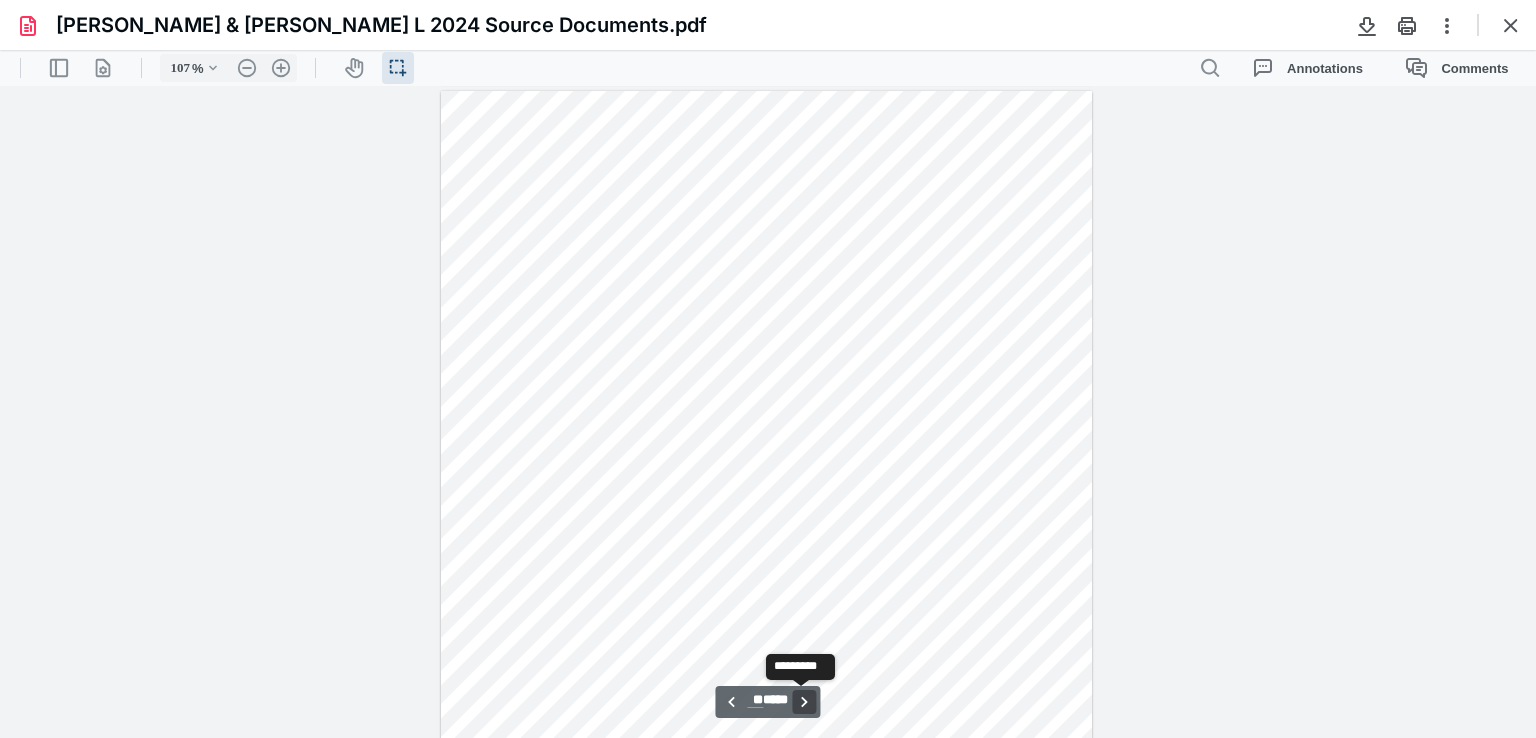 click on "**********" at bounding box center (805, 702) 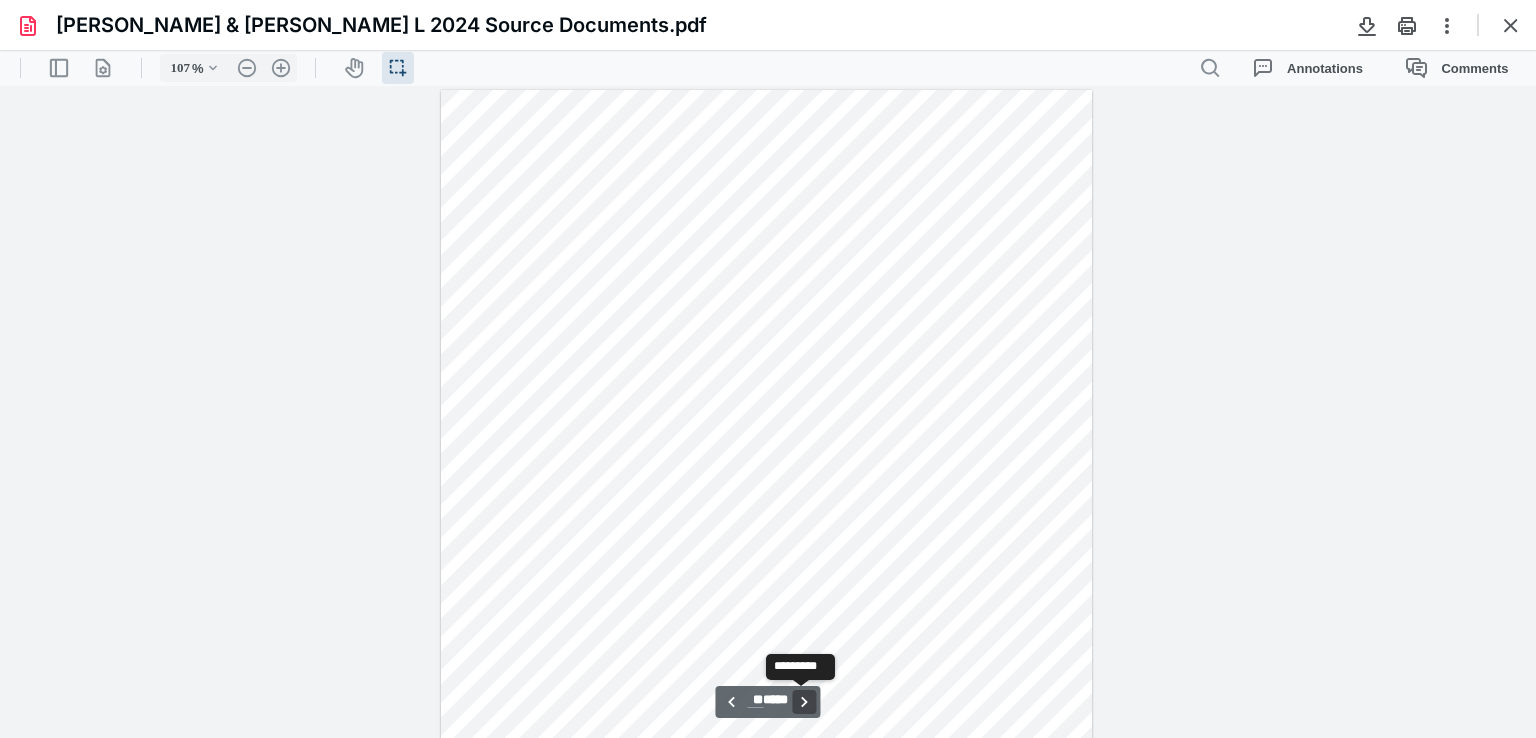 click on "**********" at bounding box center [805, 702] 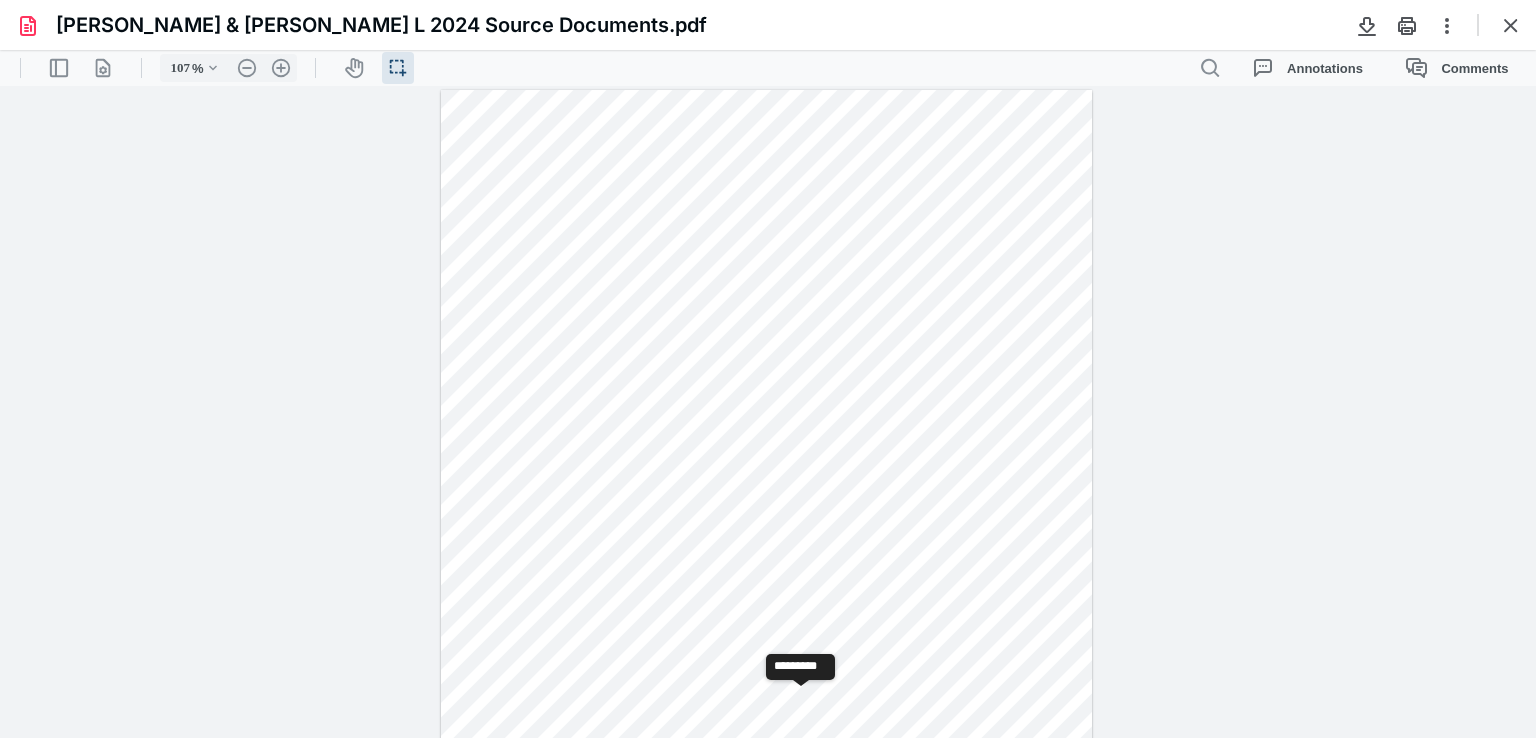 click on "**********" at bounding box center (805, 702) 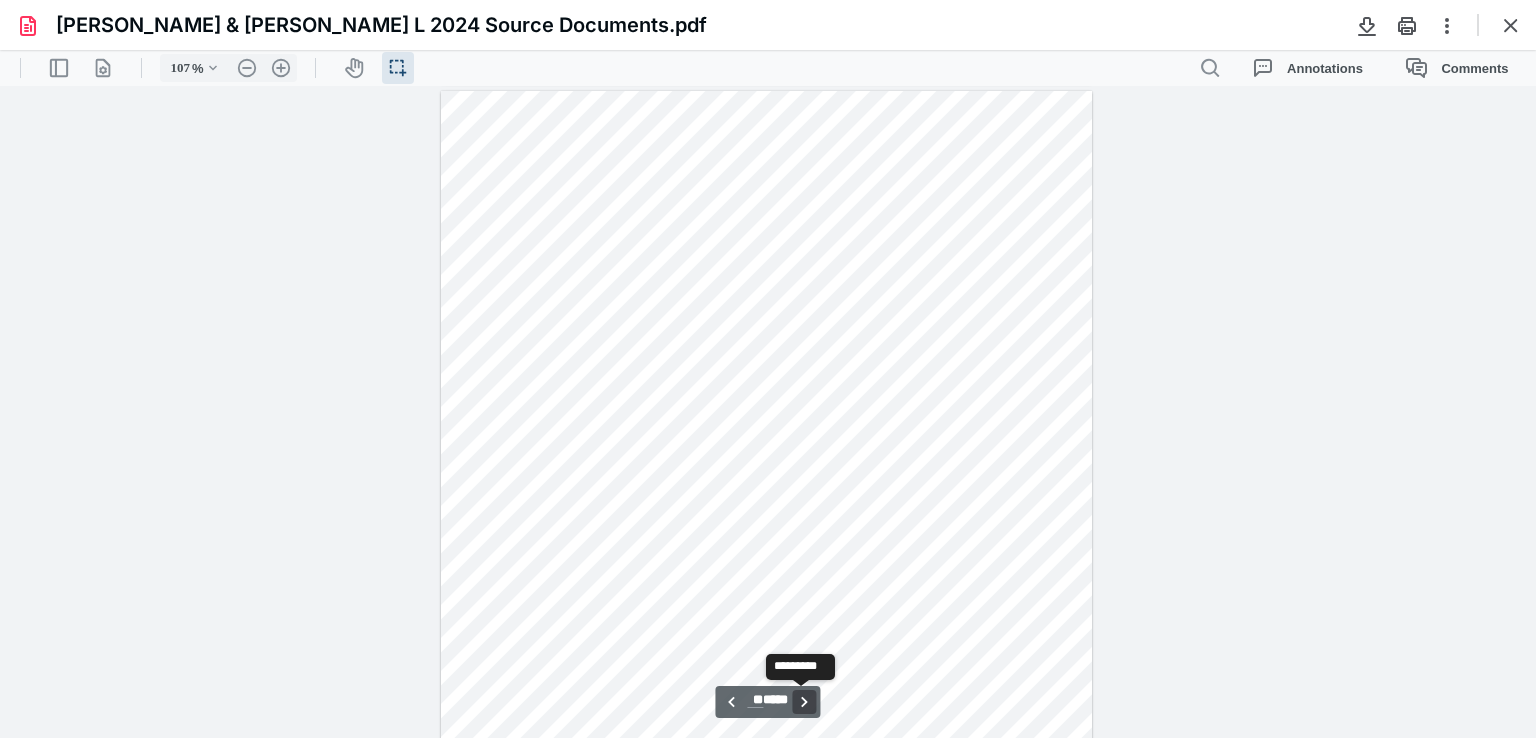 click on "**********" at bounding box center [805, 702] 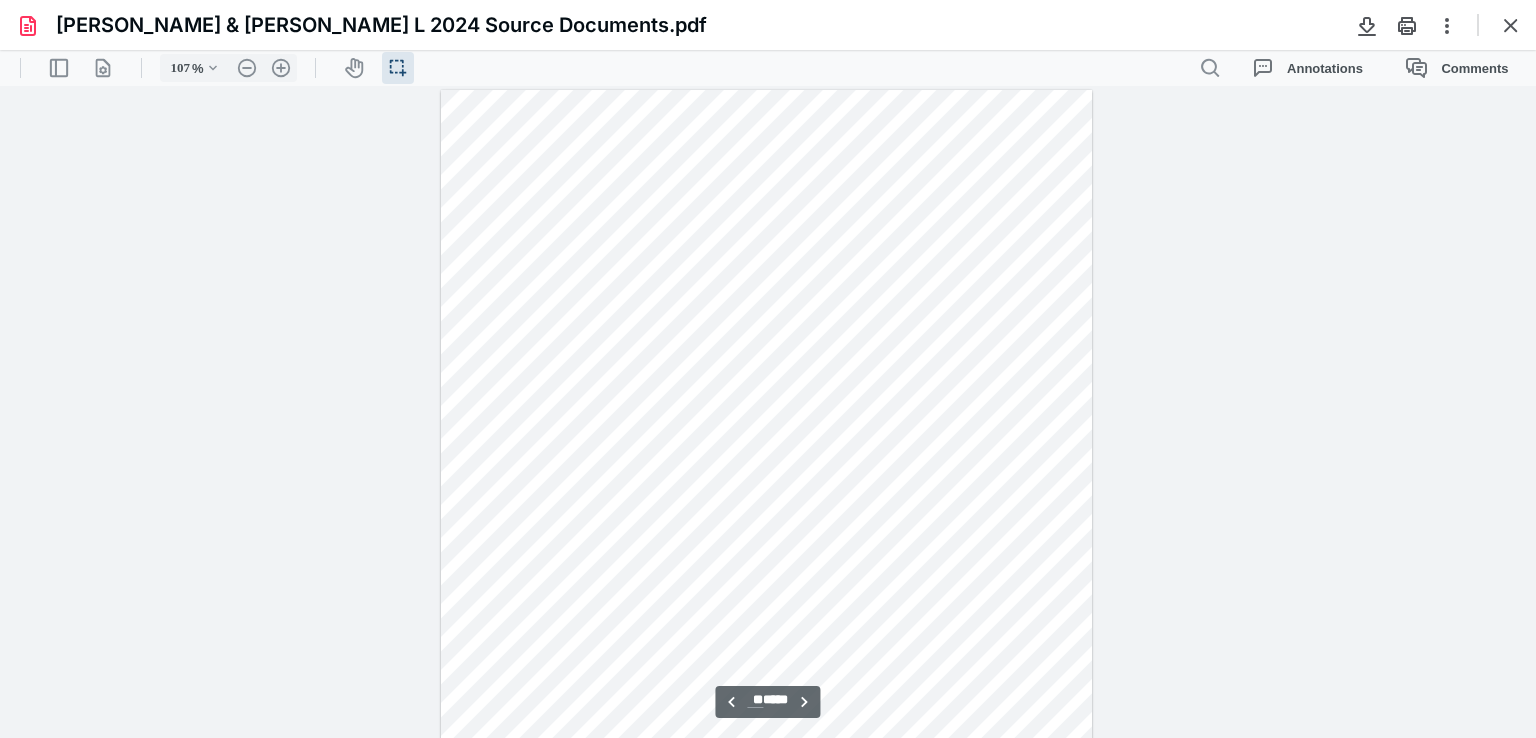 scroll, scrollTop: 13612, scrollLeft: 0, axis: vertical 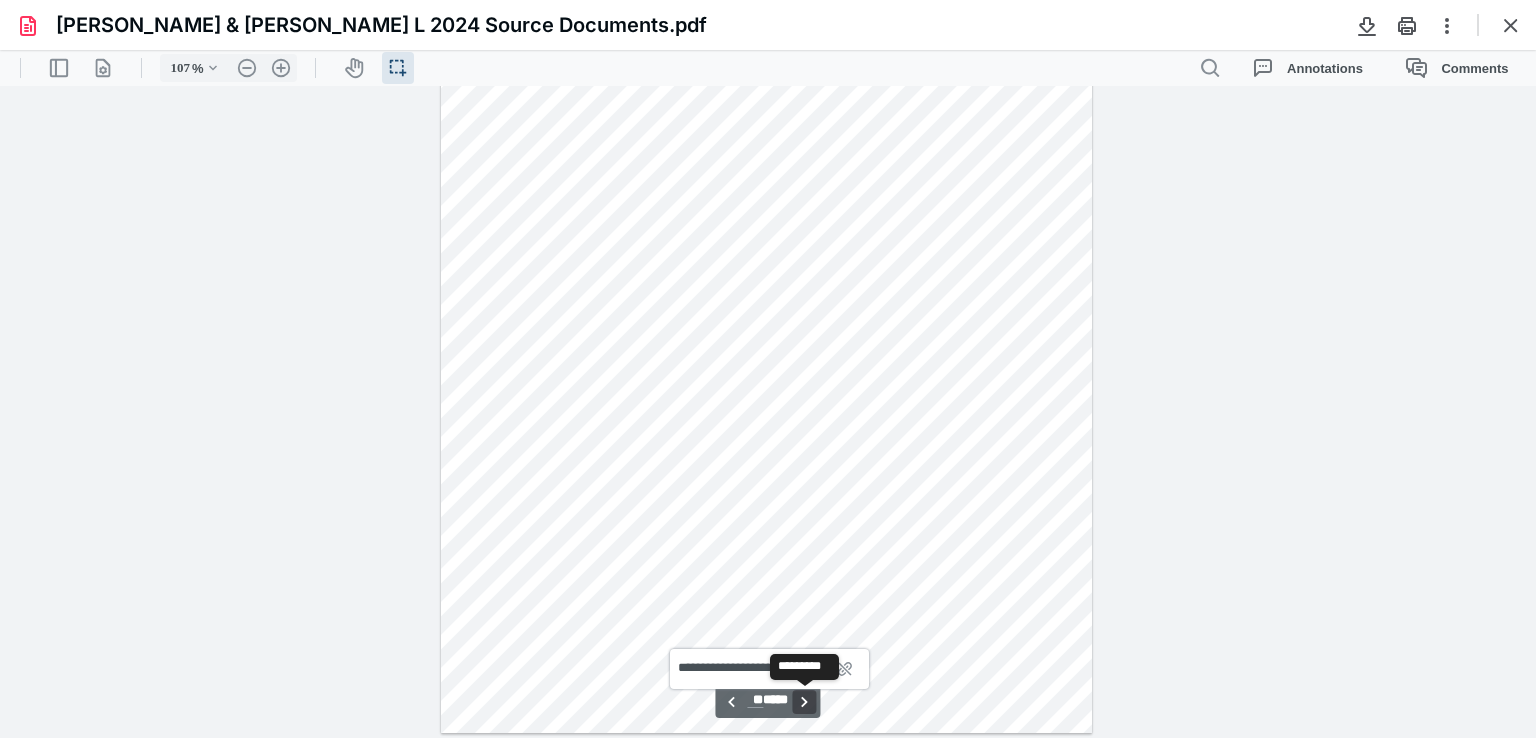 click on "**********" at bounding box center (805, 702) 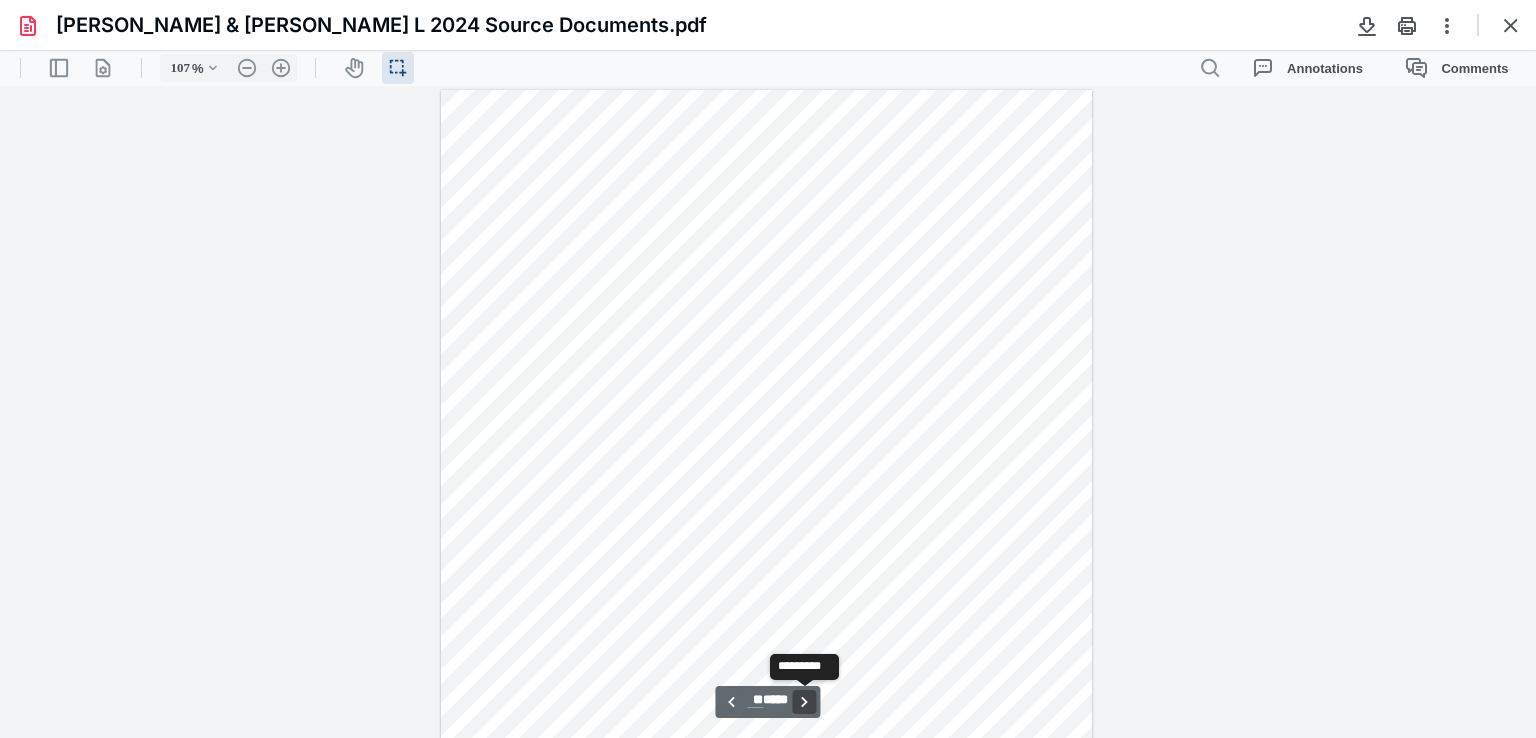 click on "**********" at bounding box center (805, 702) 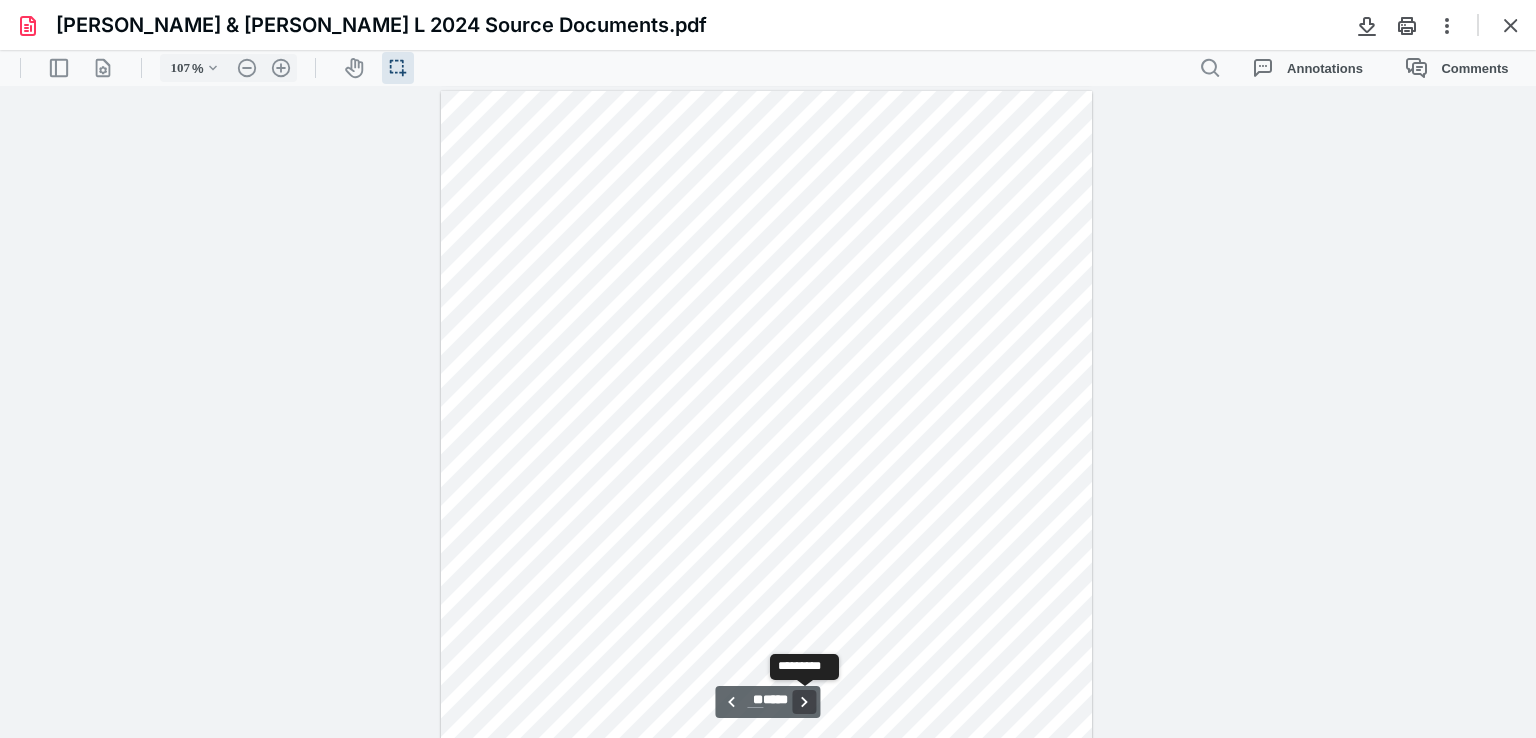 click on "**********" at bounding box center [805, 702] 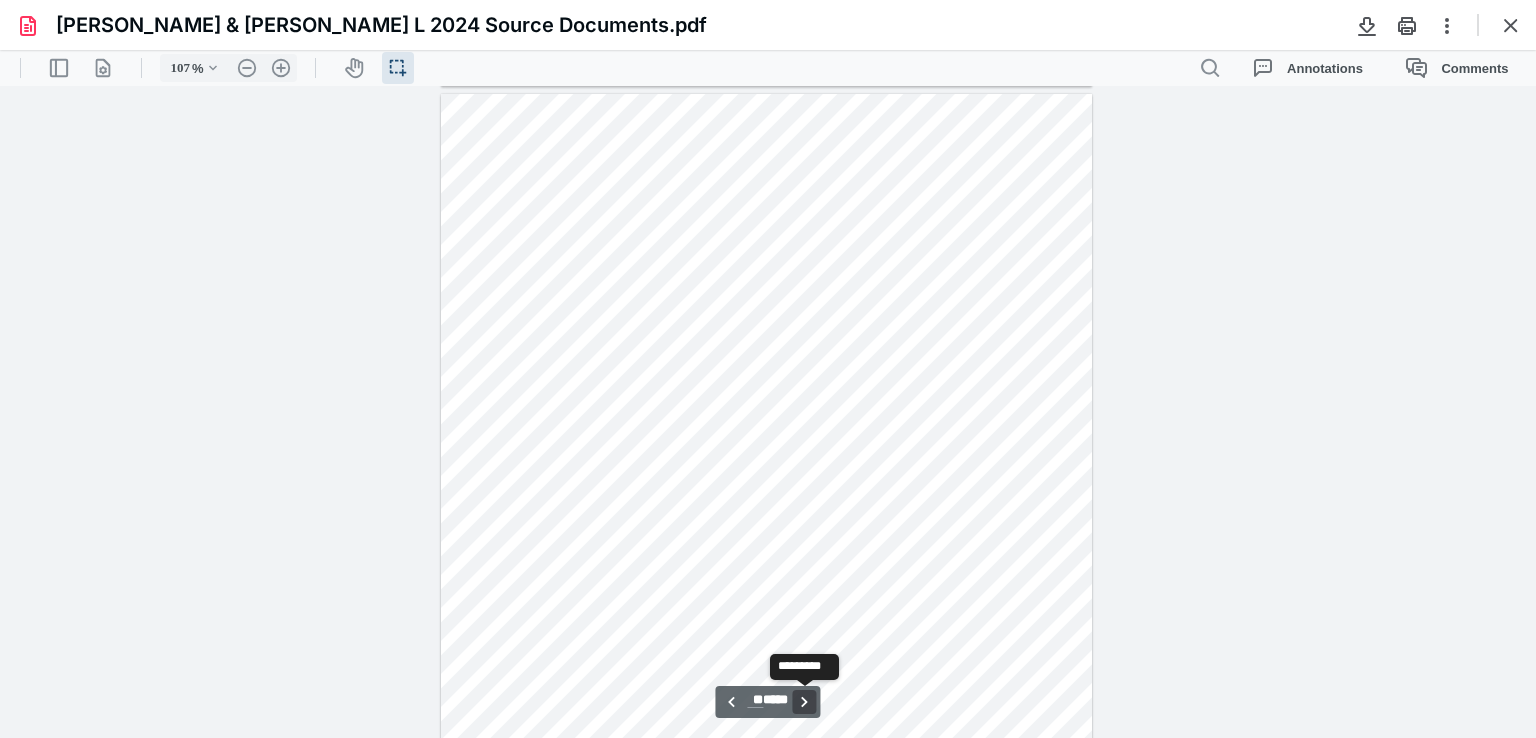 click on "**********" at bounding box center (805, 702) 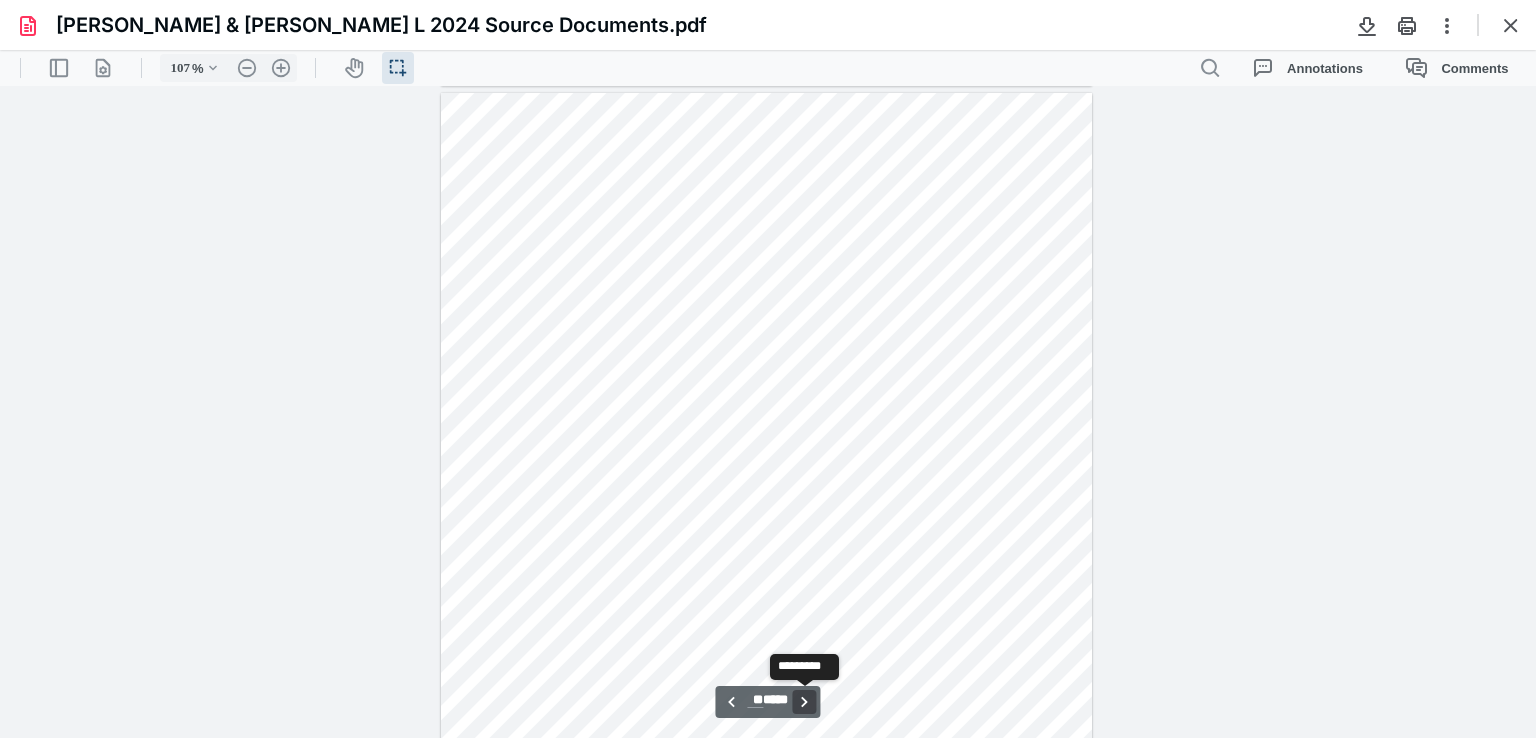 click on "**********" at bounding box center (805, 702) 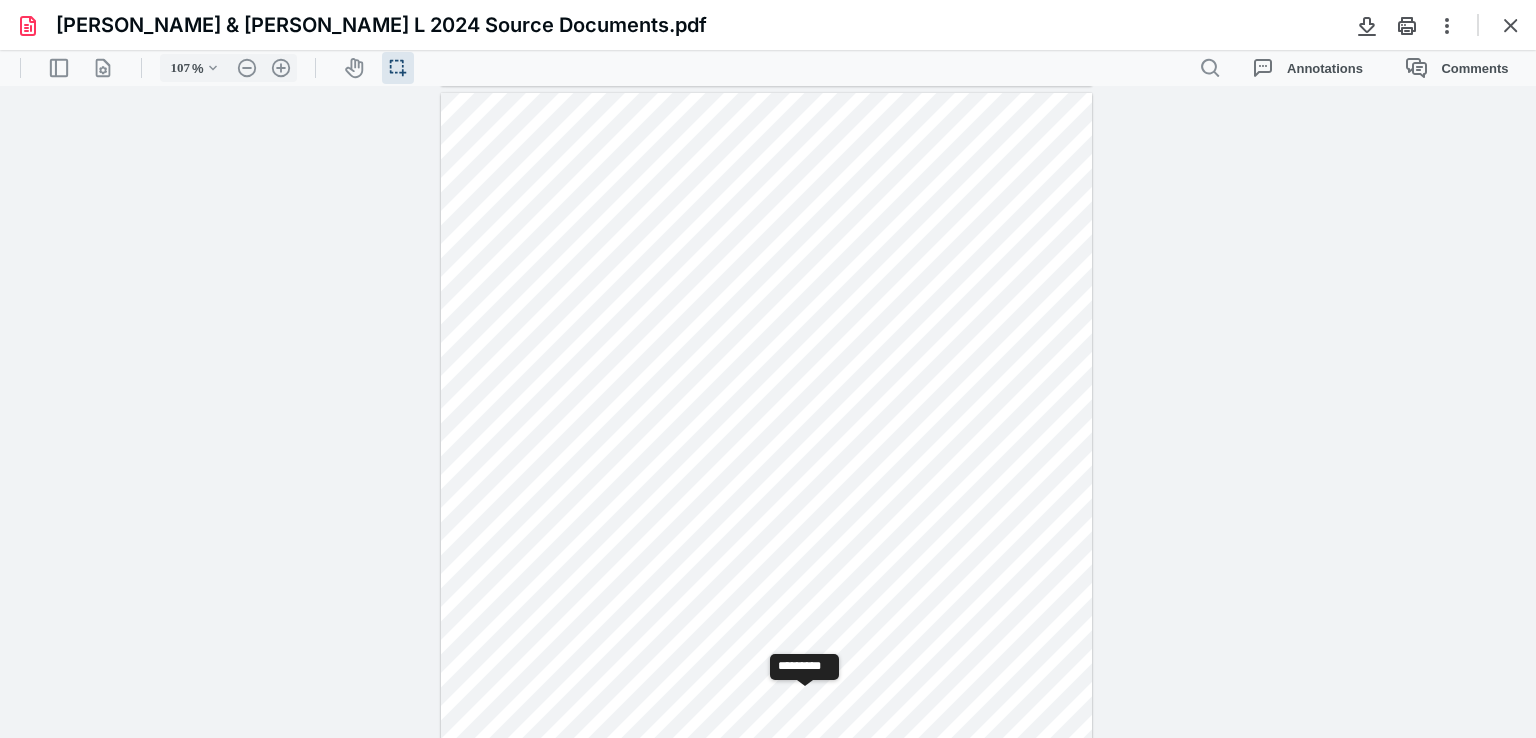 click on "**********" at bounding box center [805, 702] 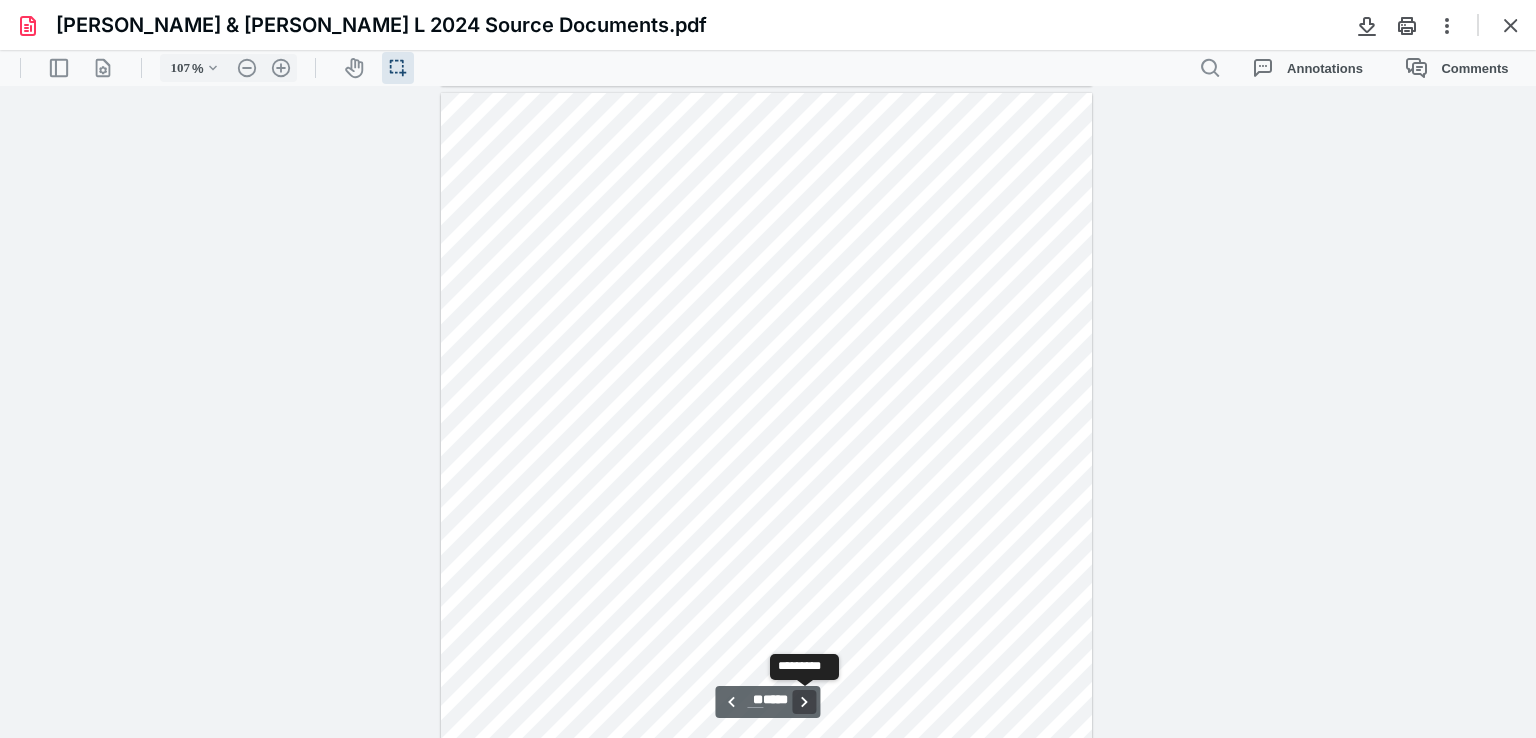 click on "**********" at bounding box center [805, 702] 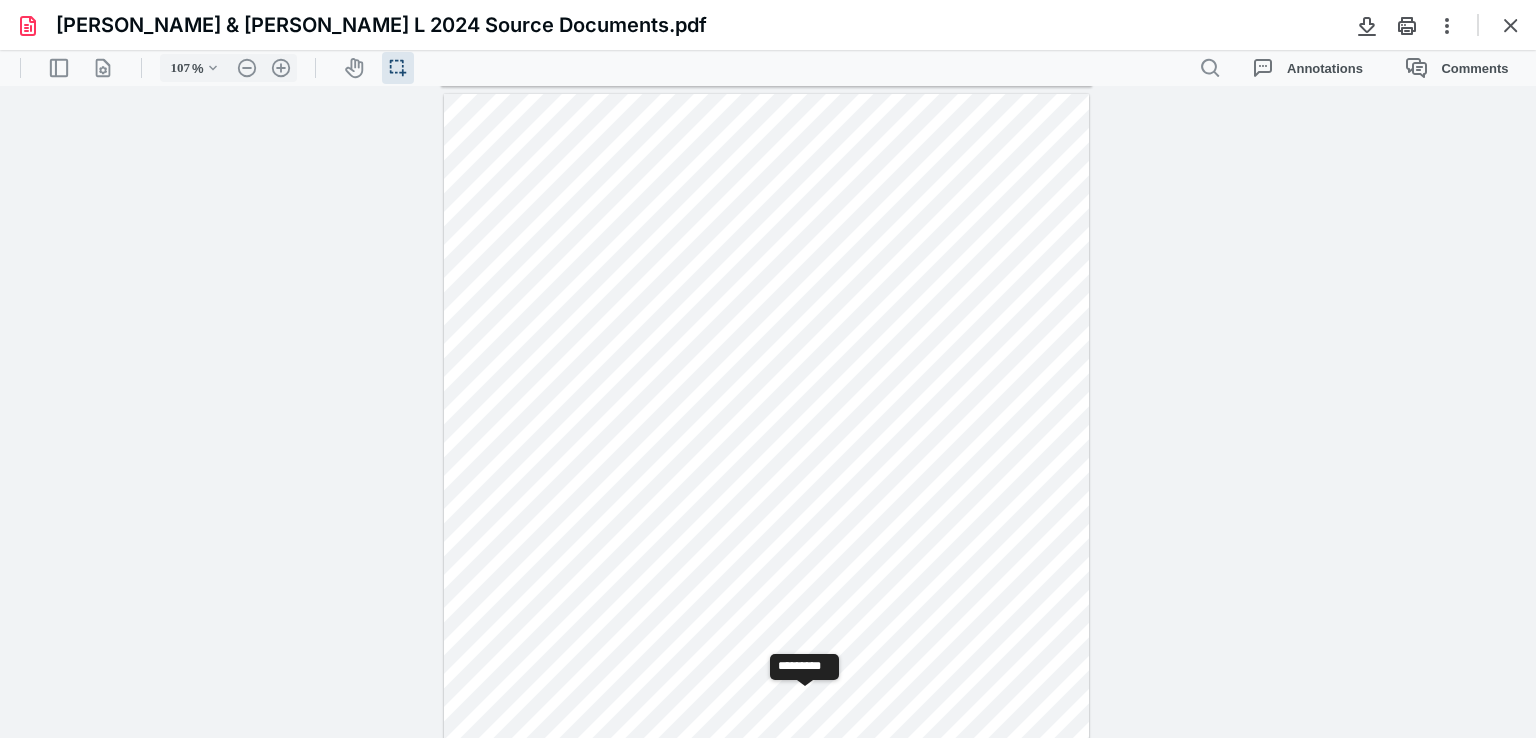 click on "**********" at bounding box center (805, 702) 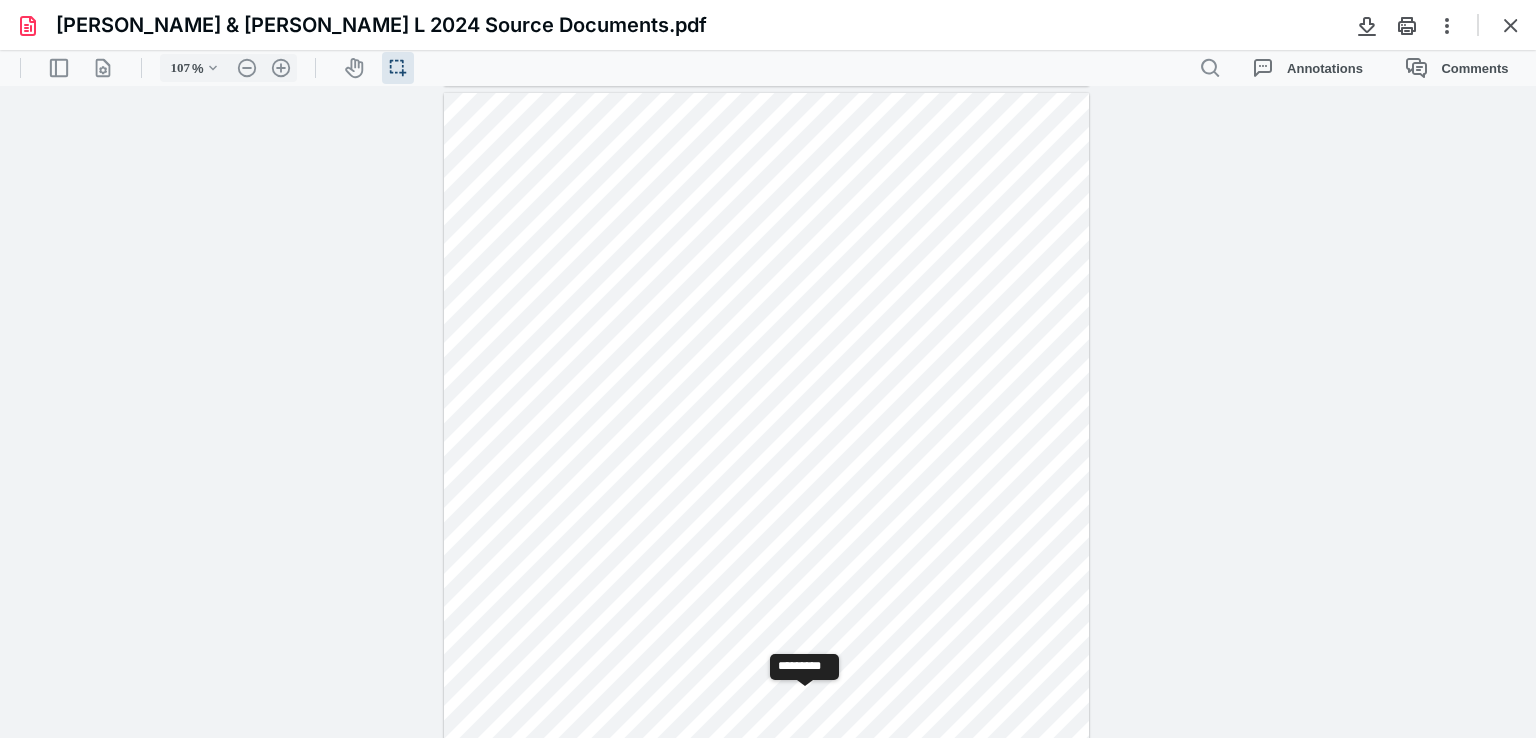 click on "**********" at bounding box center [805, 702] 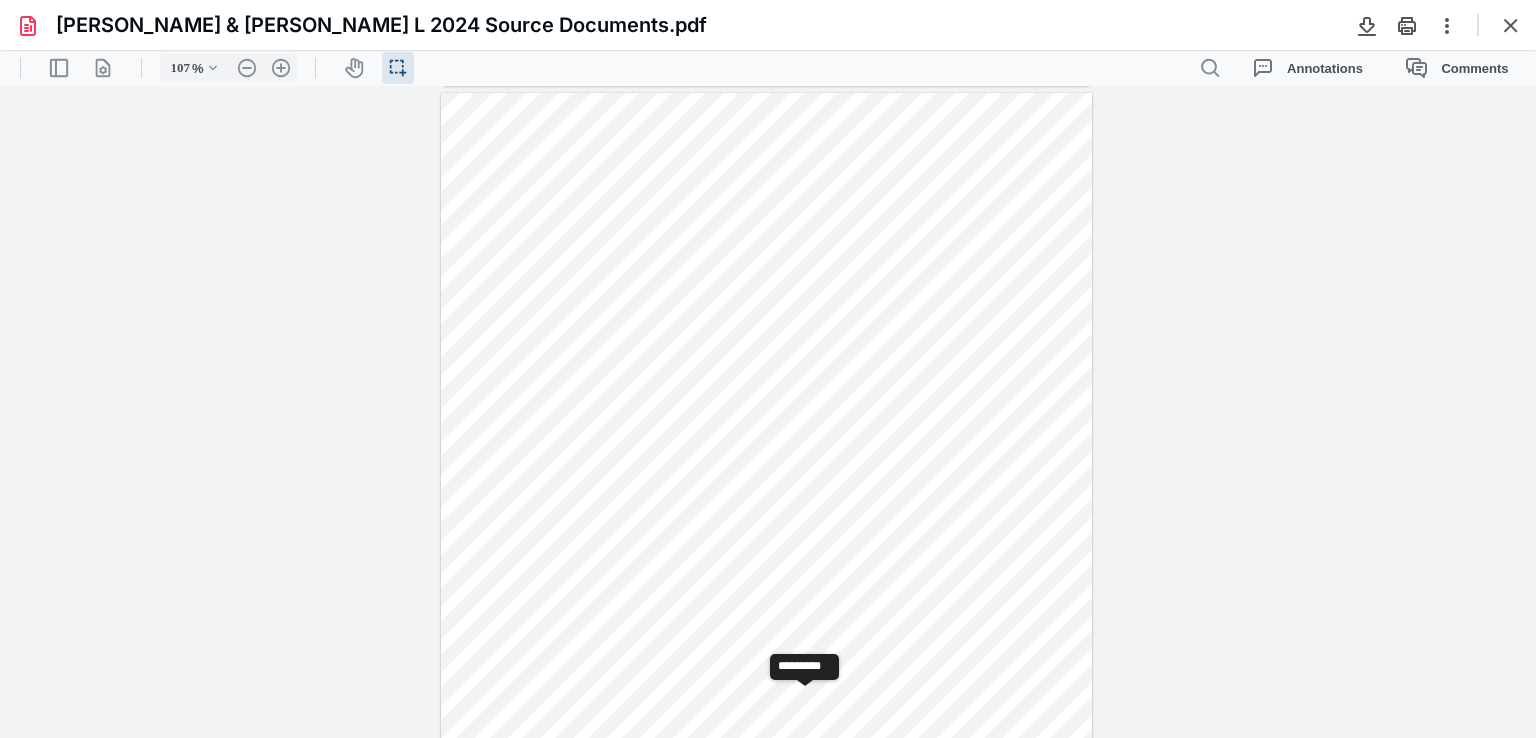 click on "**********" at bounding box center (805, 702) 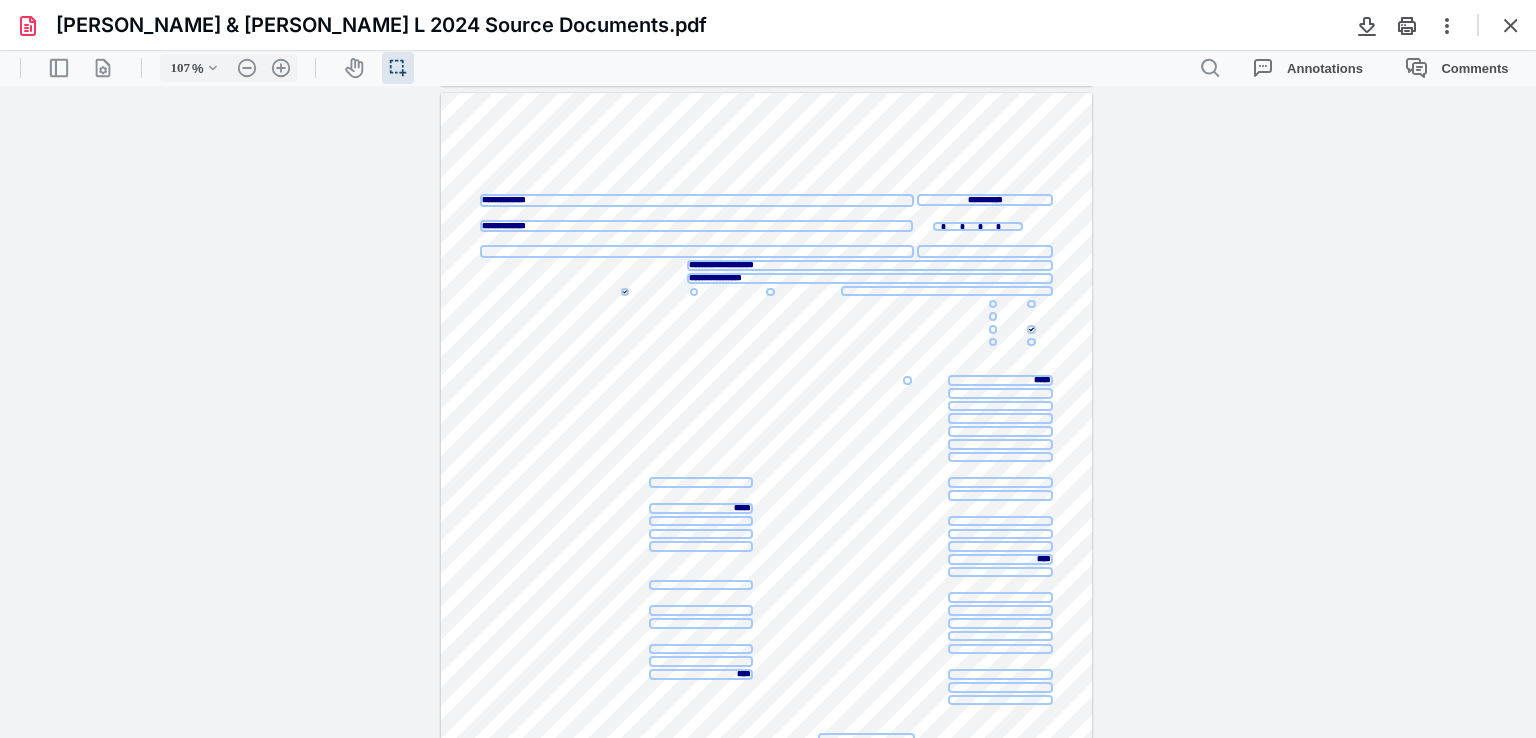 scroll, scrollTop: 22958, scrollLeft: 0, axis: vertical 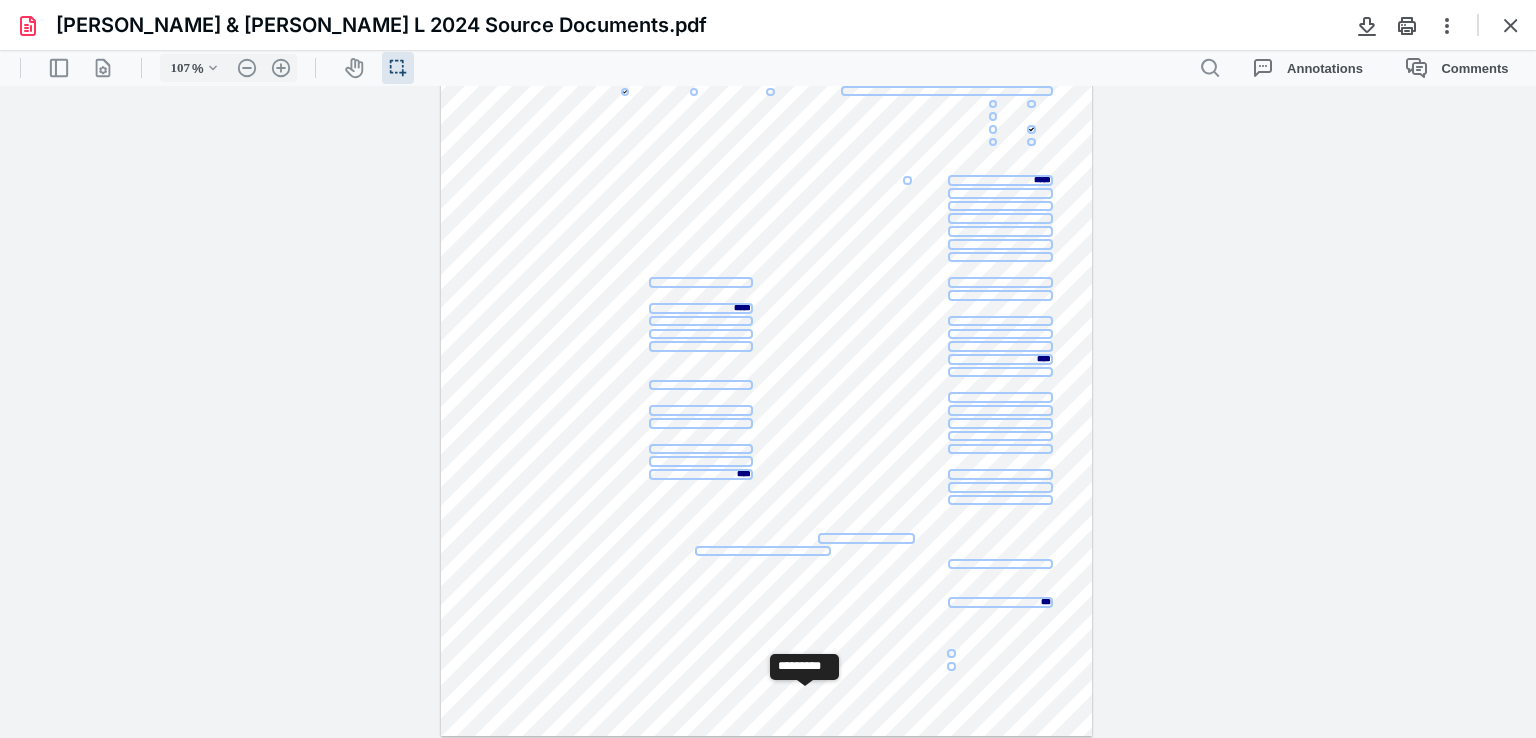 click on "**********" at bounding box center [805, 702] 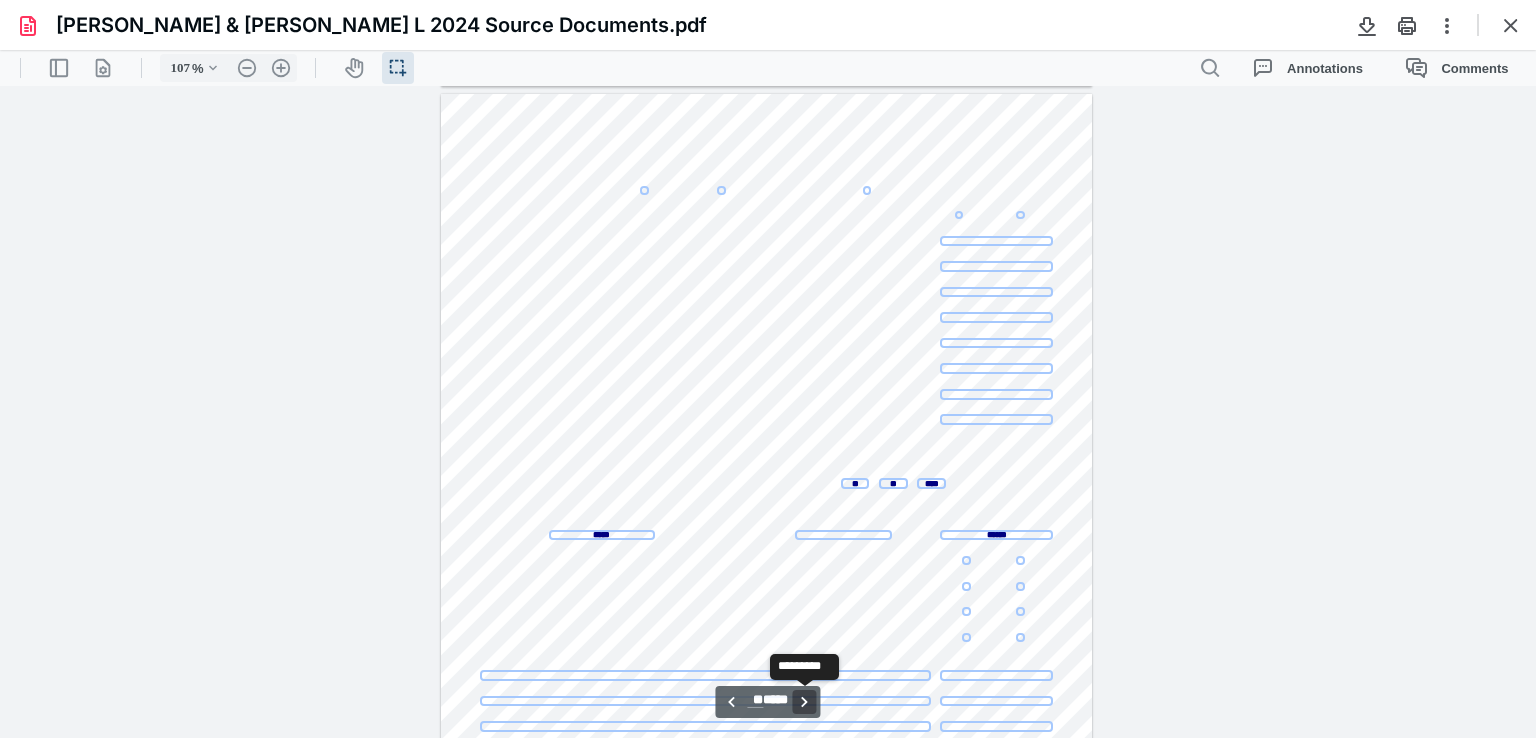 click on "**********" at bounding box center [805, 702] 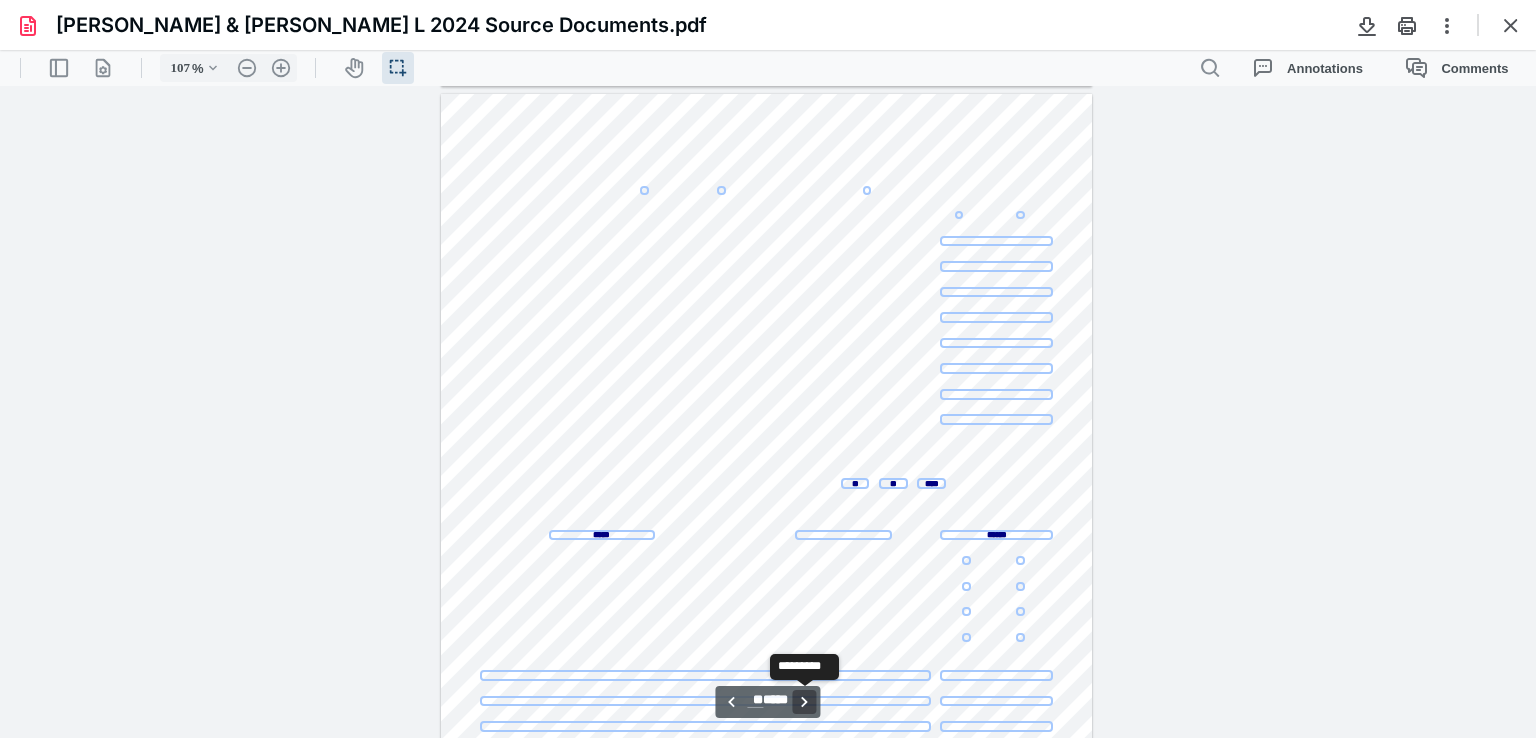 scroll, scrollTop: 24460, scrollLeft: 0, axis: vertical 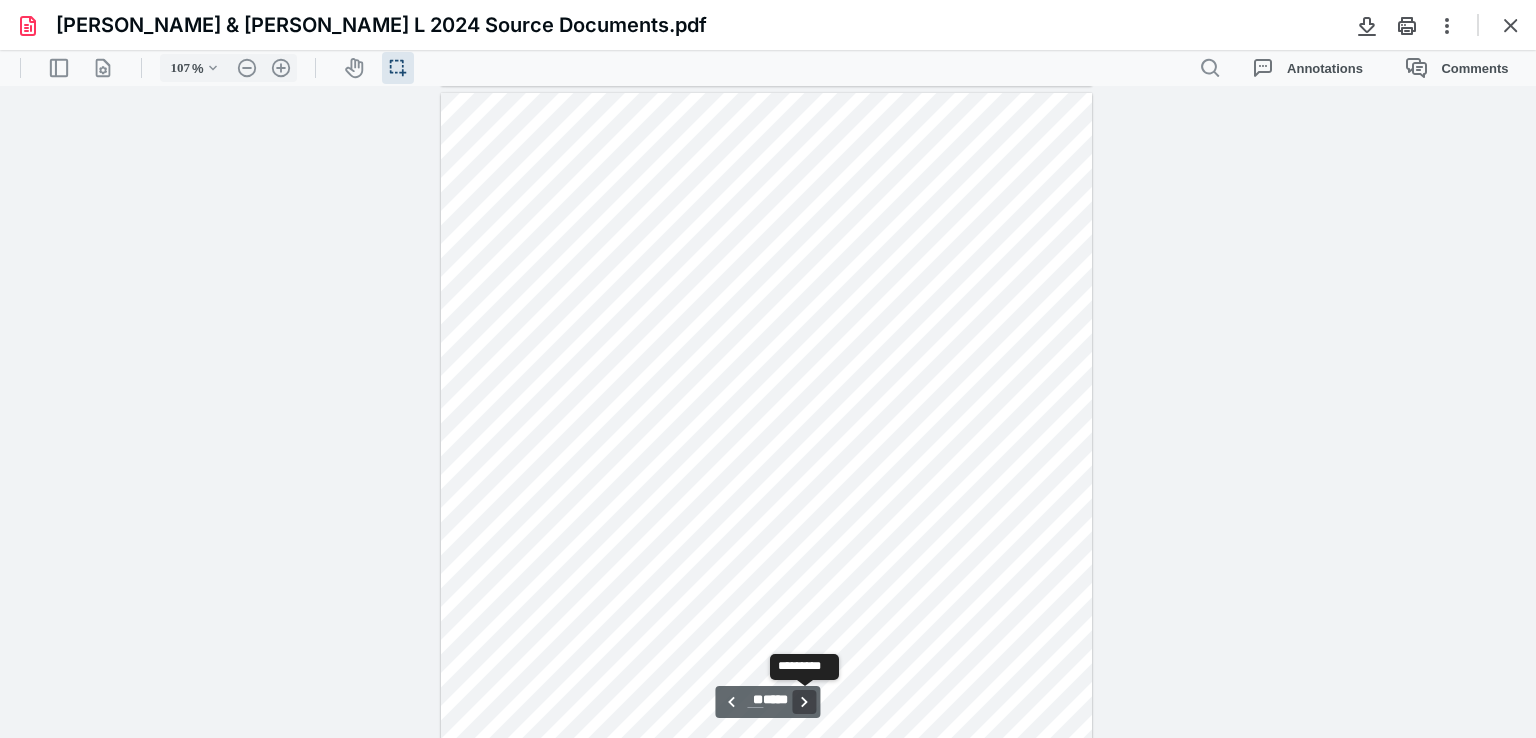 click on "**********" at bounding box center (805, 702) 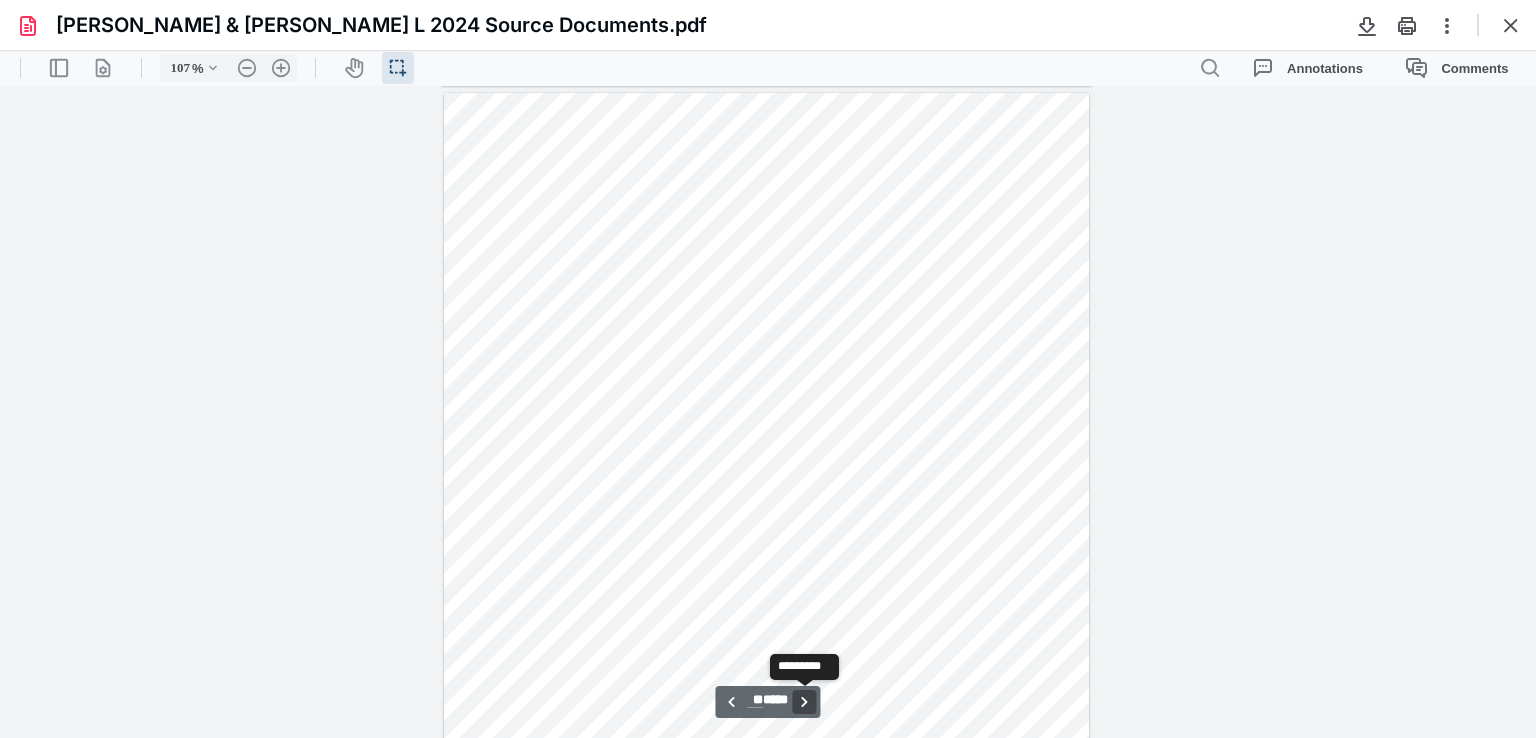 click on "**********" at bounding box center [805, 702] 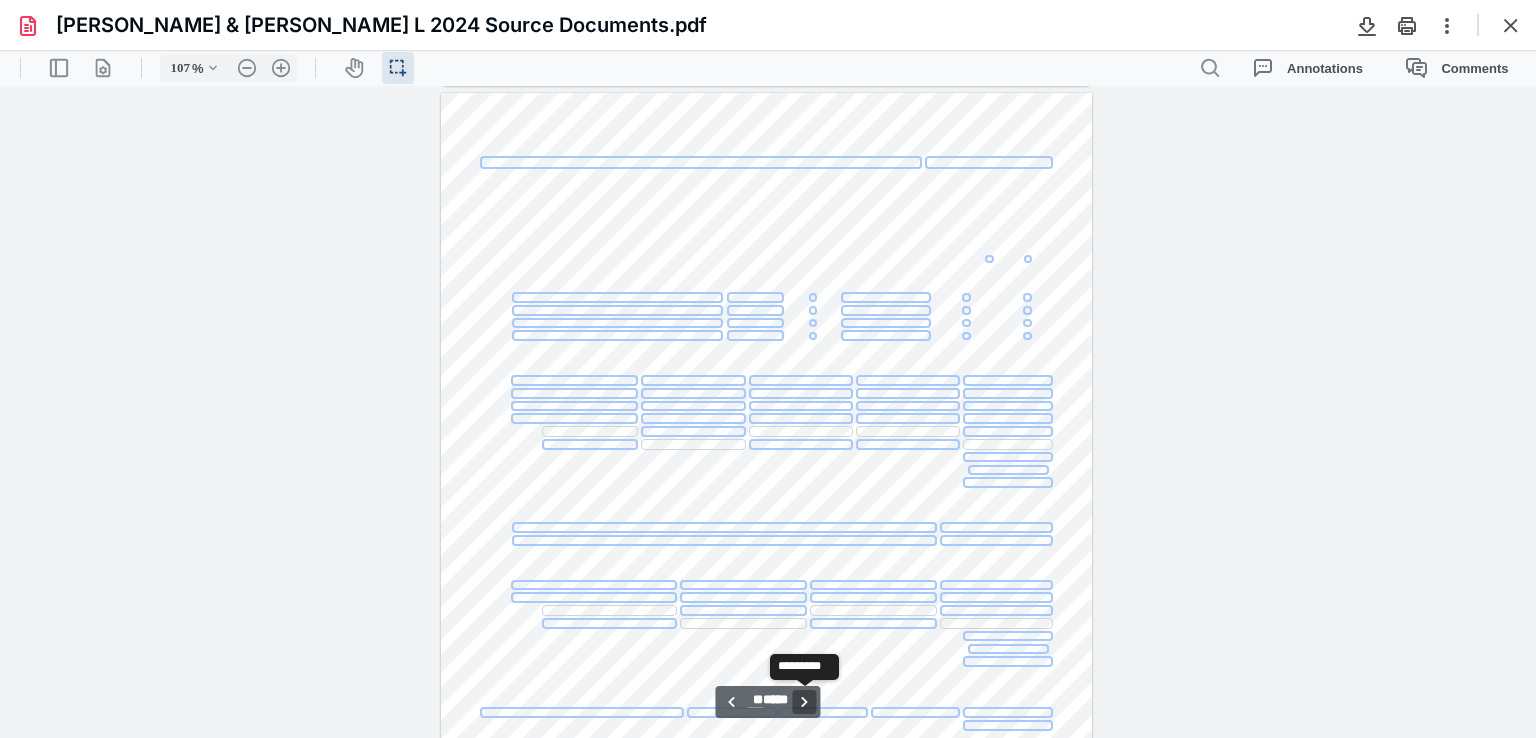 click on "**********" at bounding box center [805, 702] 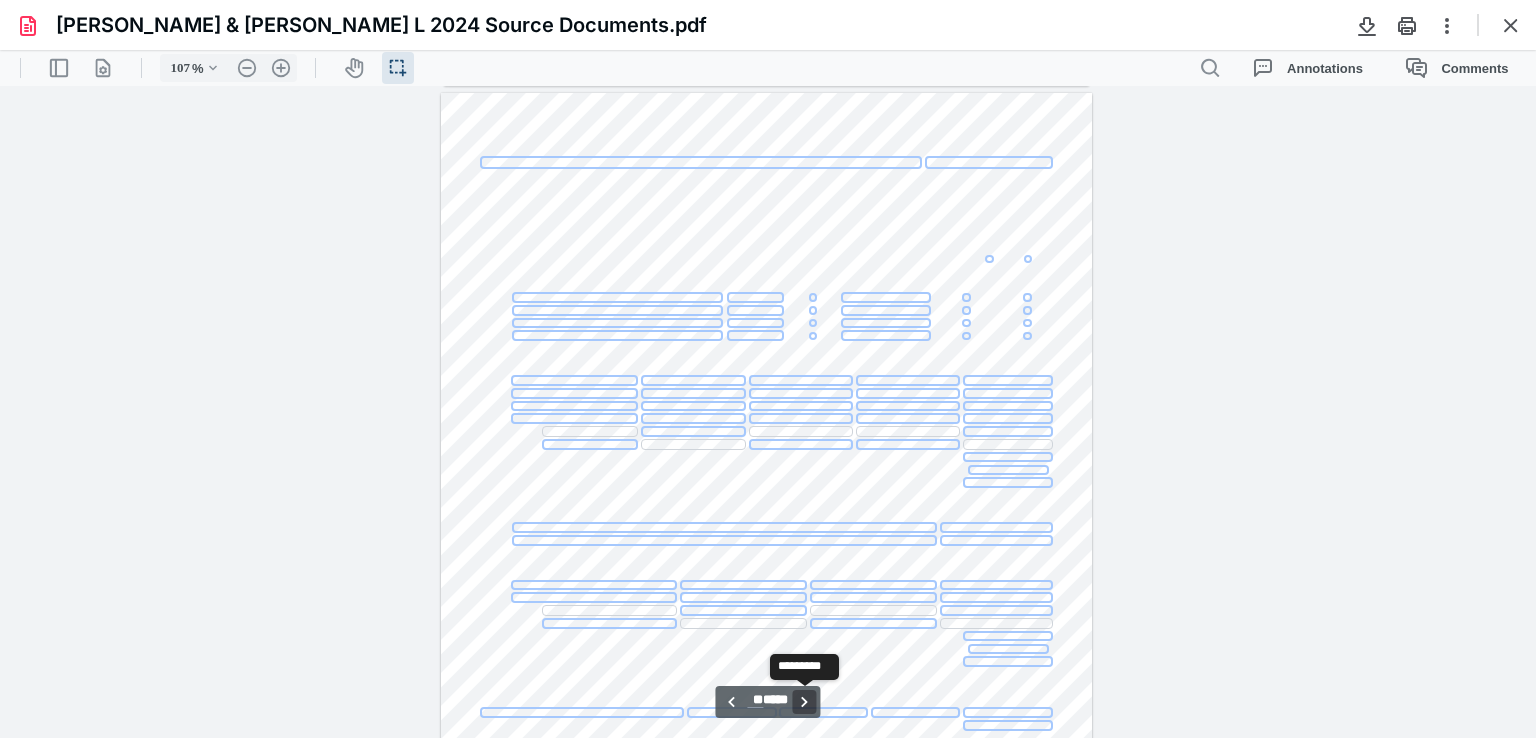 scroll, scrollTop: 27007, scrollLeft: 0, axis: vertical 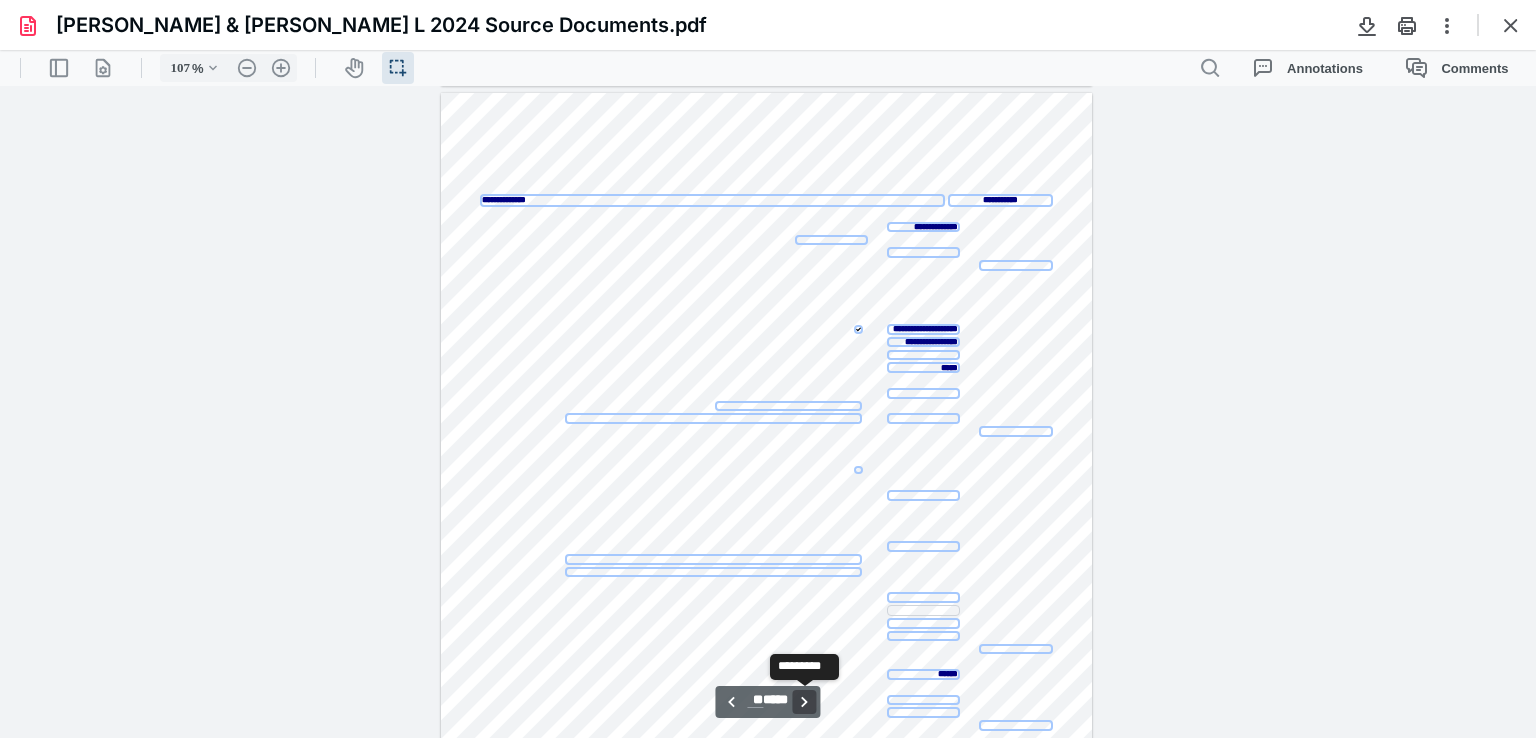 click on "**********" at bounding box center (805, 702) 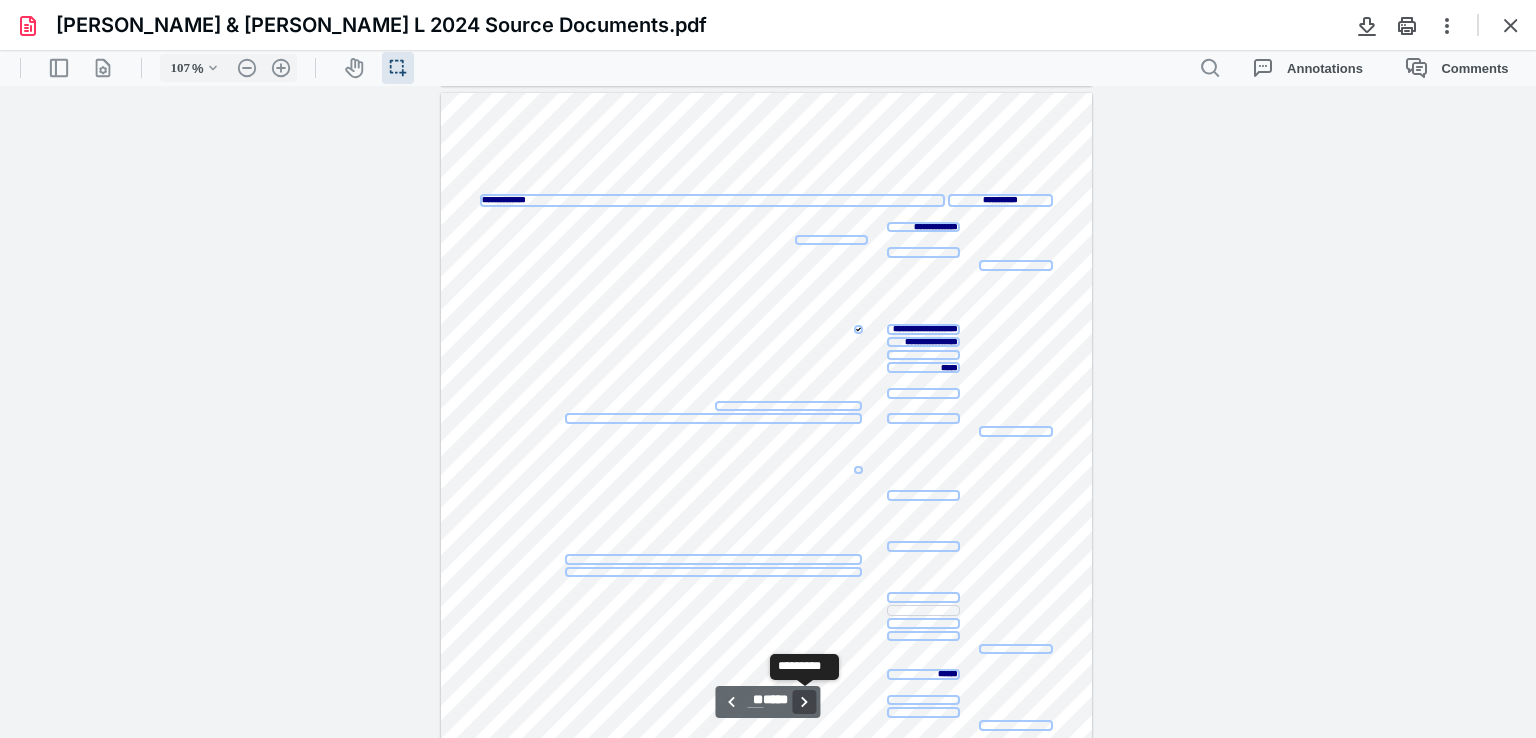 type on "**" 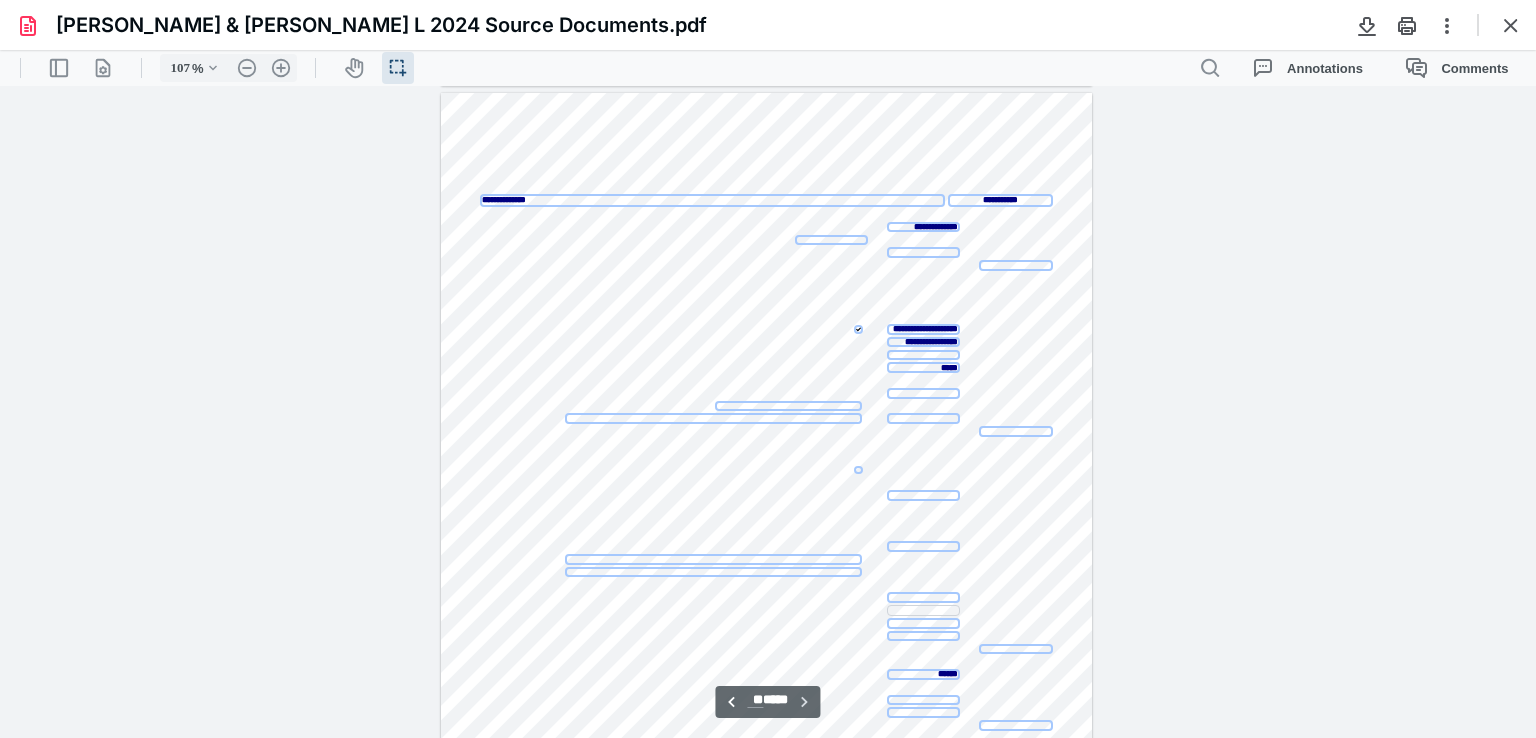 scroll, scrollTop: 27858, scrollLeft: 0, axis: vertical 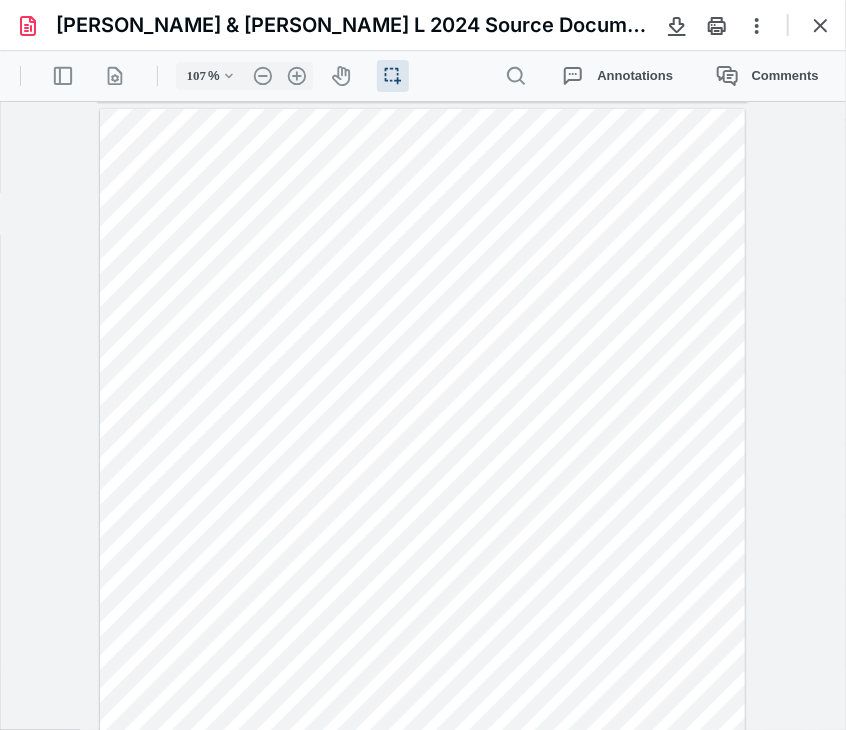 click at bounding box center (422, 526) 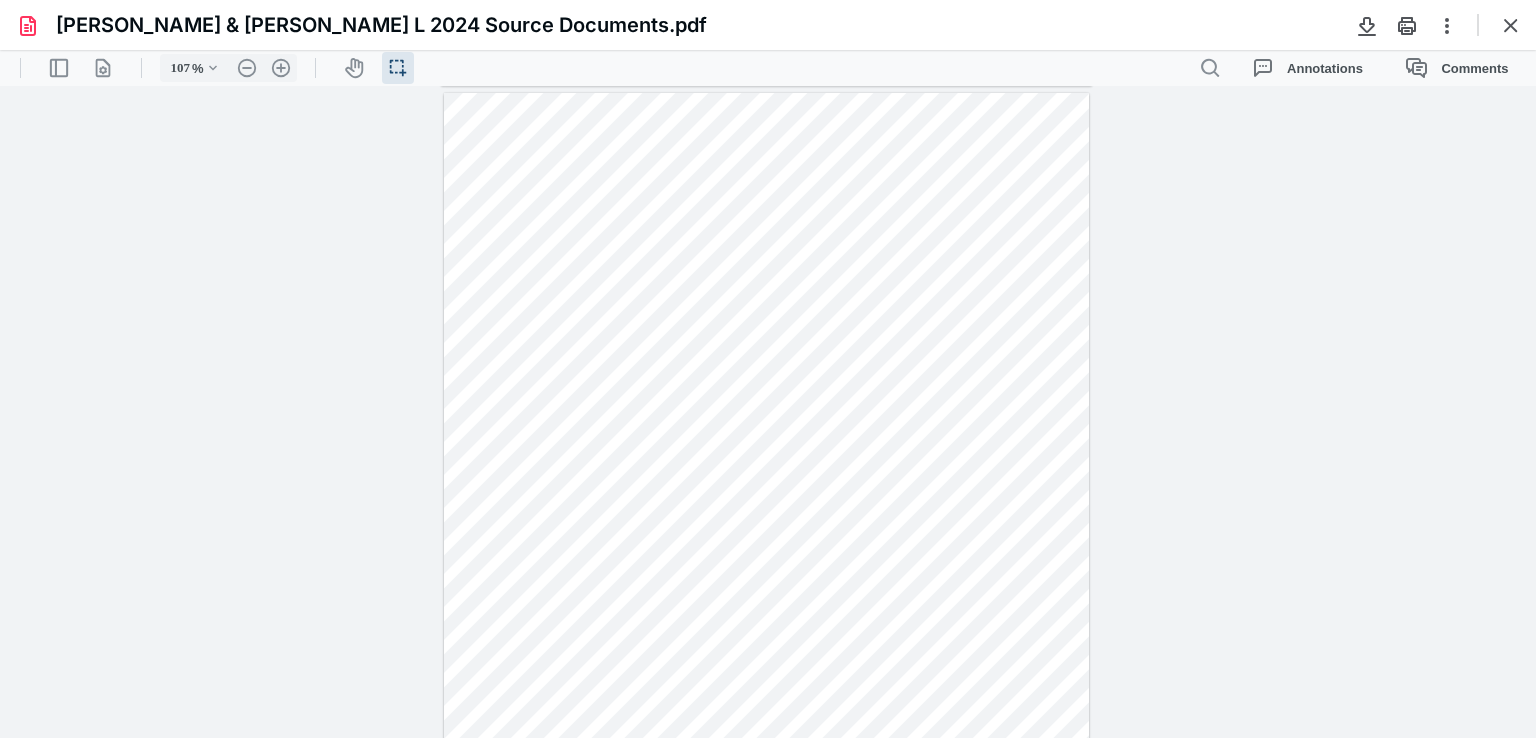 click at bounding box center [1511, 25] 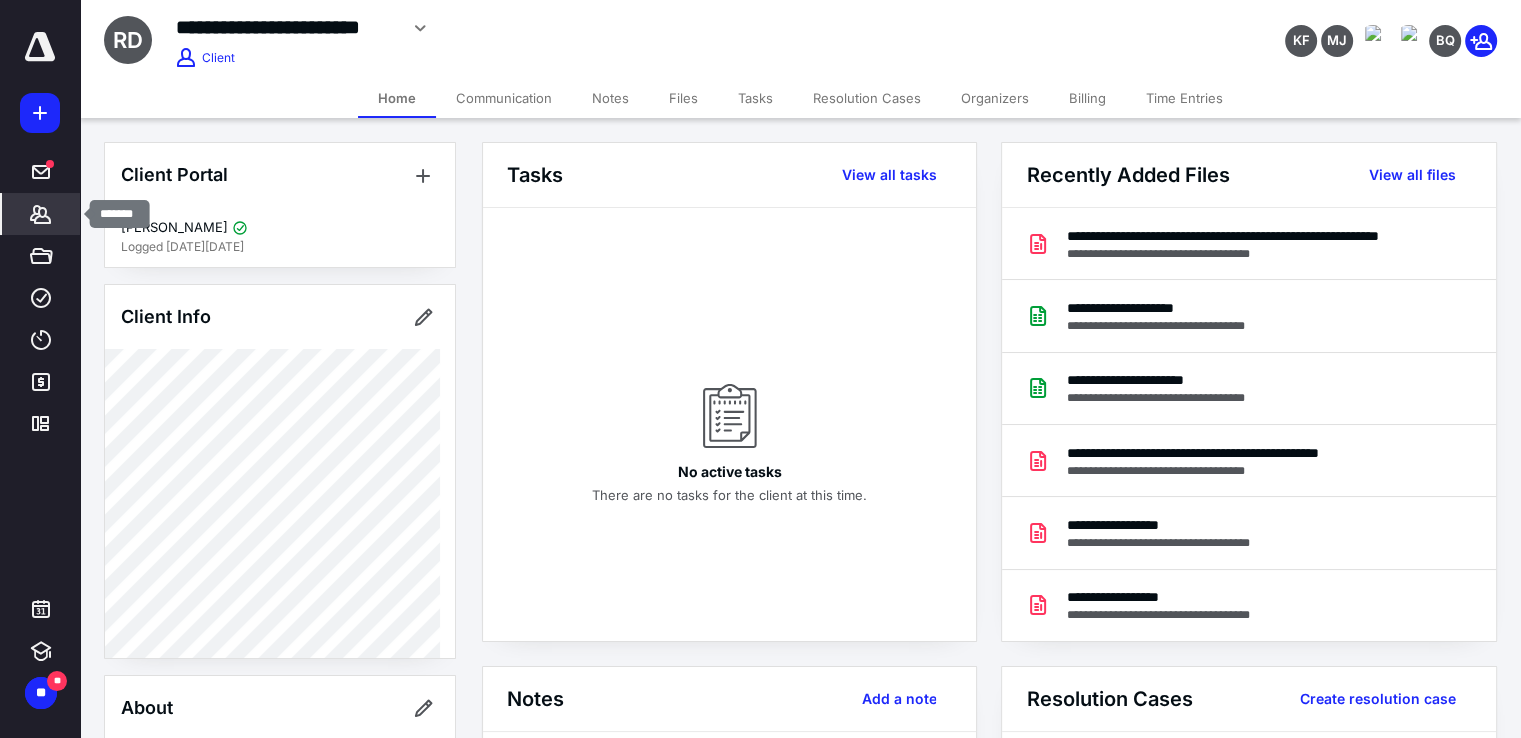 click 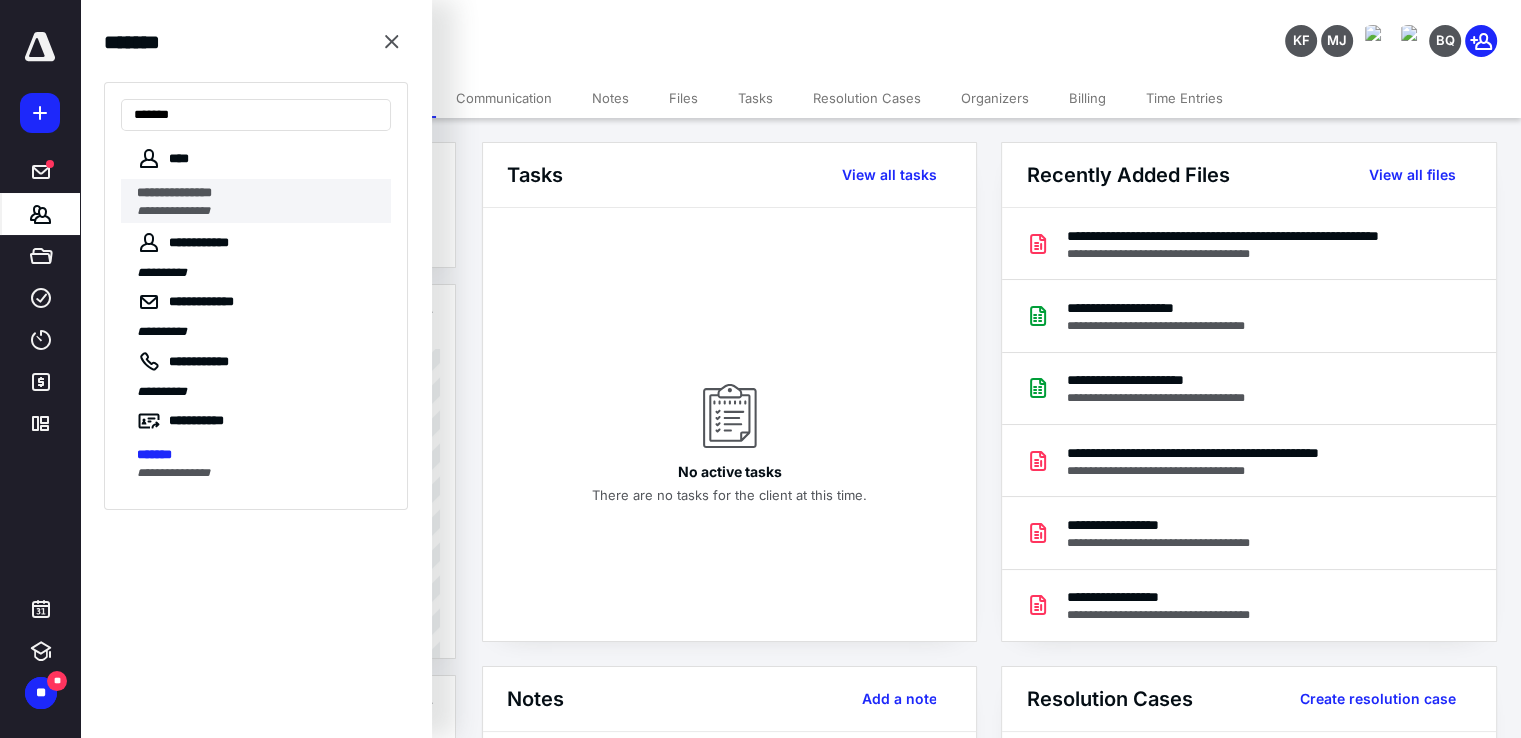 type on "*******" 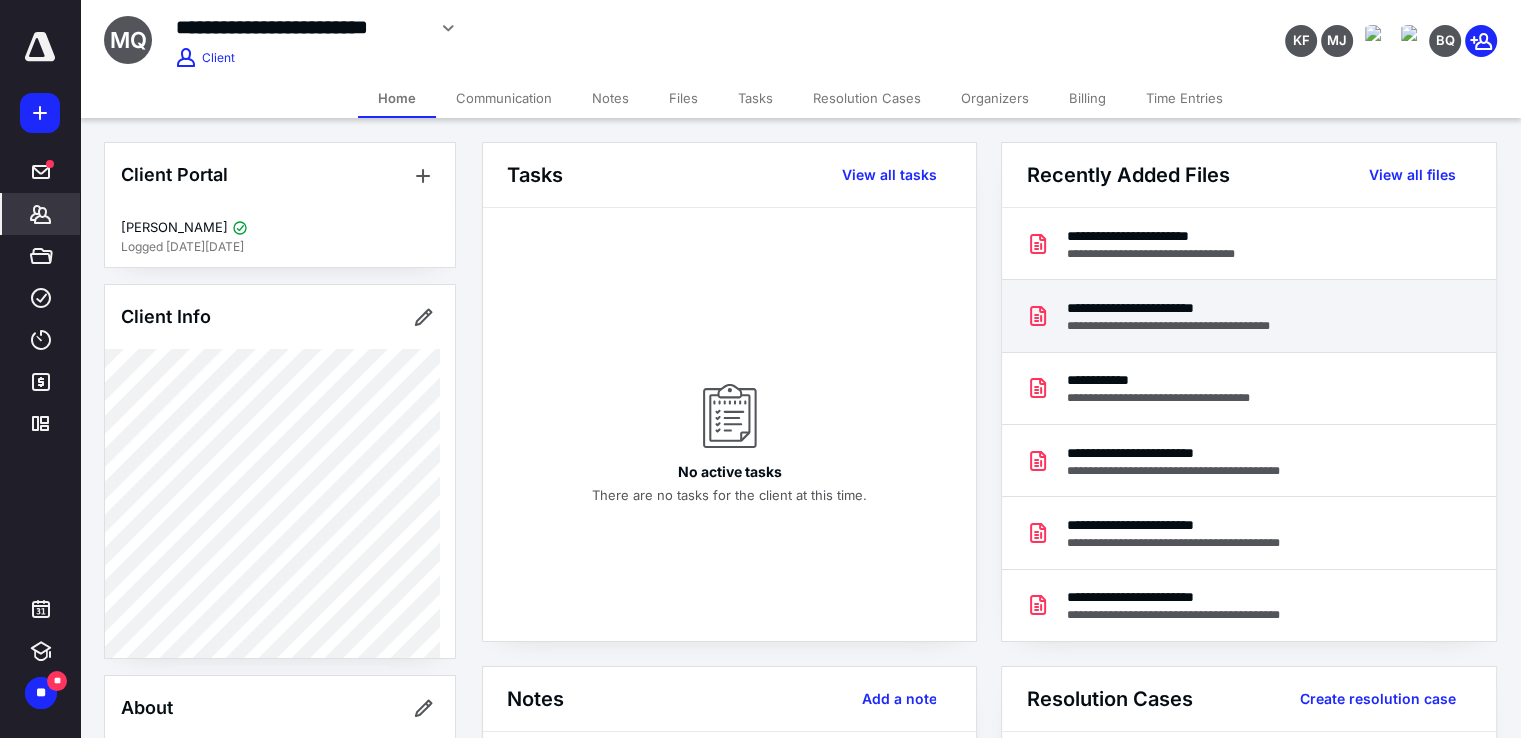 click on "**********" at bounding box center [1184, 326] 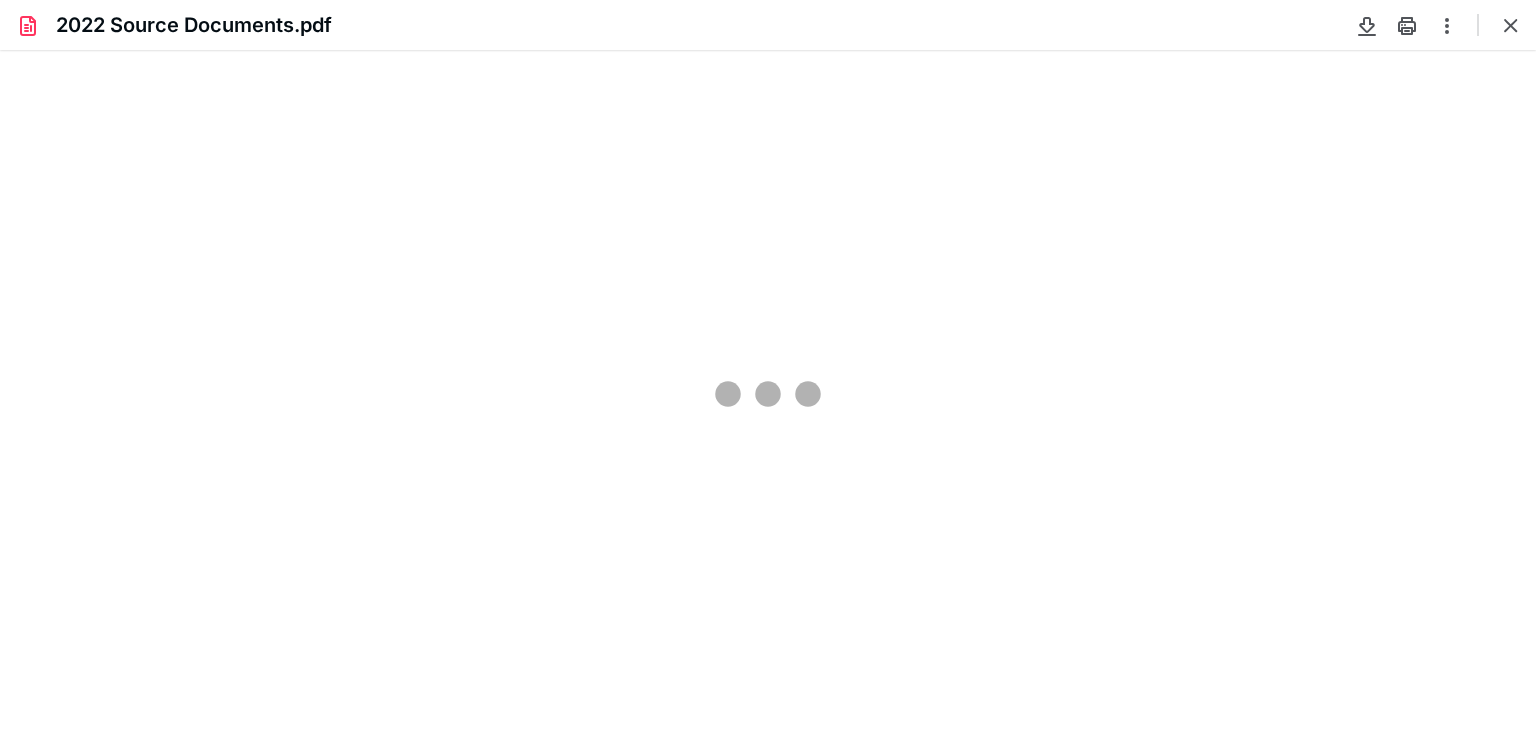 scroll, scrollTop: 0, scrollLeft: 0, axis: both 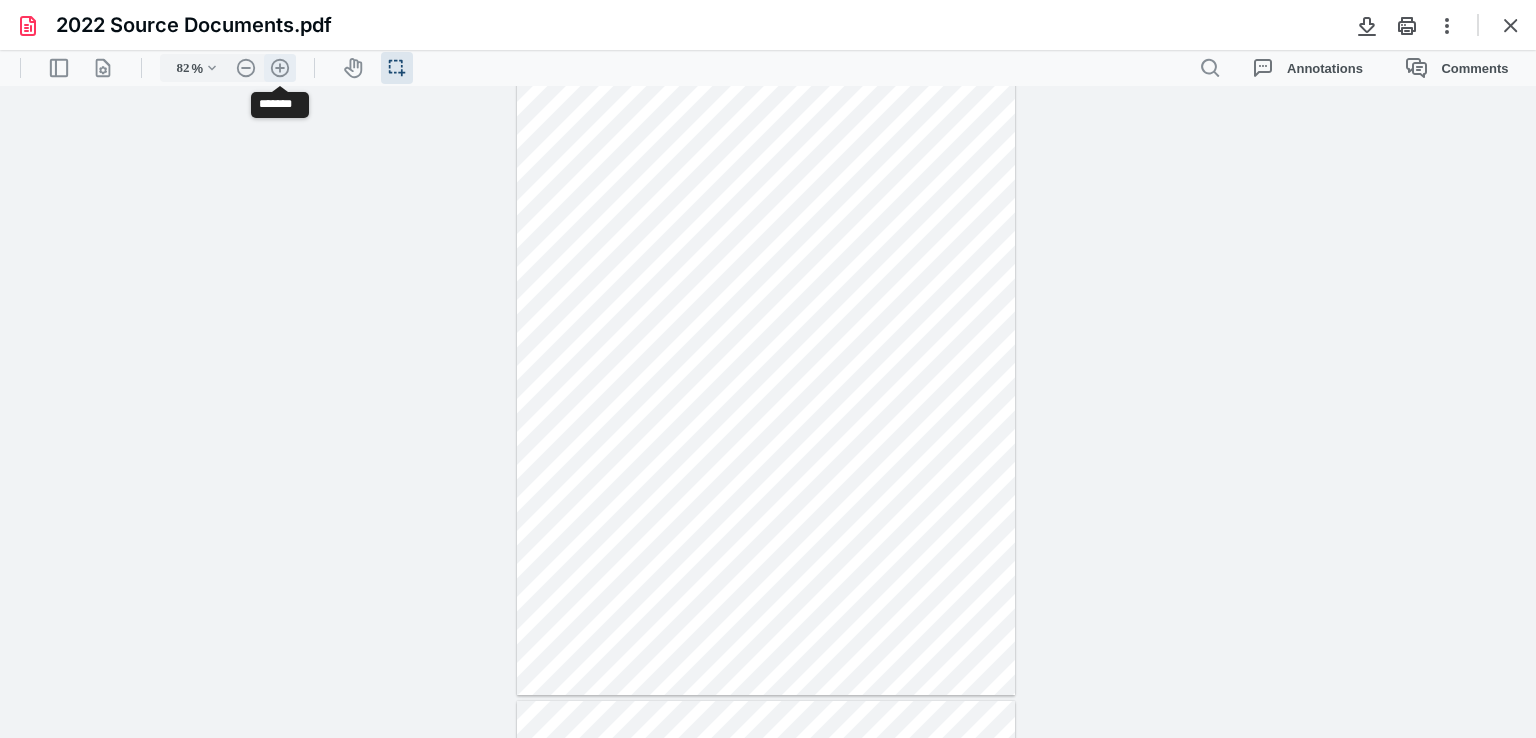 click on ".cls-1{fill:#abb0c4;} icon - header - zoom - in - line" at bounding box center (280, 68) 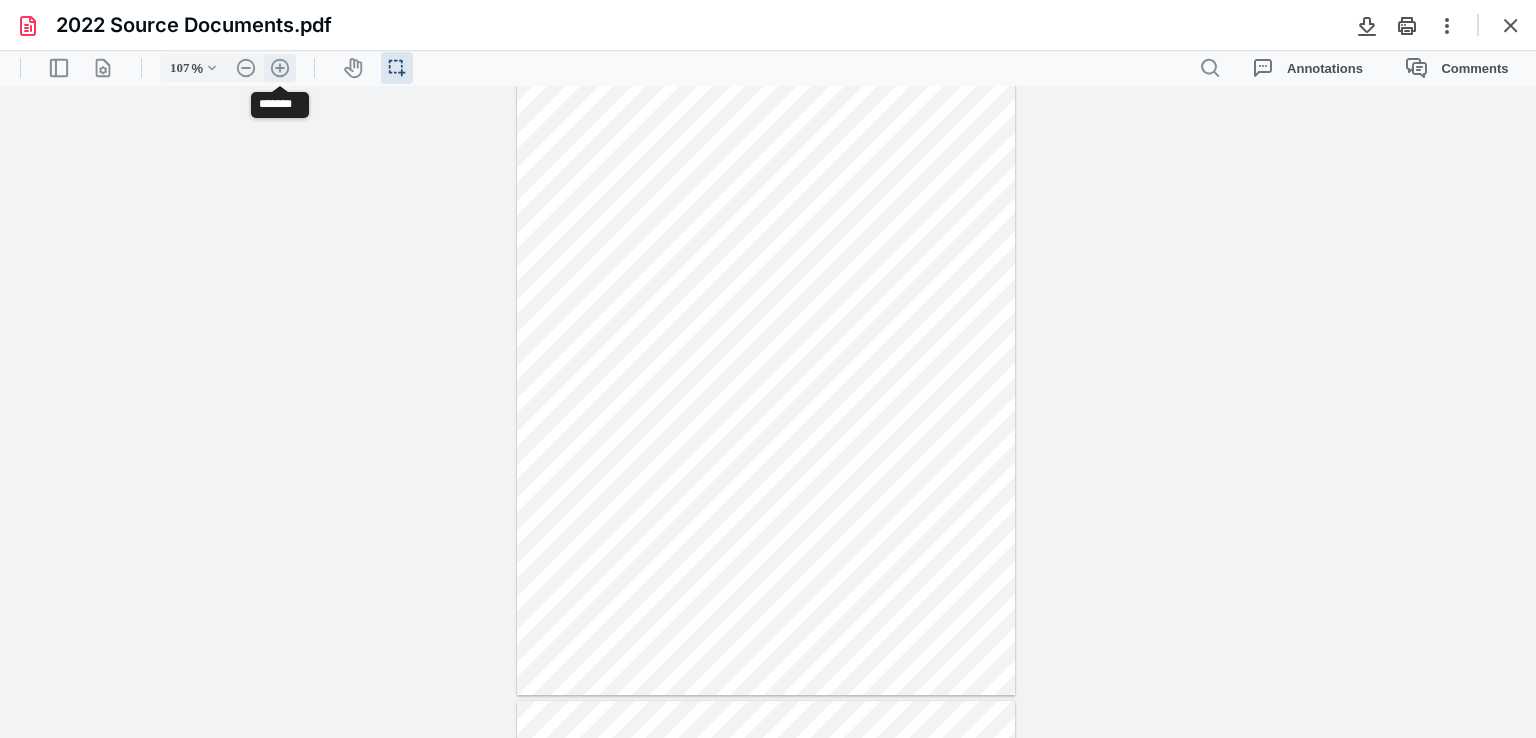 scroll, scrollTop: 145, scrollLeft: 0, axis: vertical 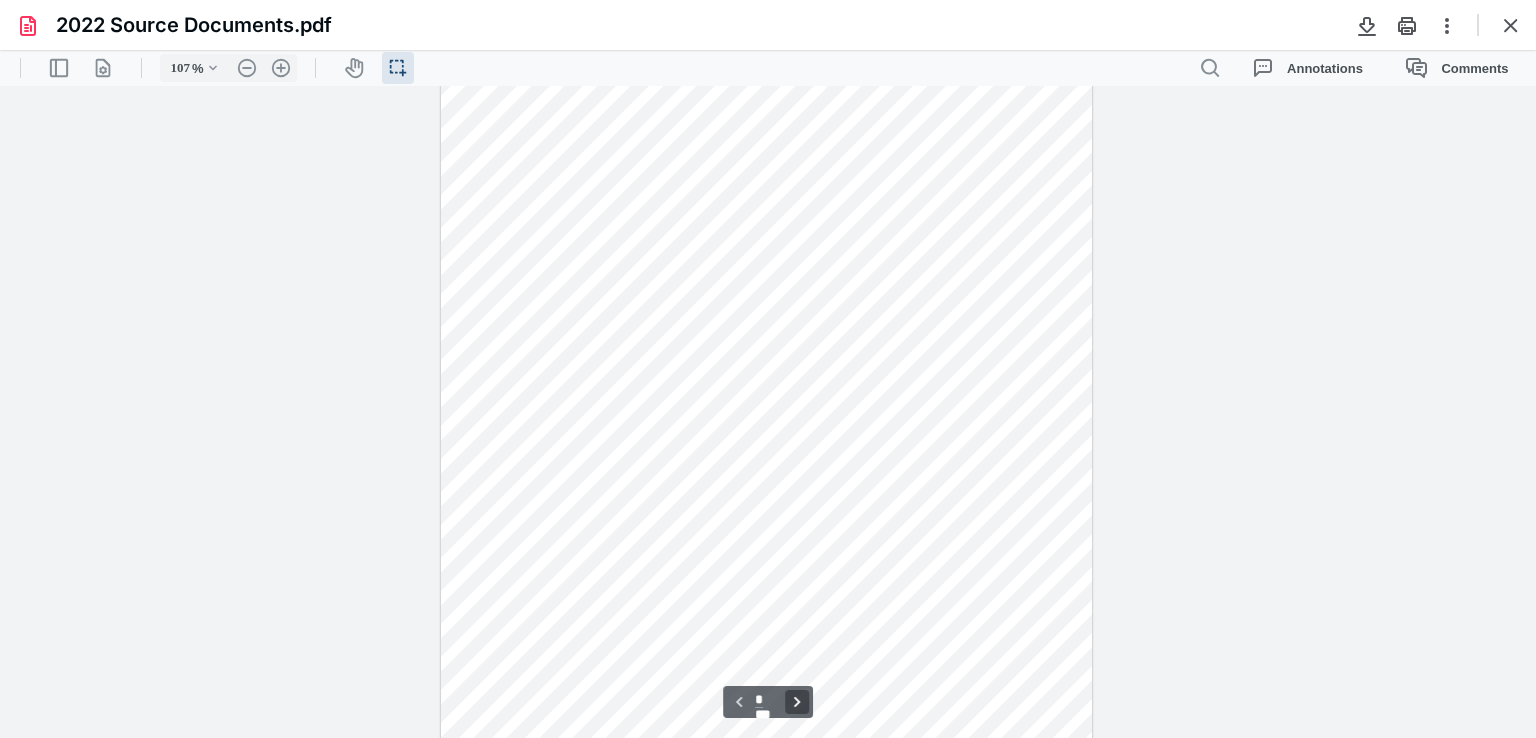 click on "**********" at bounding box center (797, 702) 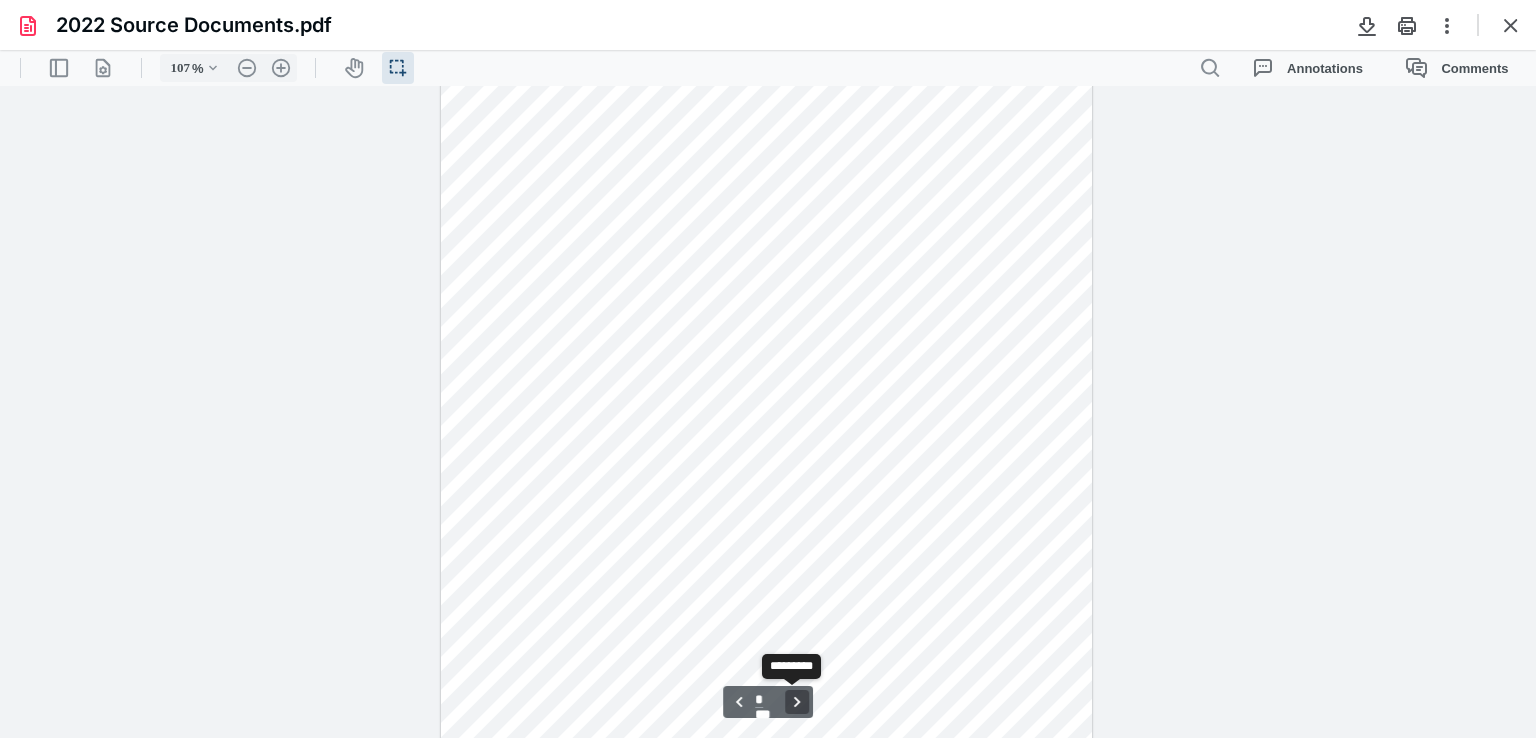 scroll, scrollTop: 851, scrollLeft: 0, axis: vertical 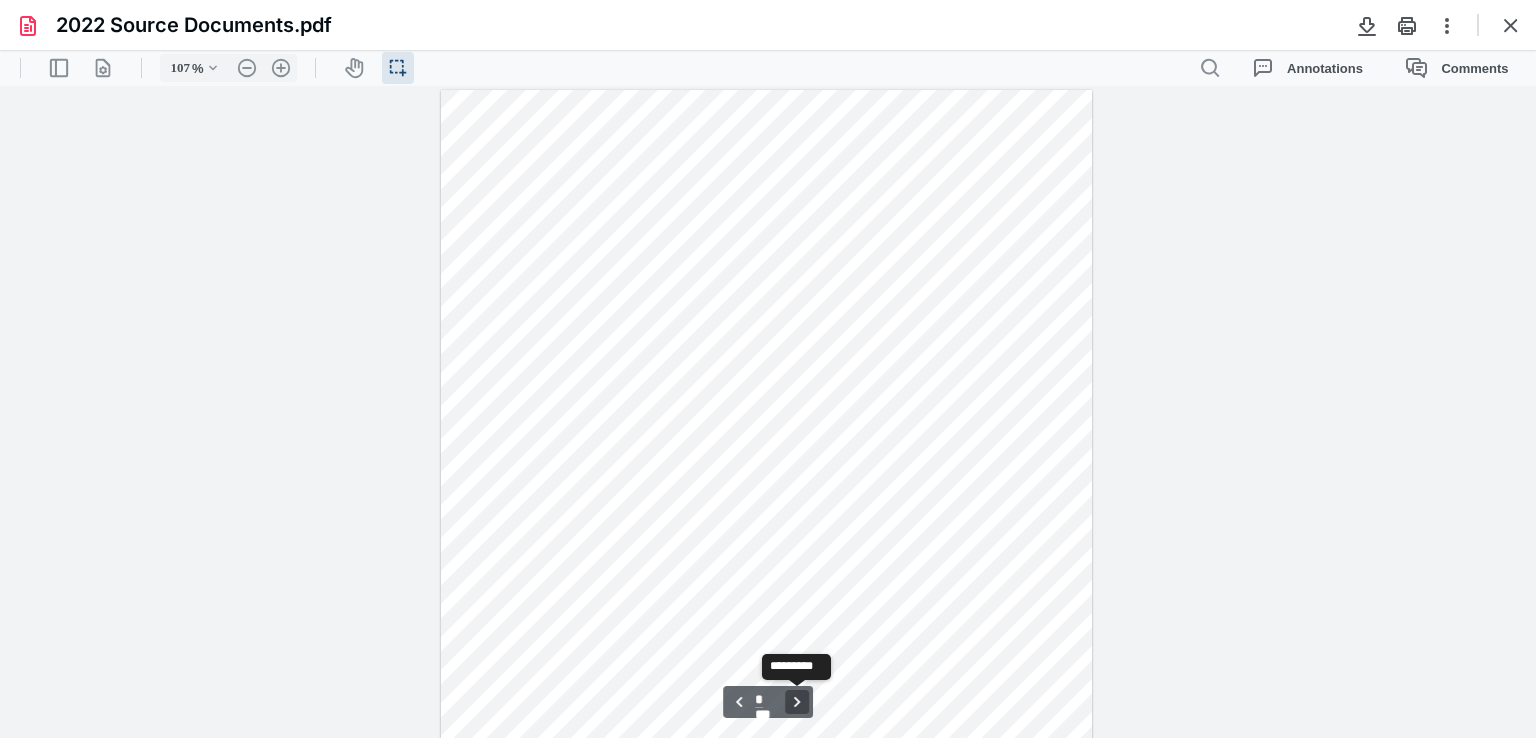 click on "**********" at bounding box center (797, 702) 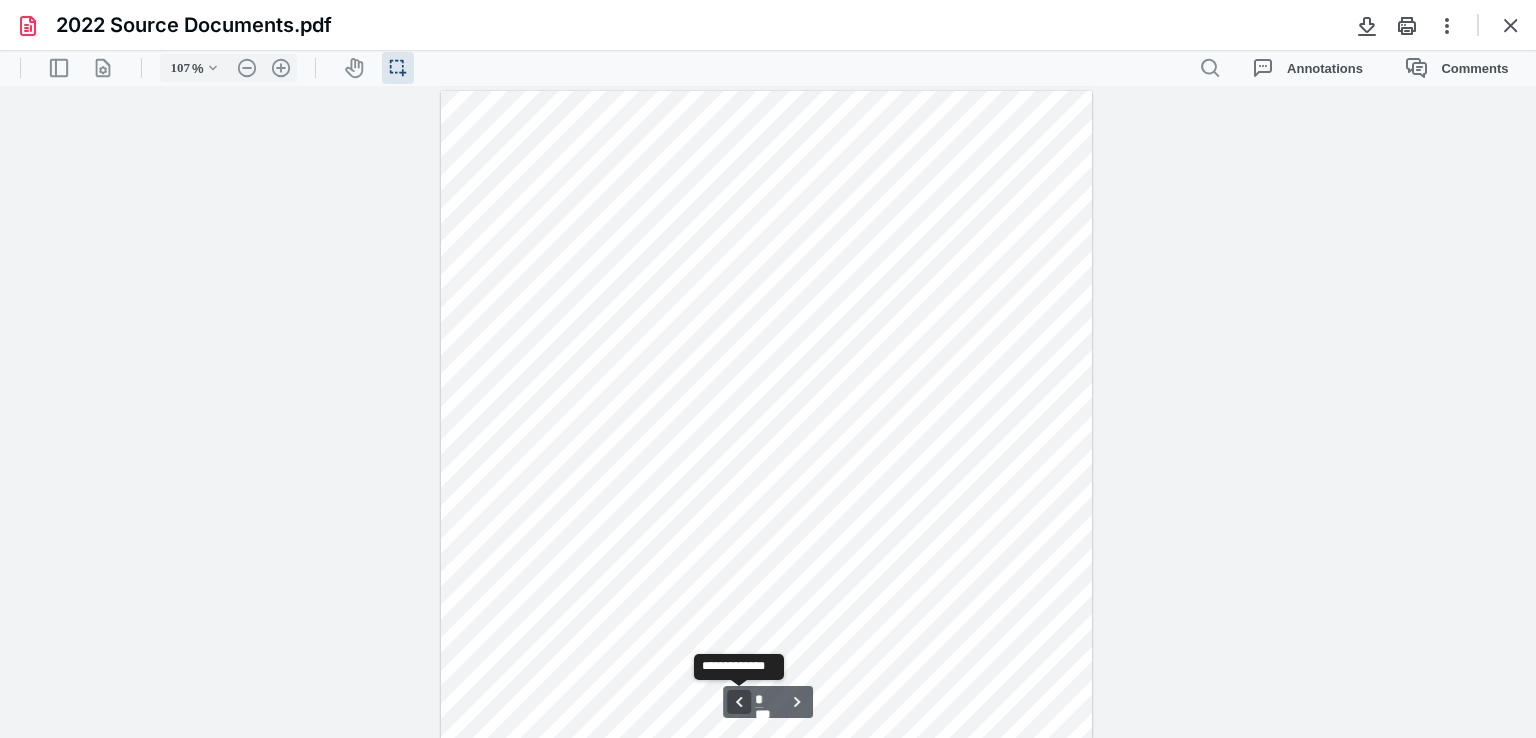 click on "**********" at bounding box center (739, 702) 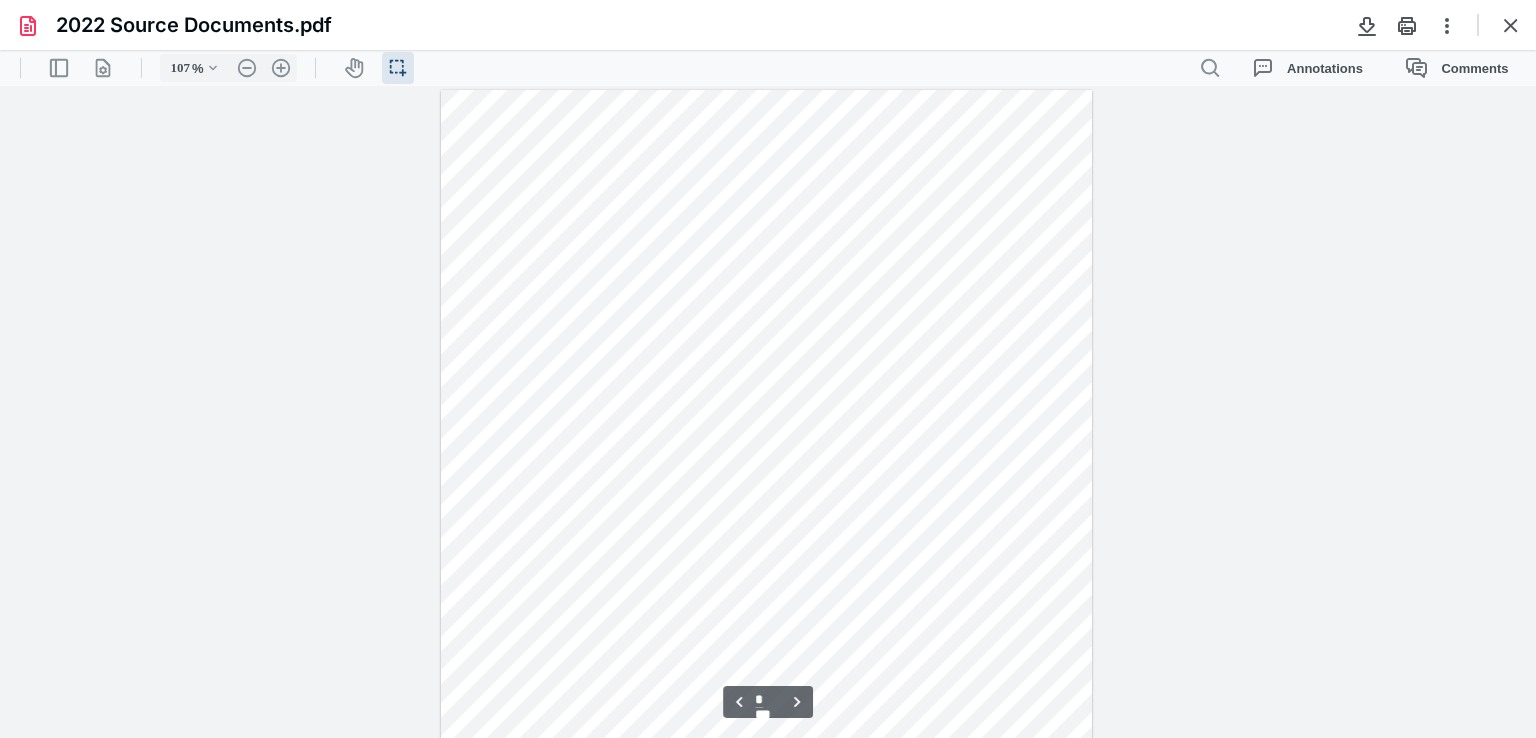 scroll, scrollTop: 2002, scrollLeft: 0, axis: vertical 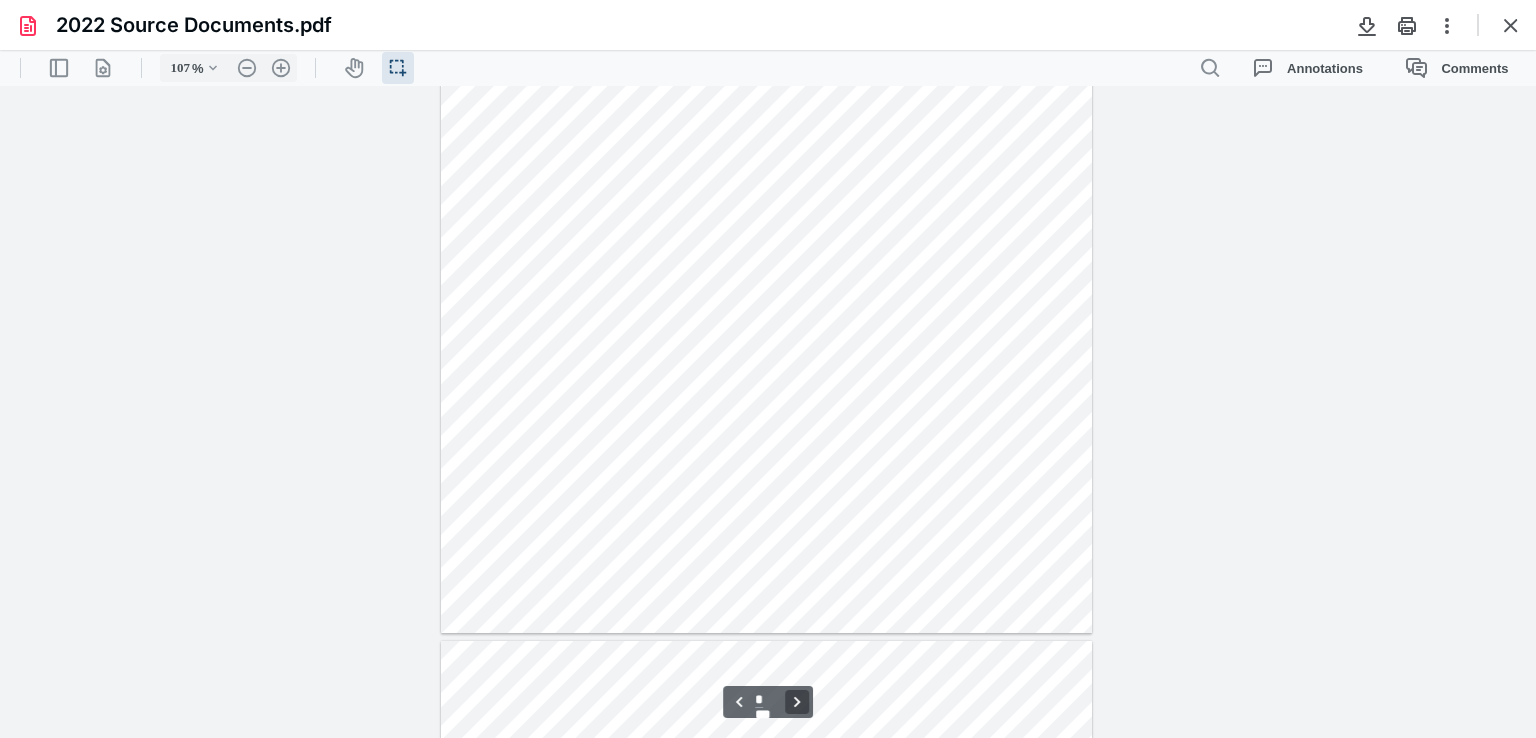 click on "**********" at bounding box center (797, 702) 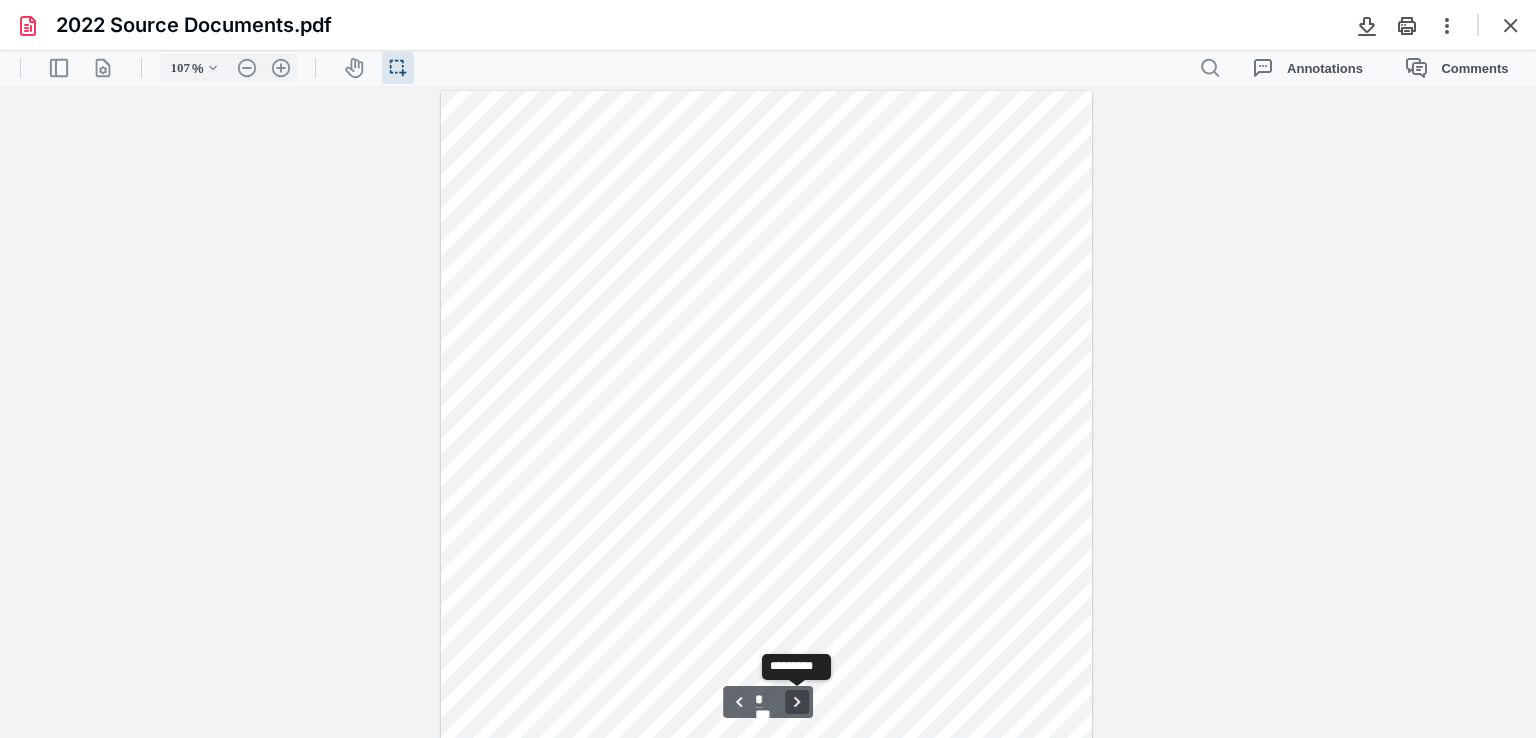click on "**********" at bounding box center (797, 702) 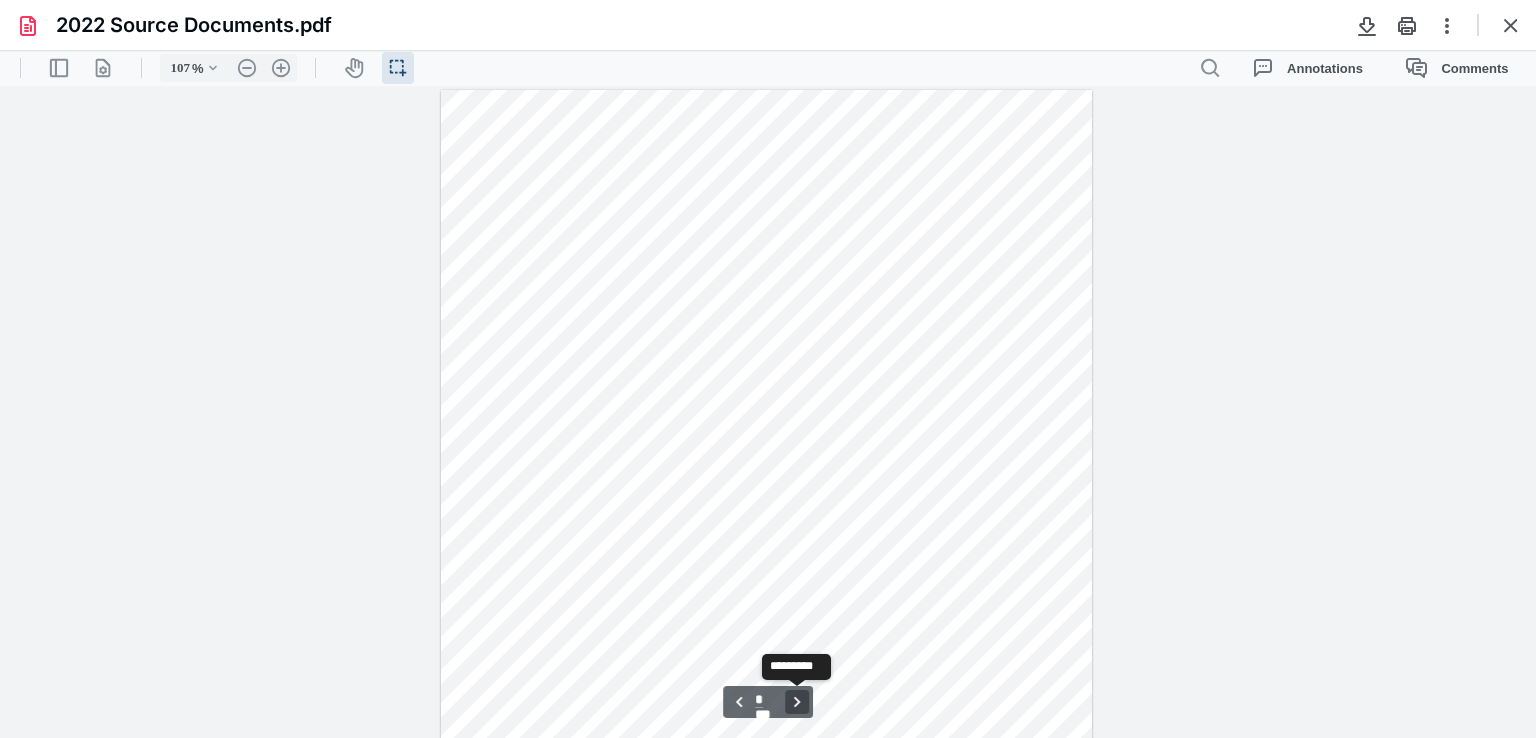 click on "**********" at bounding box center [797, 702] 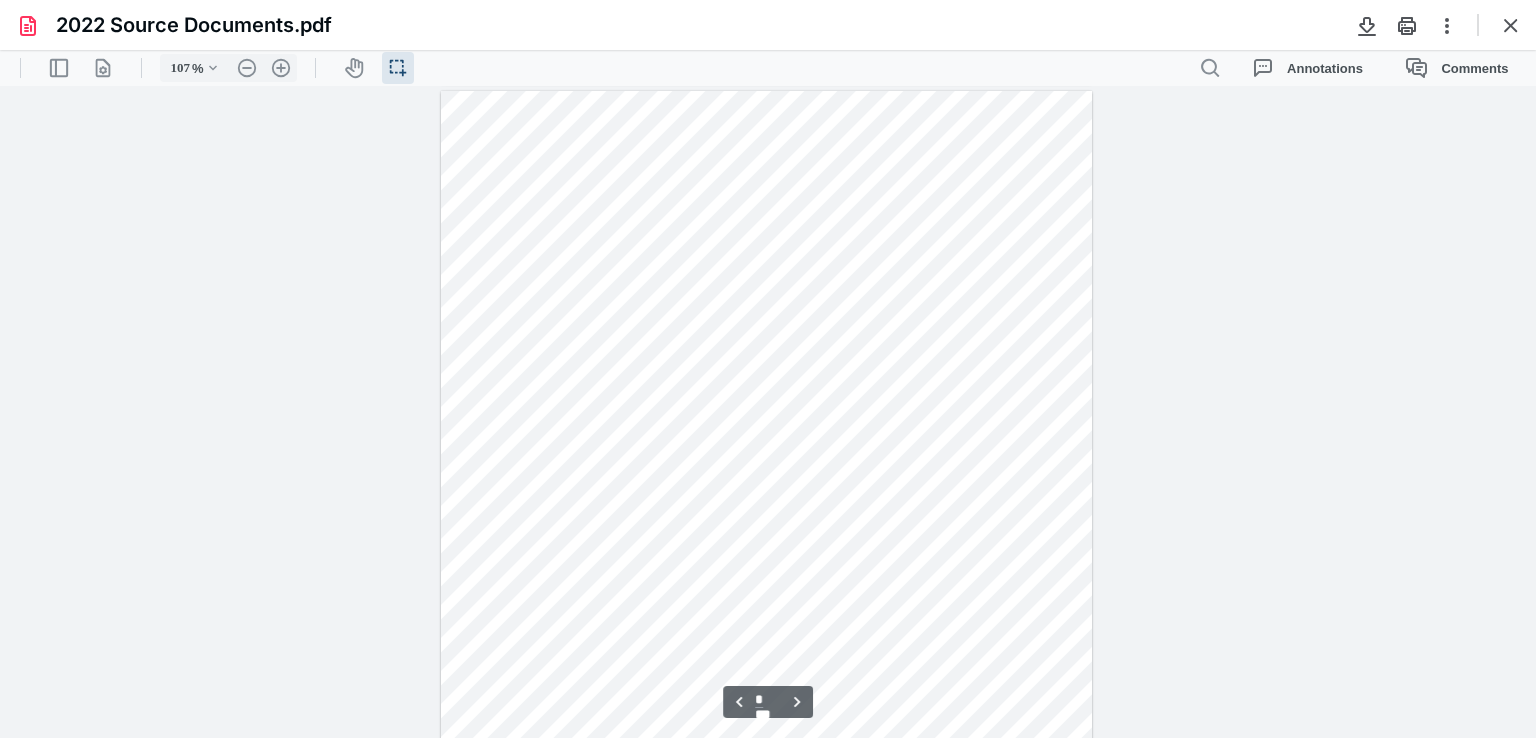 click on "**********" at bounding box center (768, 702) 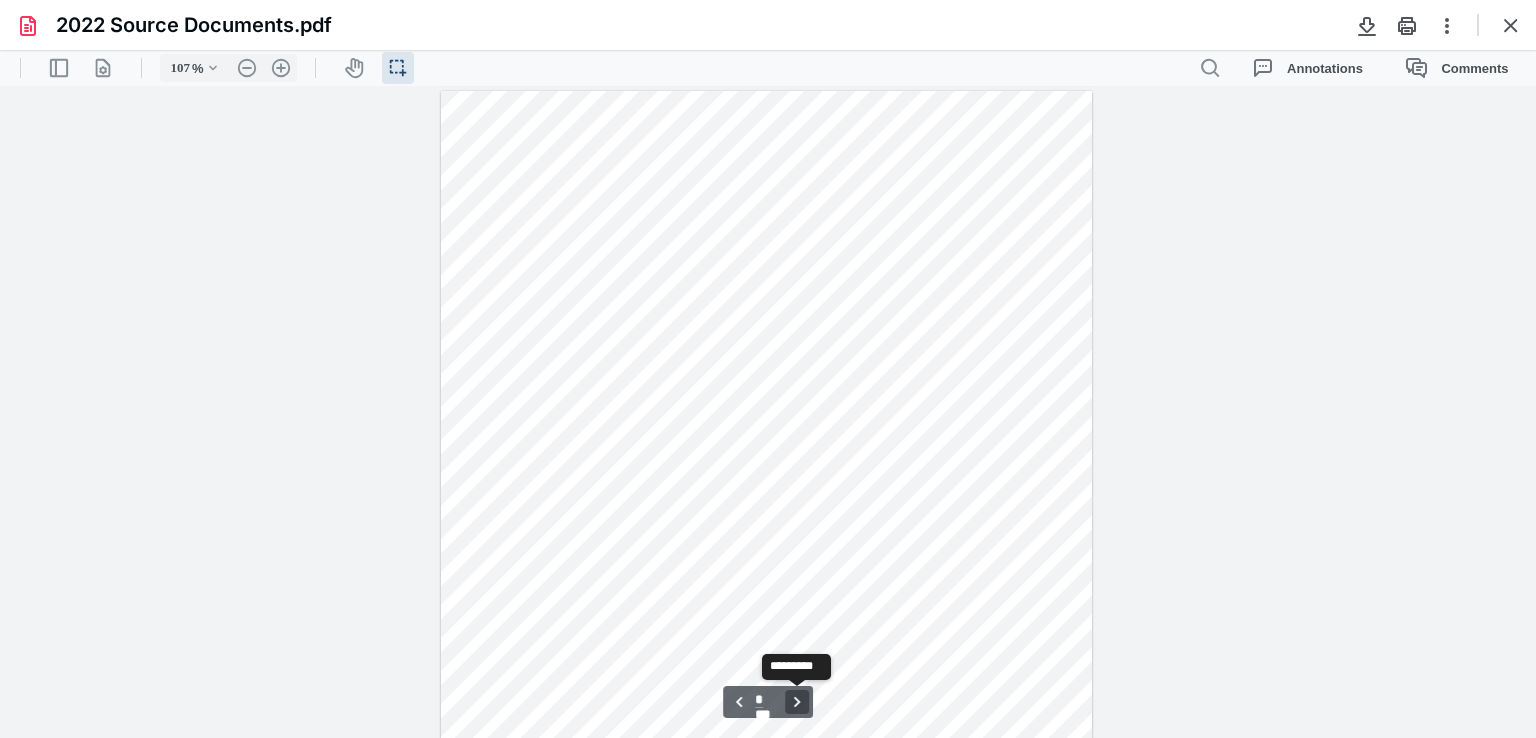 click on "**********" at bounding box center [797, 702] 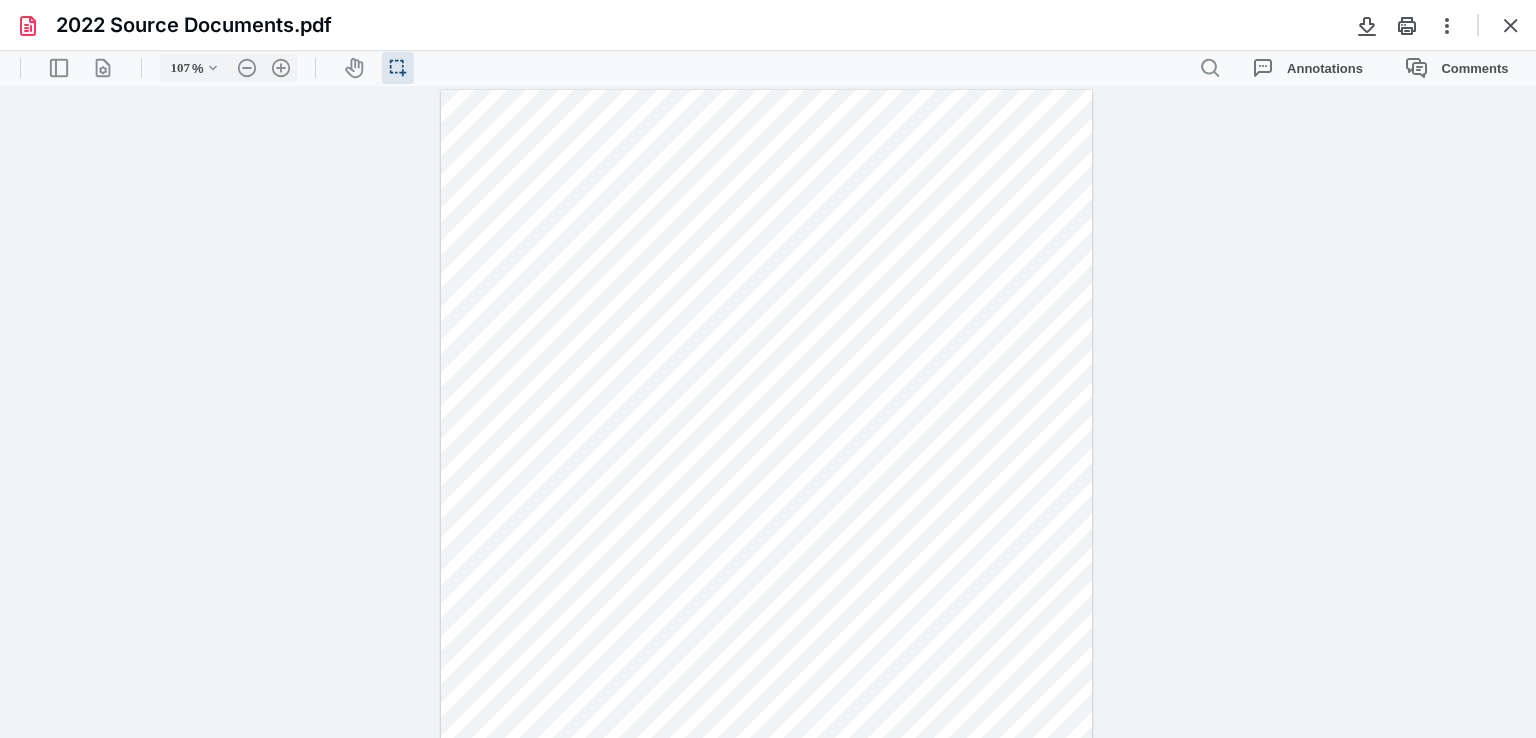 type on "*" 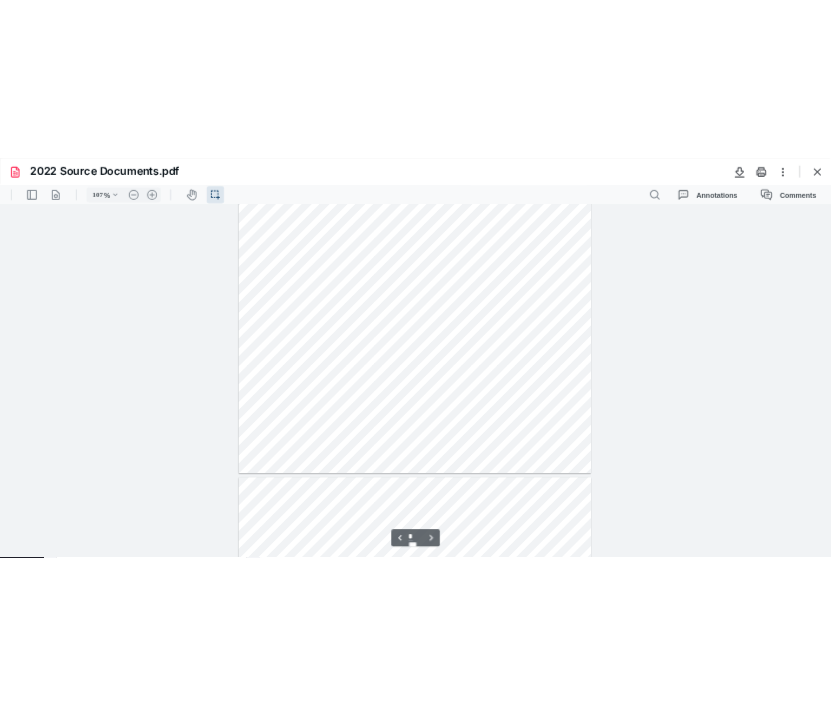 scroll, scrollTop: 5808, scrollLeft: 0, axis: vertical 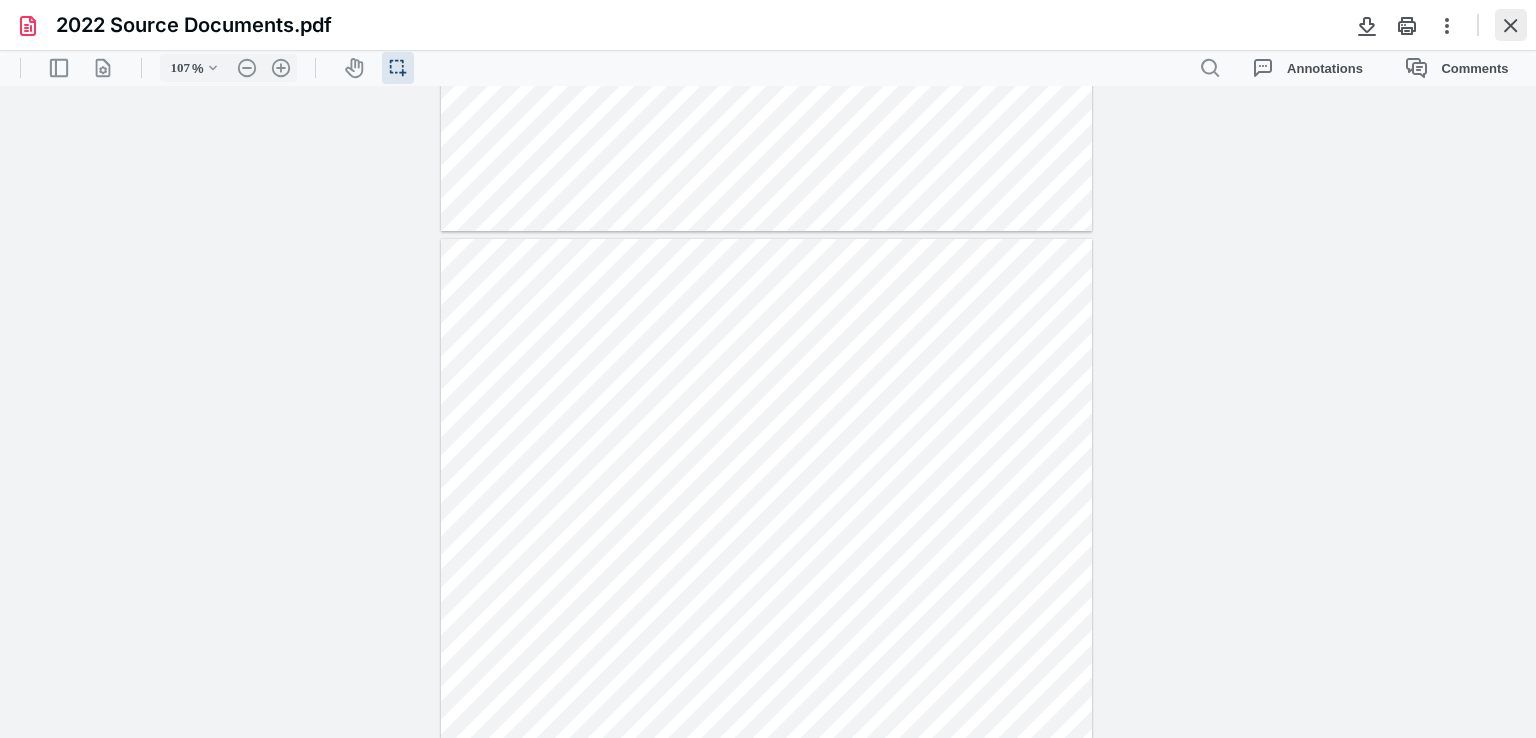 click at bounding box center (1511, 25) 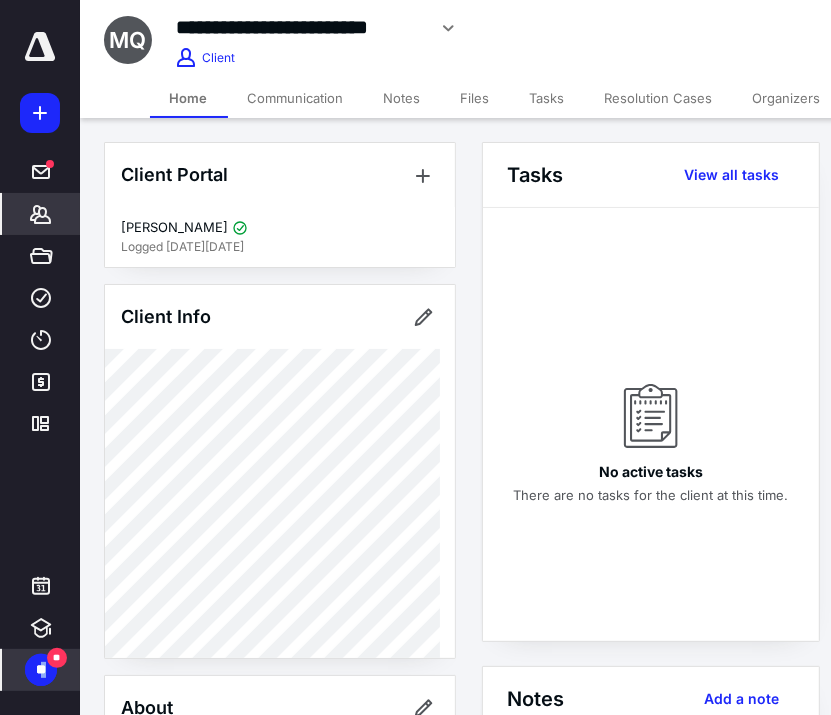 click on "**" at bounding box center [41, 670] 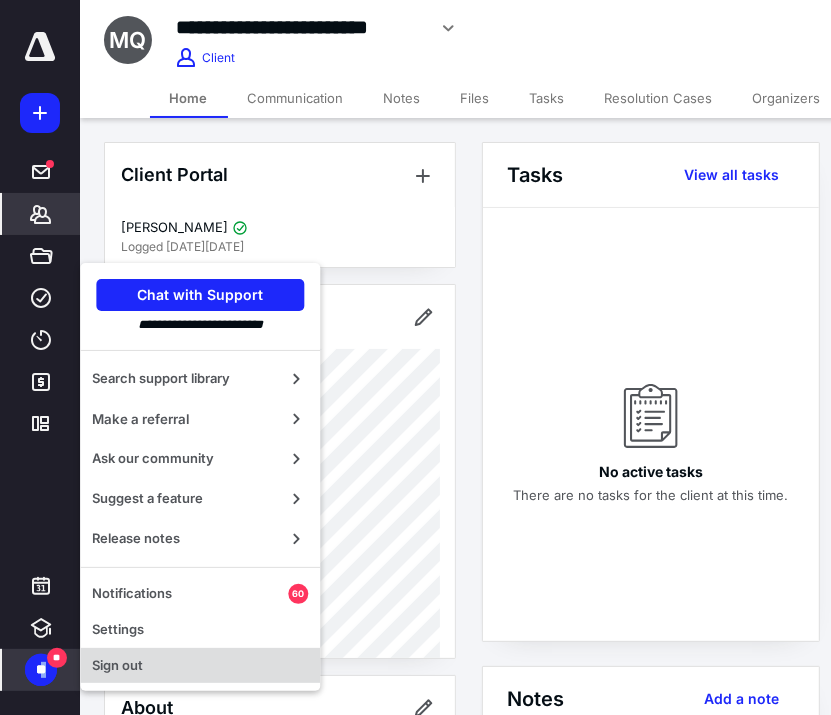 click on "Sign out" at bounding box center (200, 666) 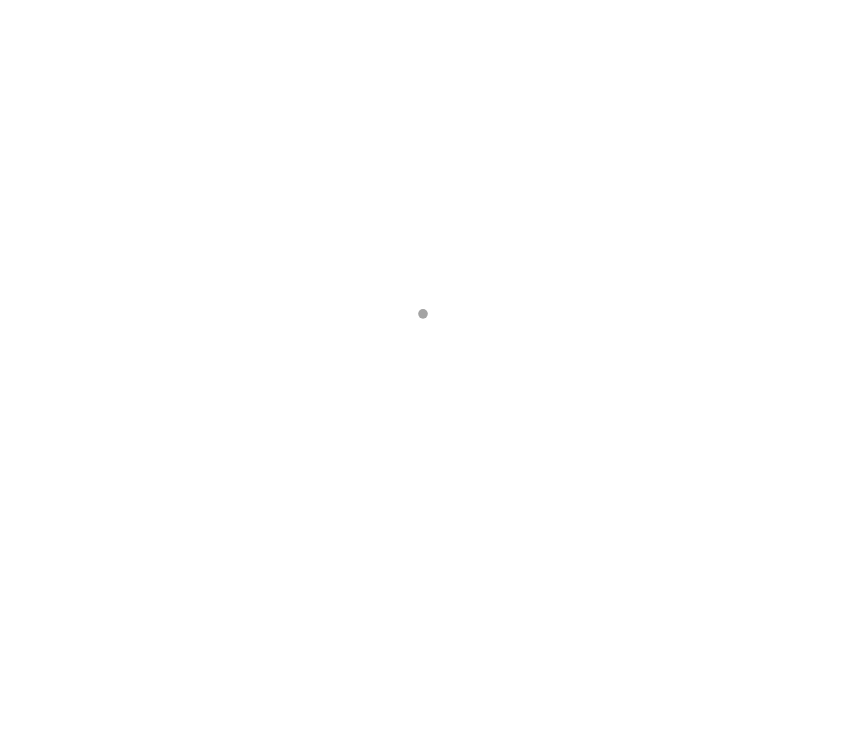 scroll, scrollTop: 0, scrollLeft: 0, axis: both 